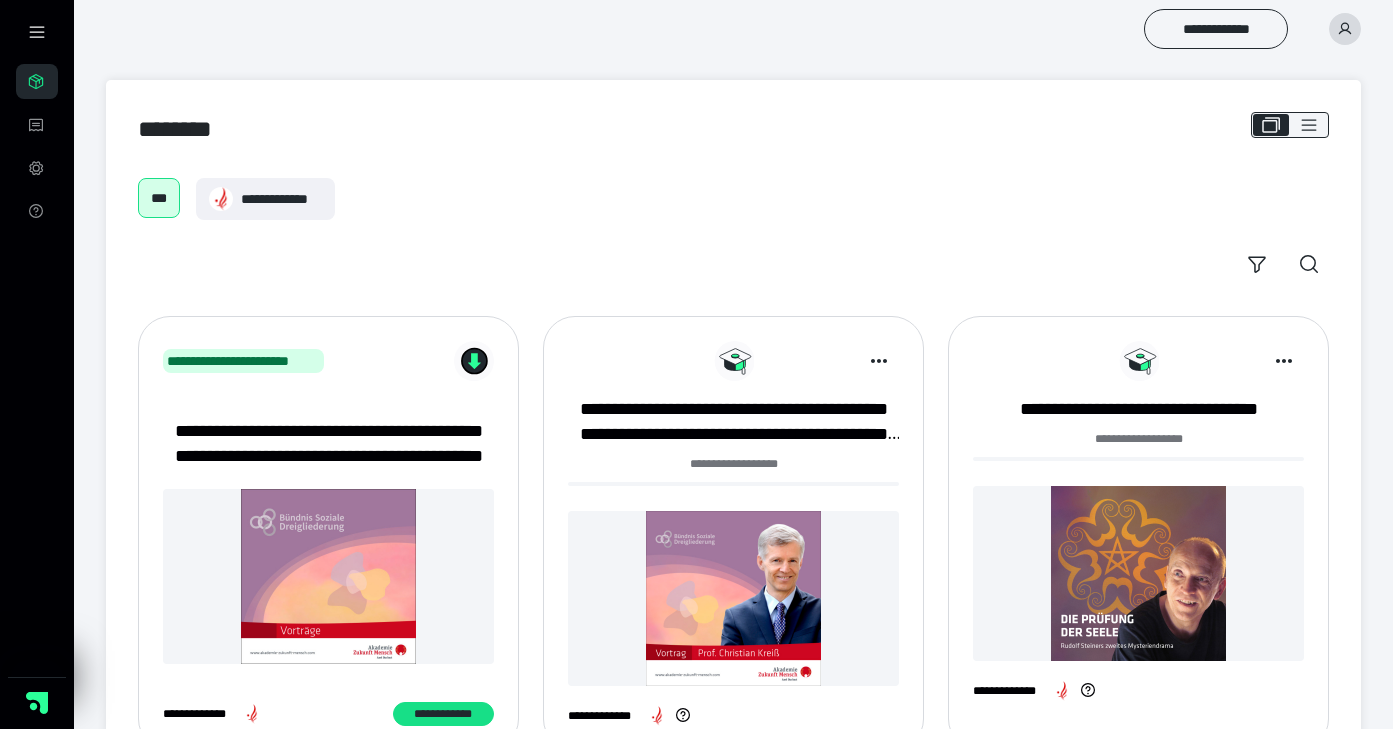scroll, scrollTop: 0, scrollLeft: 0, axis: both 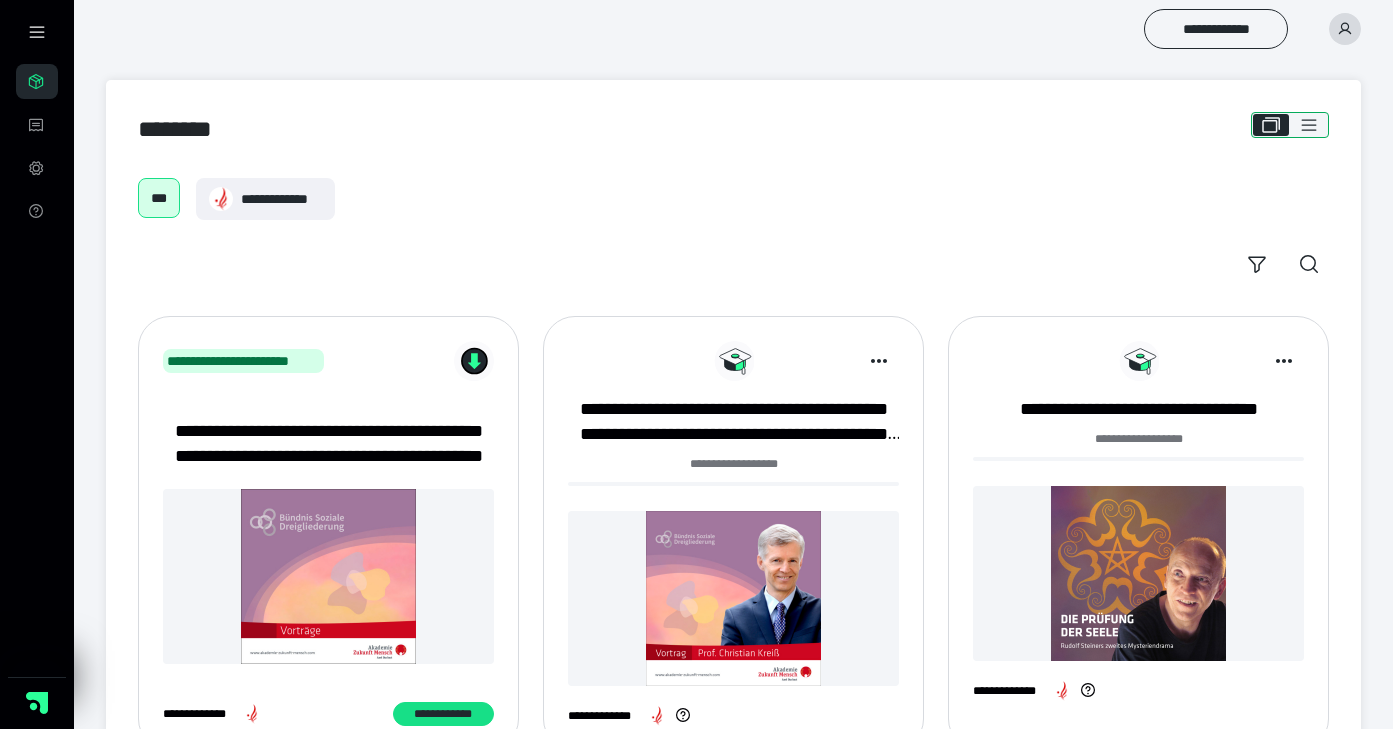 click 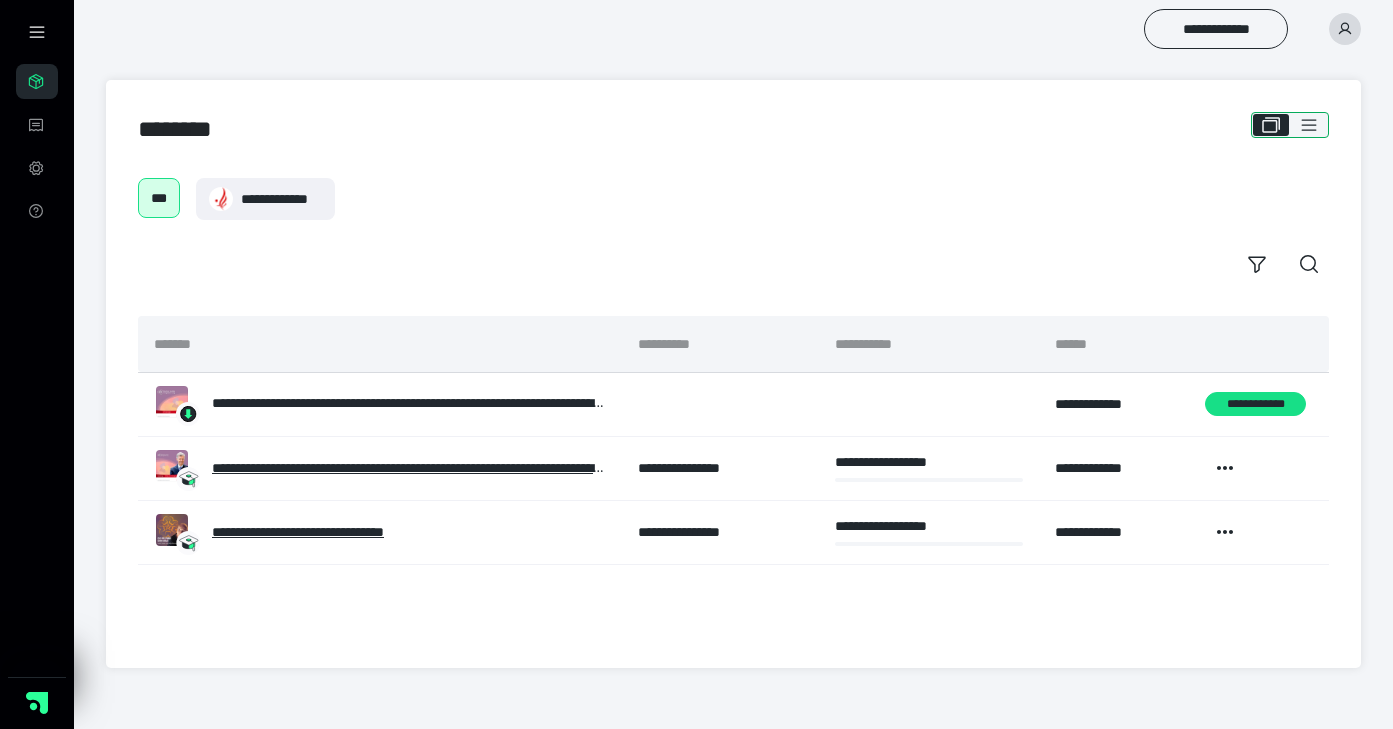 scroll, scrollTop: 0, scrollLeft: 0, axis: both 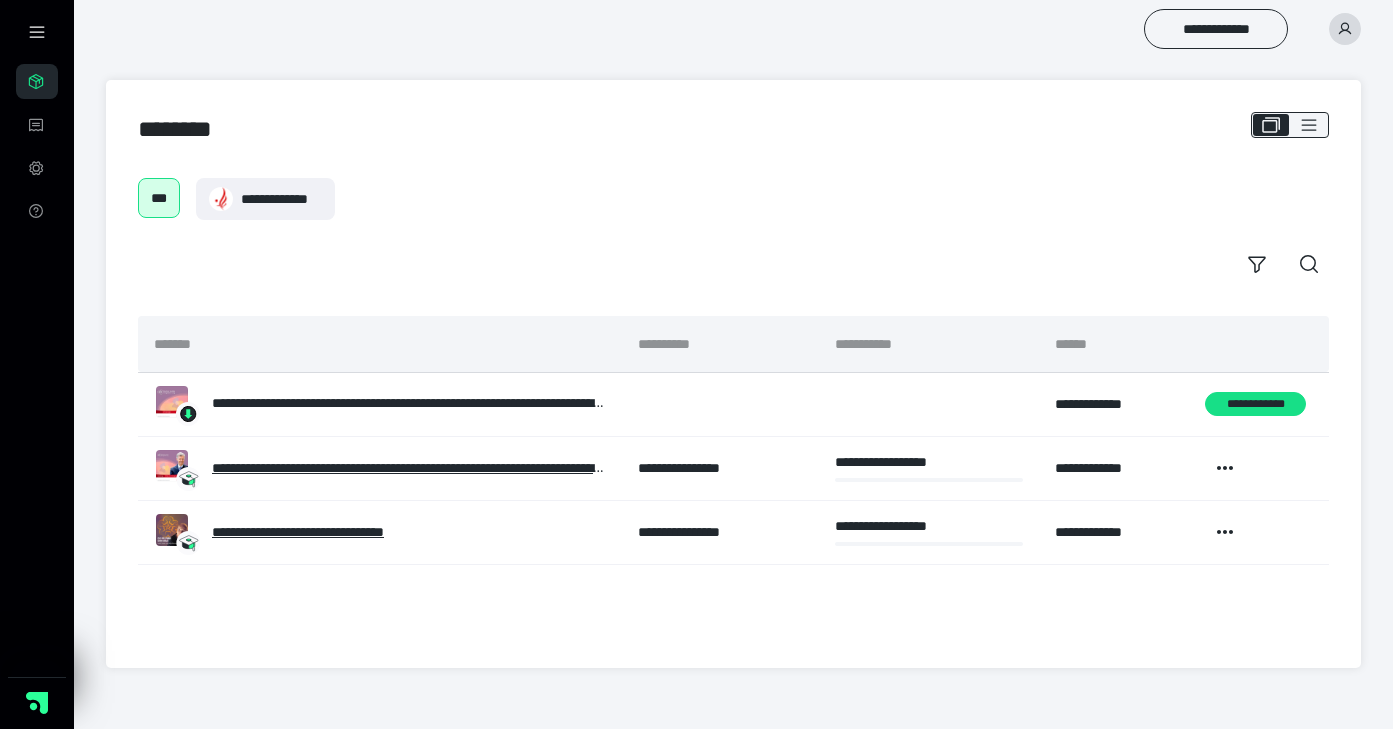 click 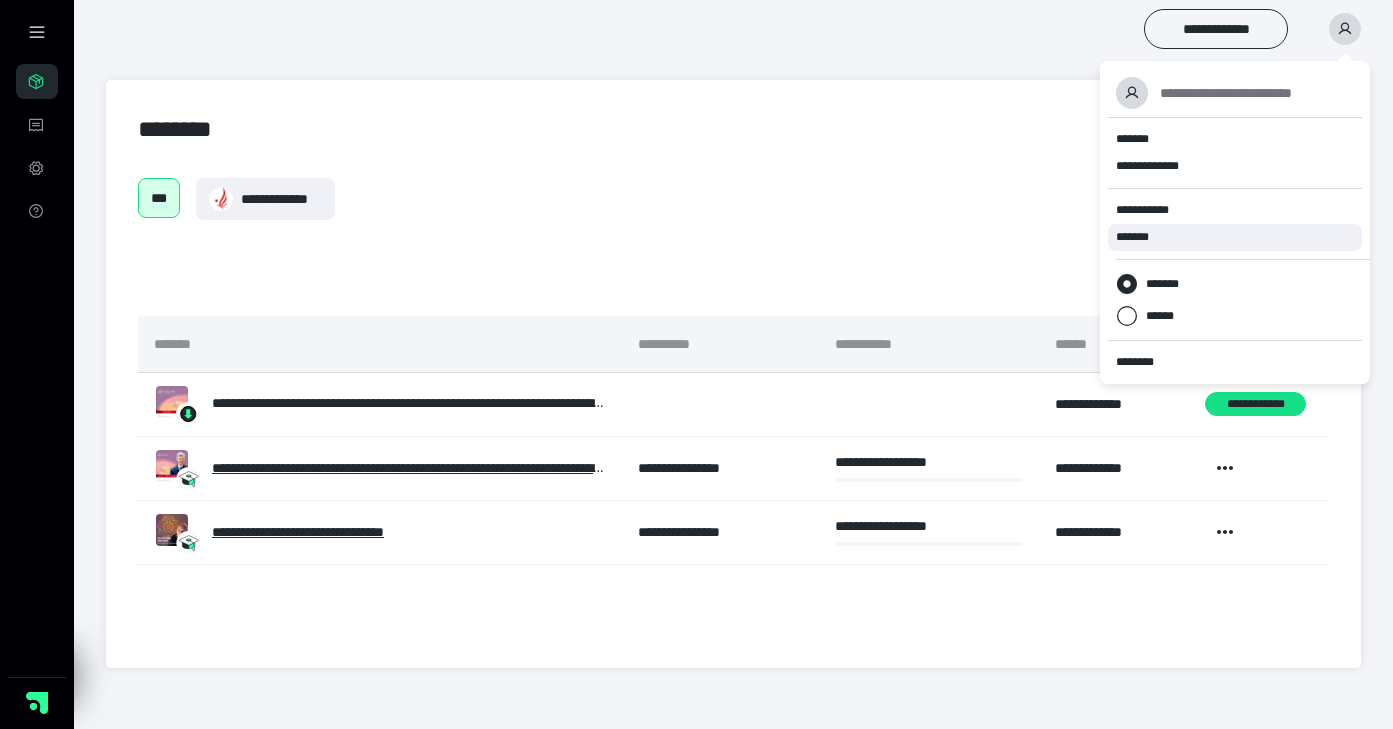 click on "*******" at bounding box center [1235, 237] 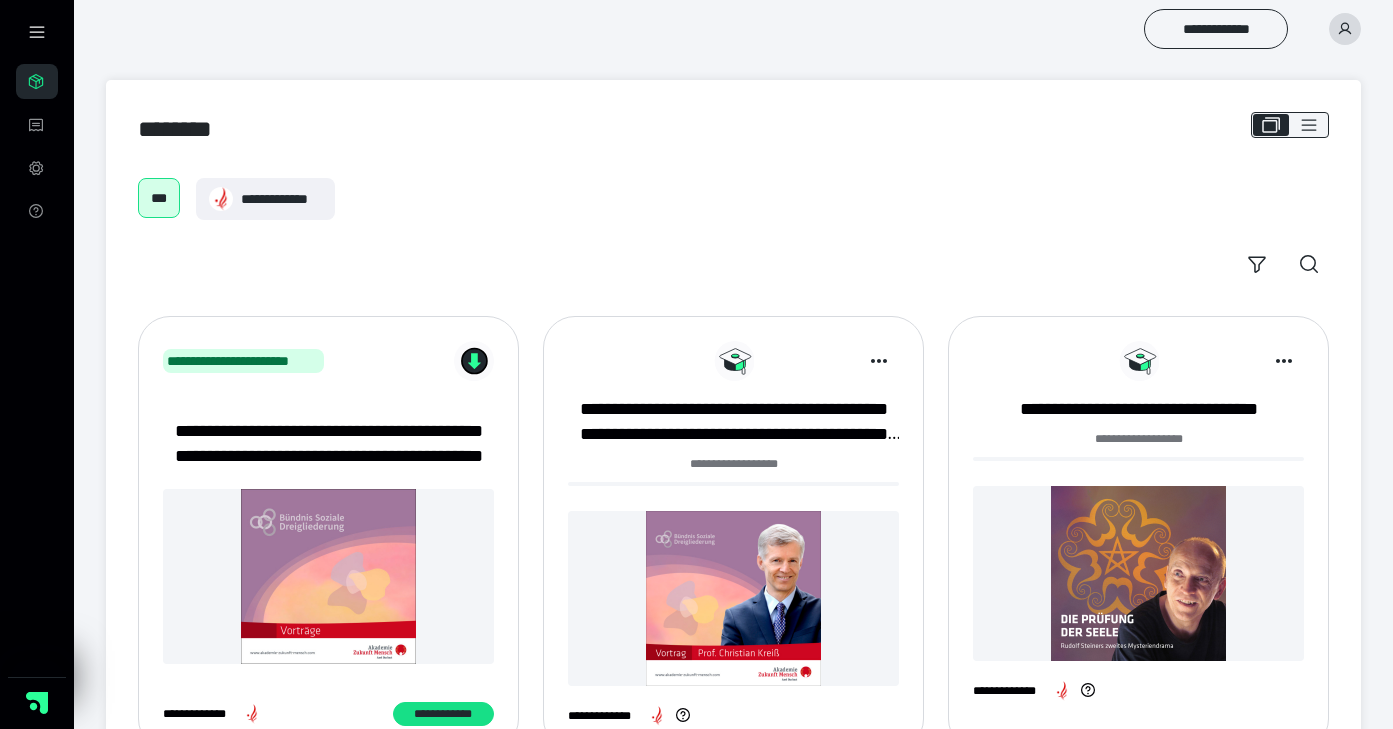 scroll, scrollTop: 0, scrollLeft: 0, axis: both 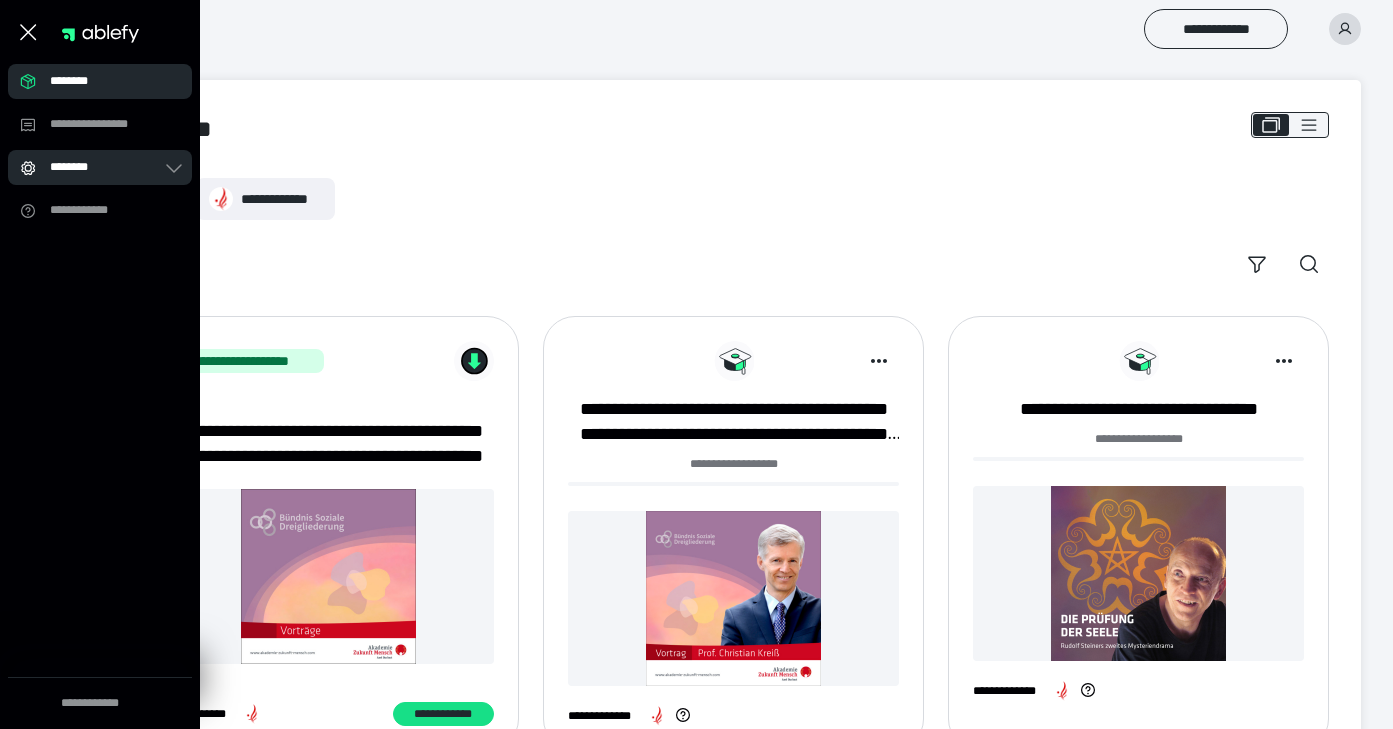 click on "********" at bounding box center [92, 167] 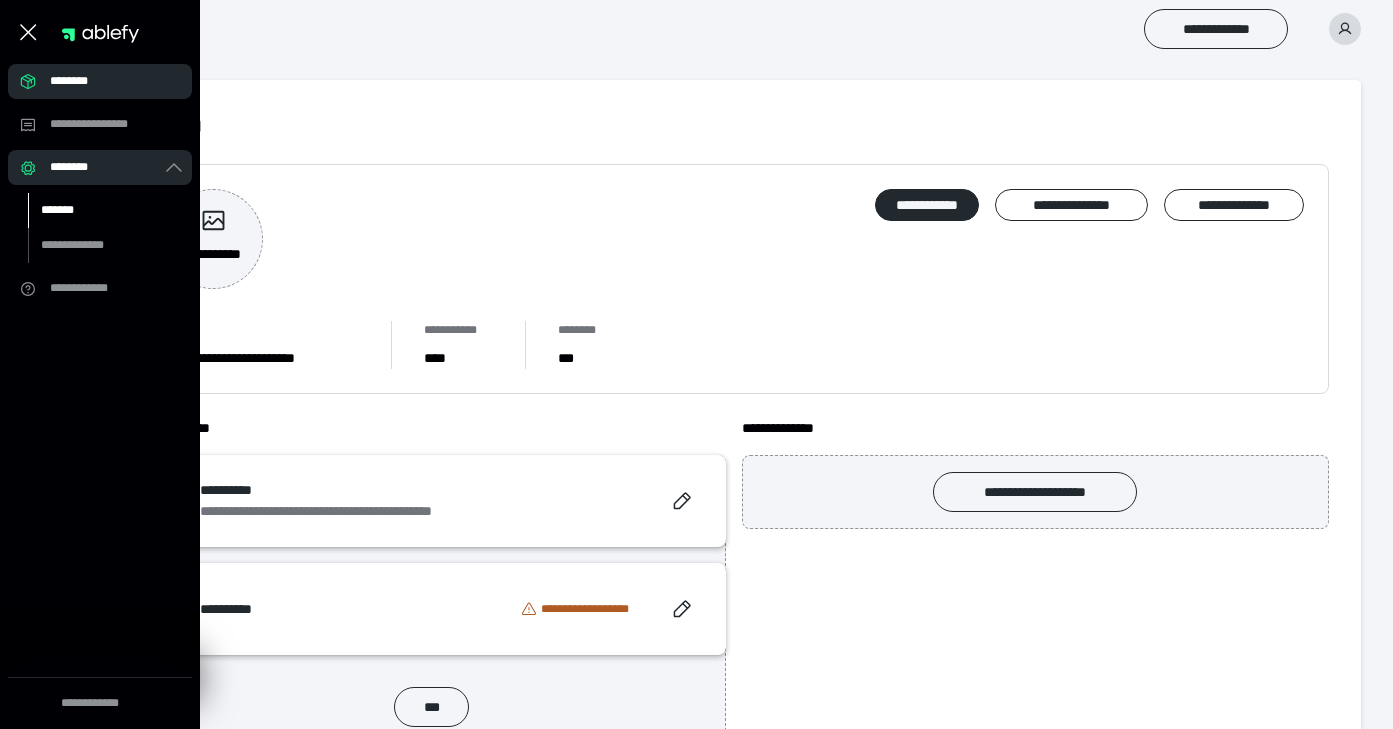 click on "*******" at bounding box center (97, 210) 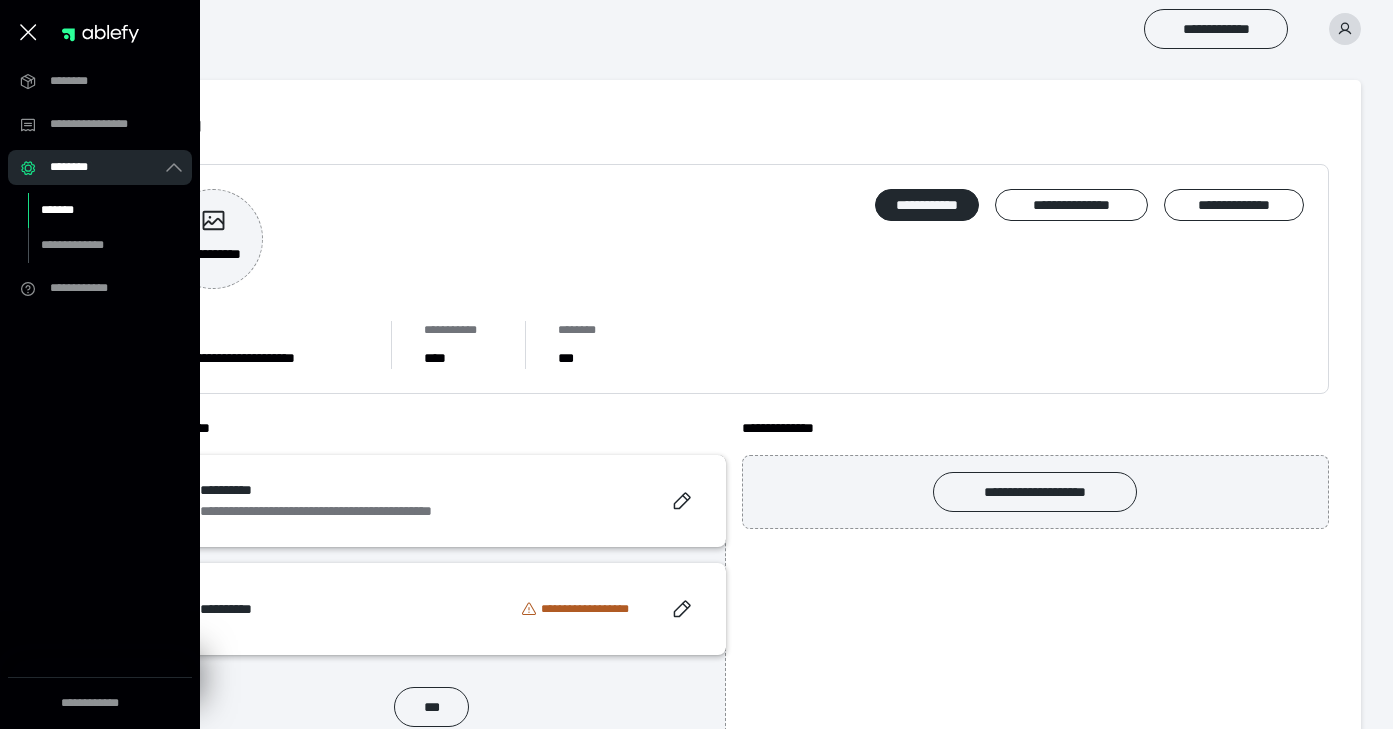 click on "**********" at bounding box center [733, 279] 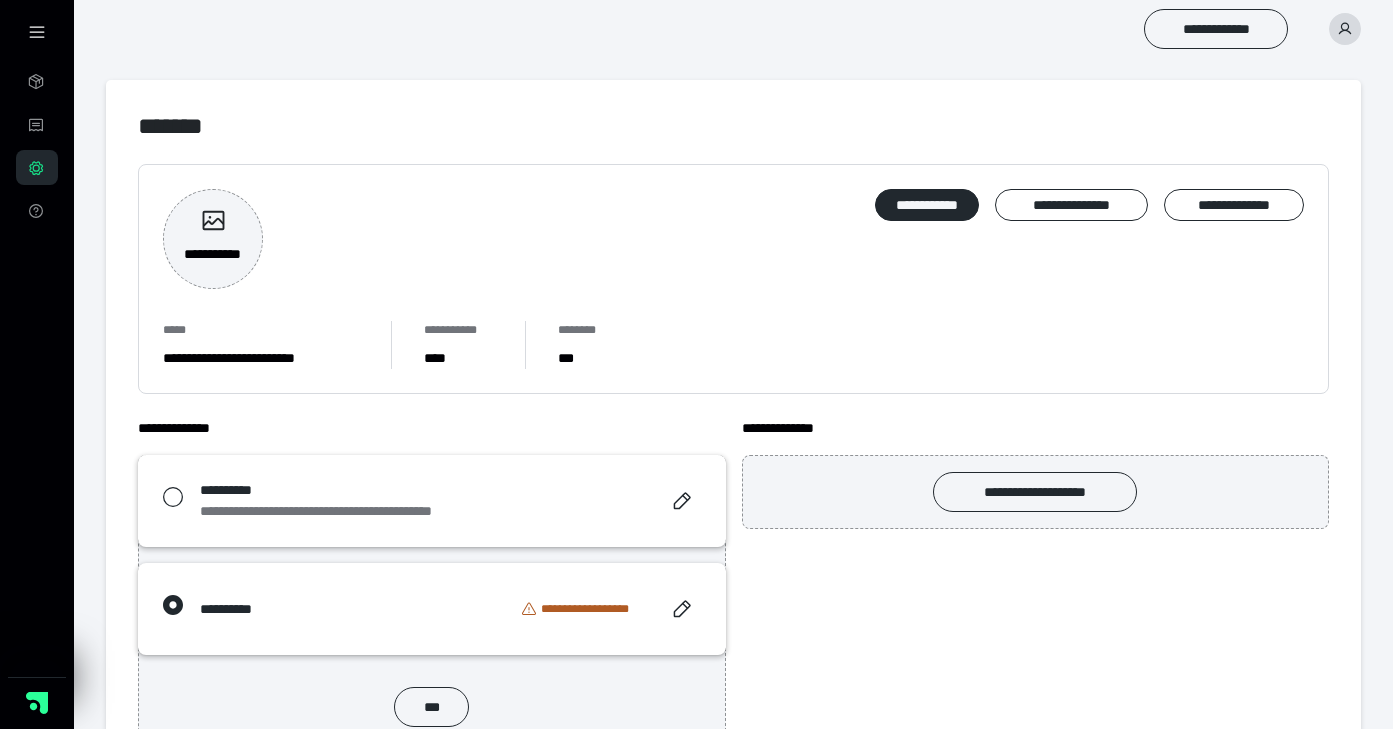 scroll, scrollTop: 0, scrollLeft: 0, axis: both 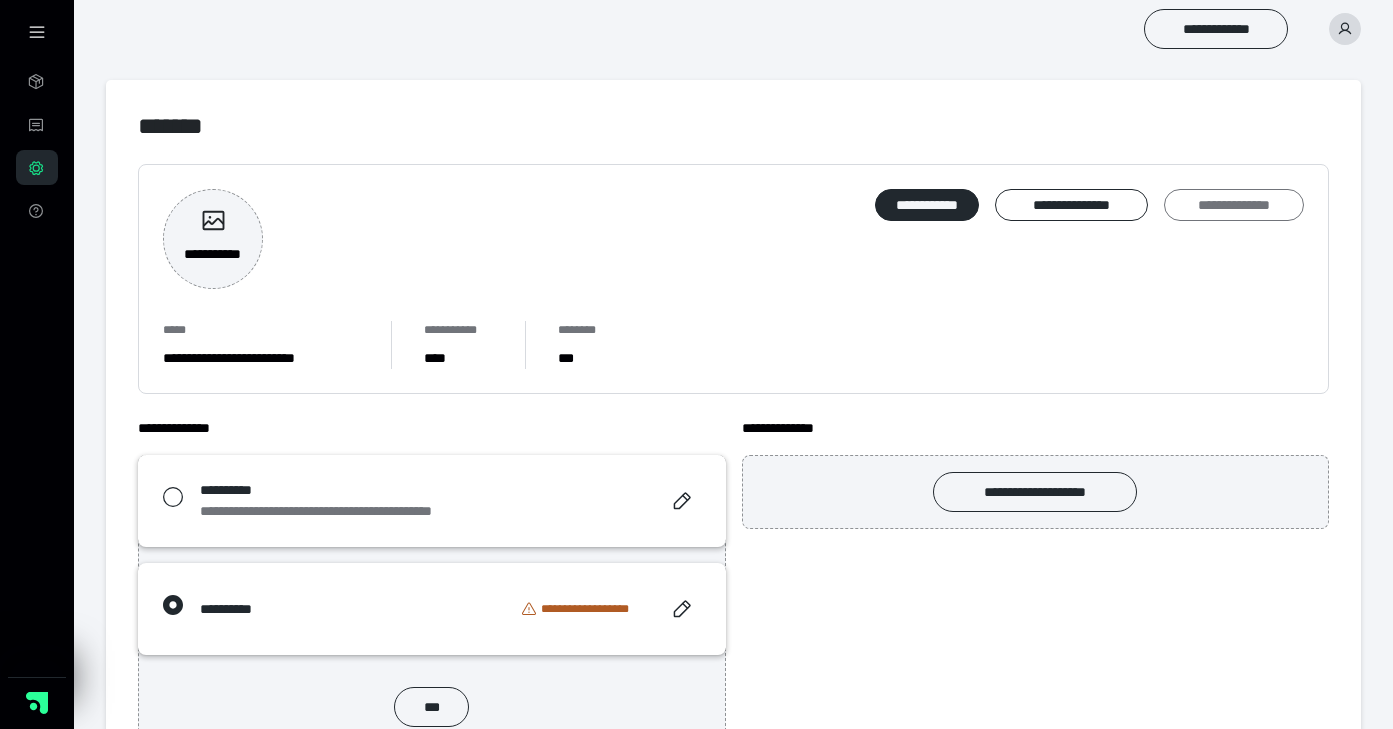 click on "**********" at bounding box center [1234, 205] 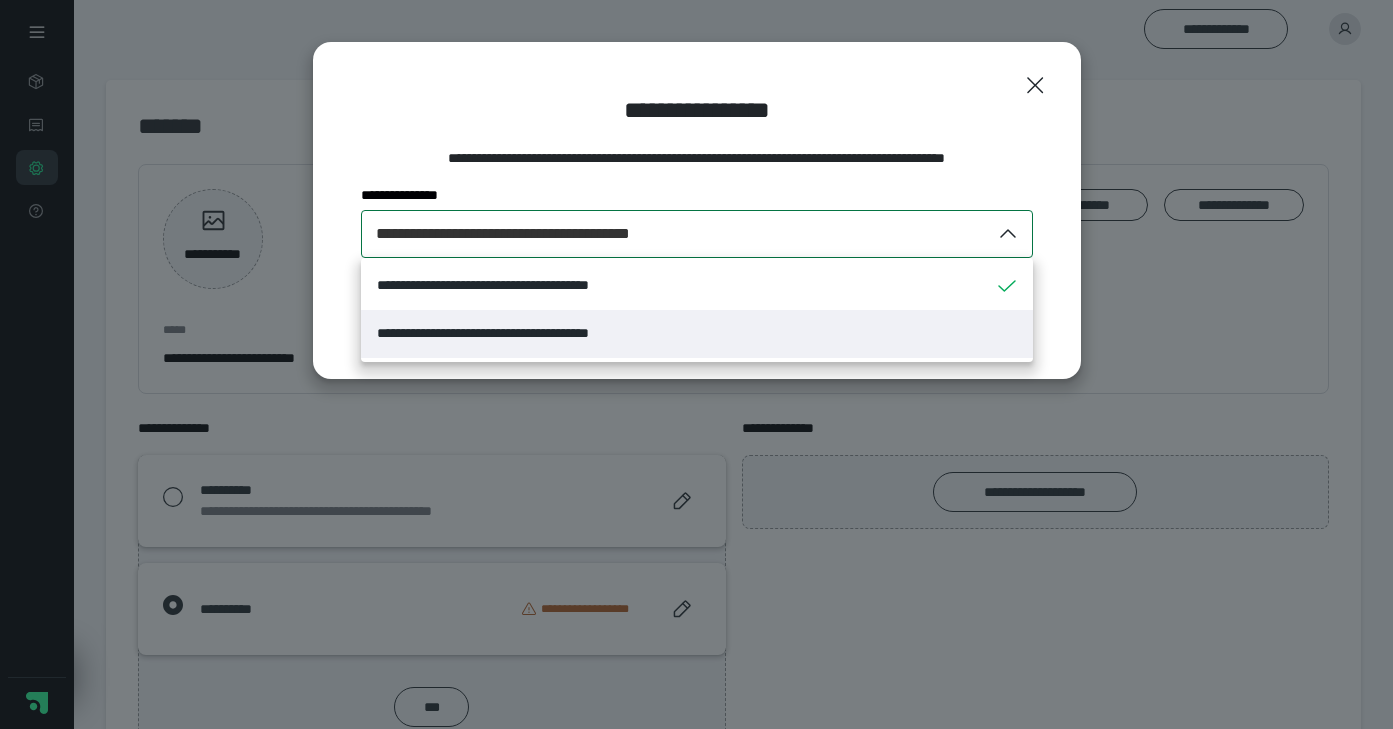 click on "**********" at bounding box center [696, 364] 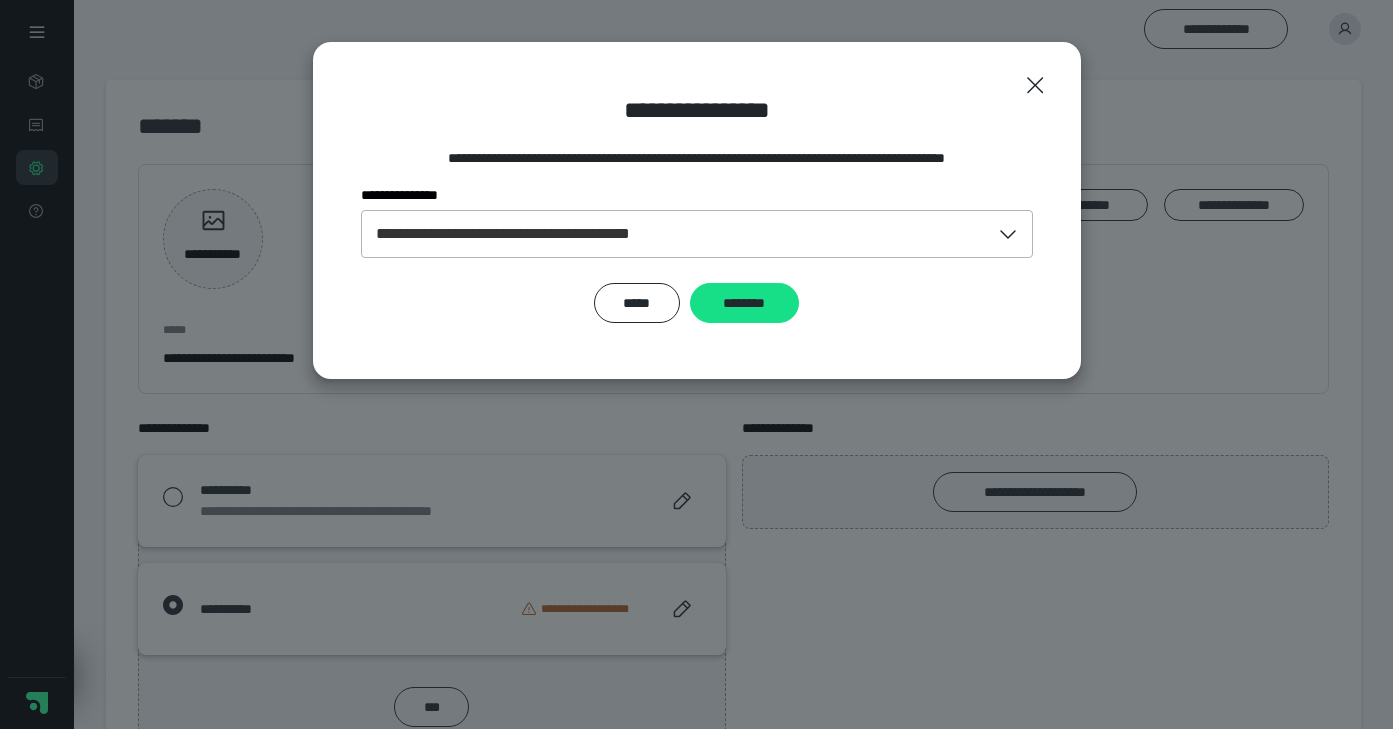 click on "**********" at bounding box center (696, 364) 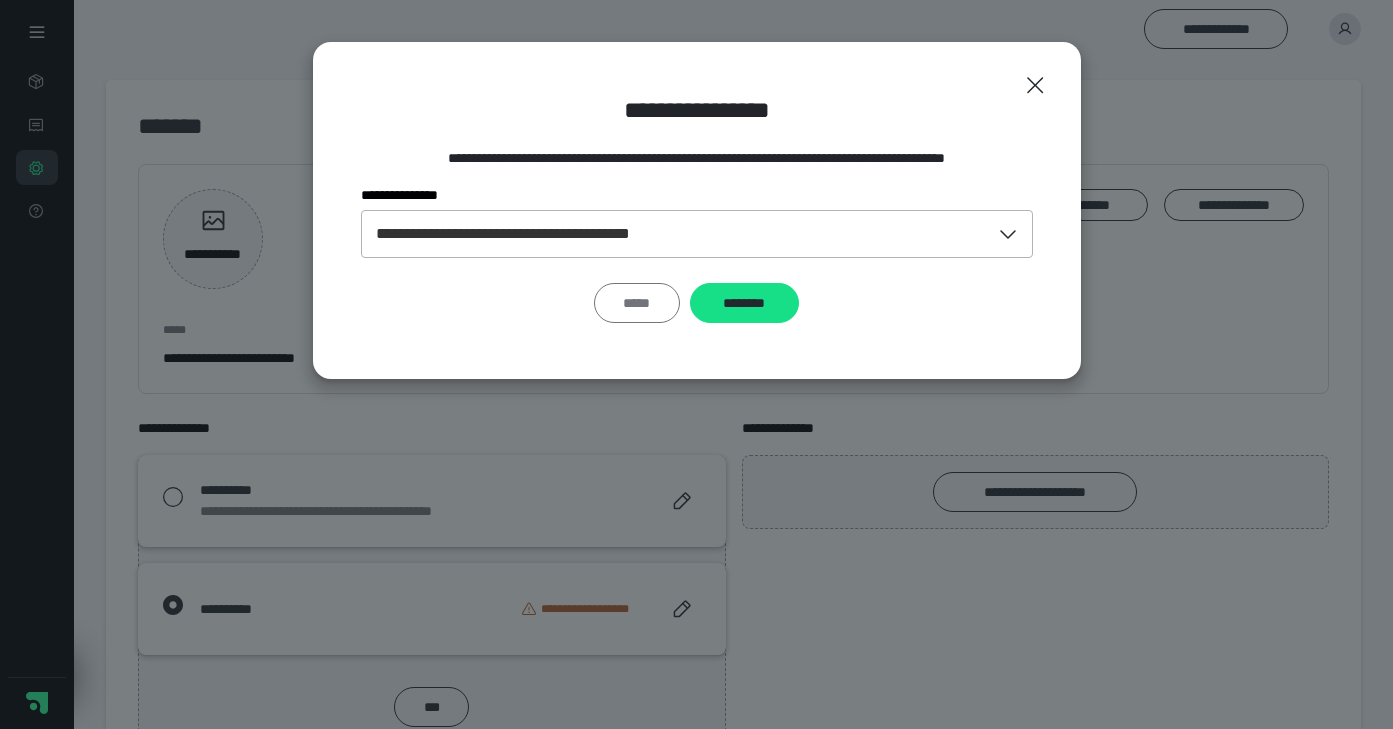 click on "*****" at bounding box center (637, 303) 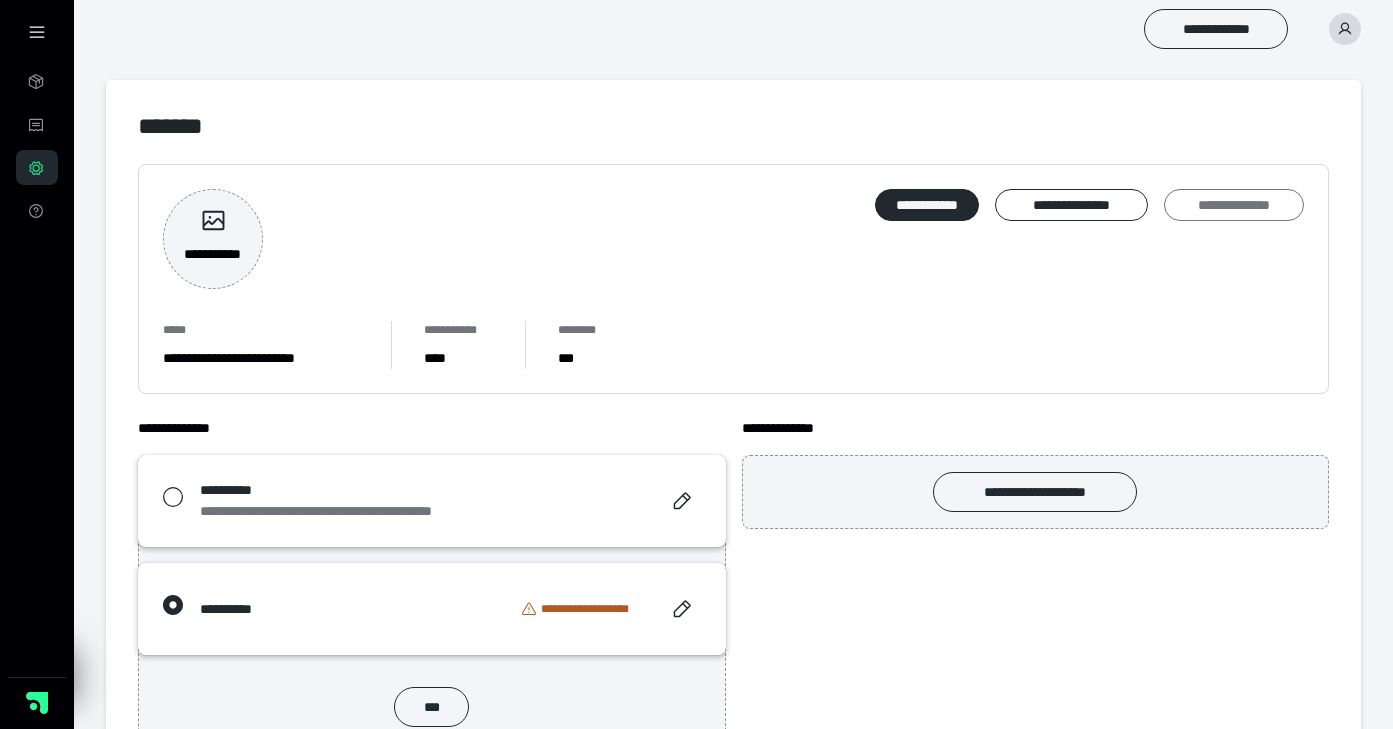 click on "**********" at bounding box center (1234, 205) 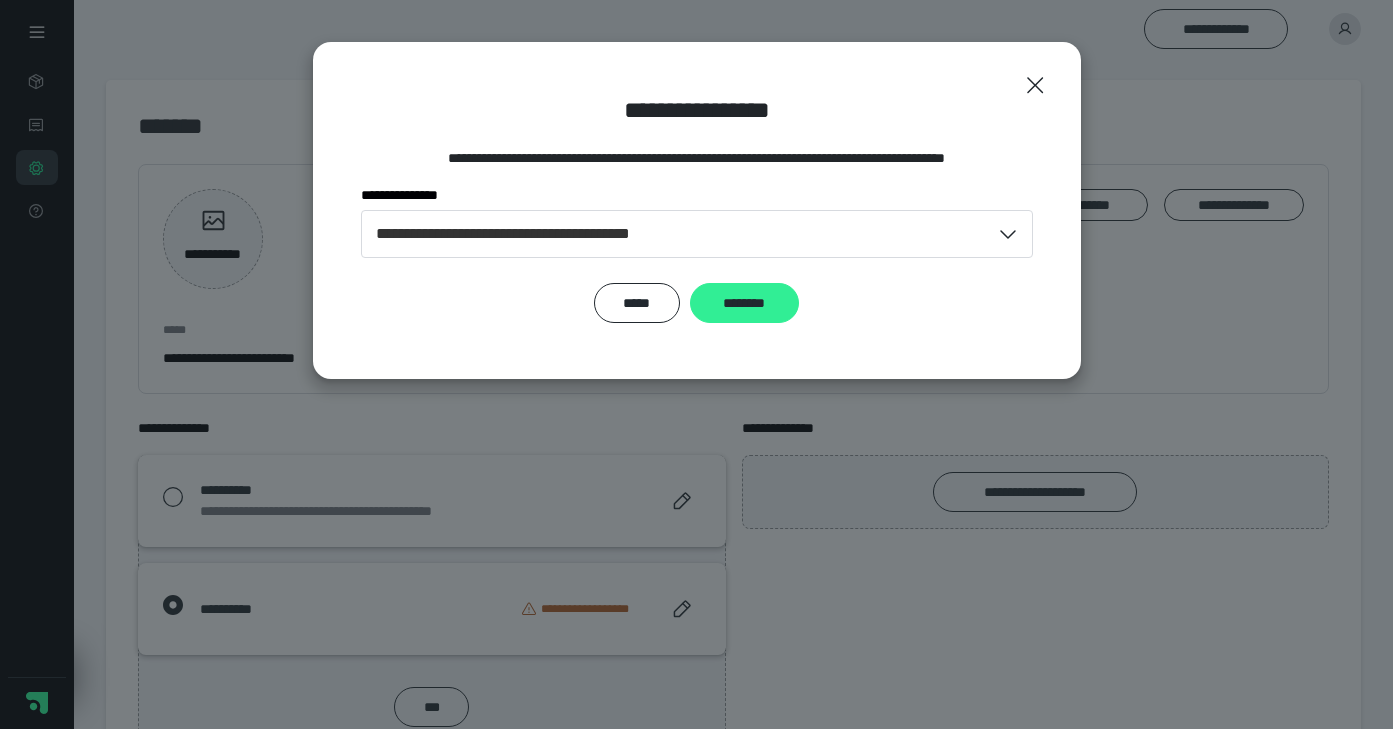 click on "********" at bounding box center [744, 303] 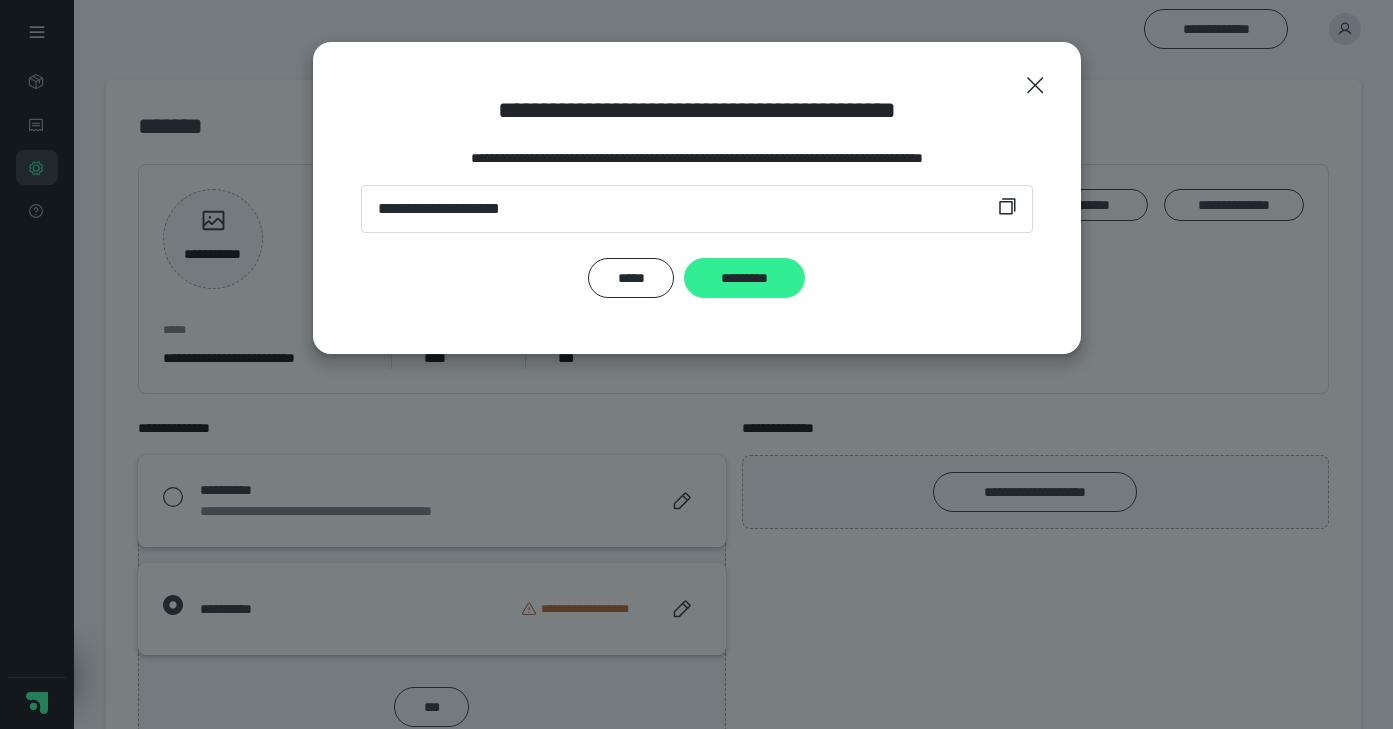 click on "*********" at bounding box center (744, 278) 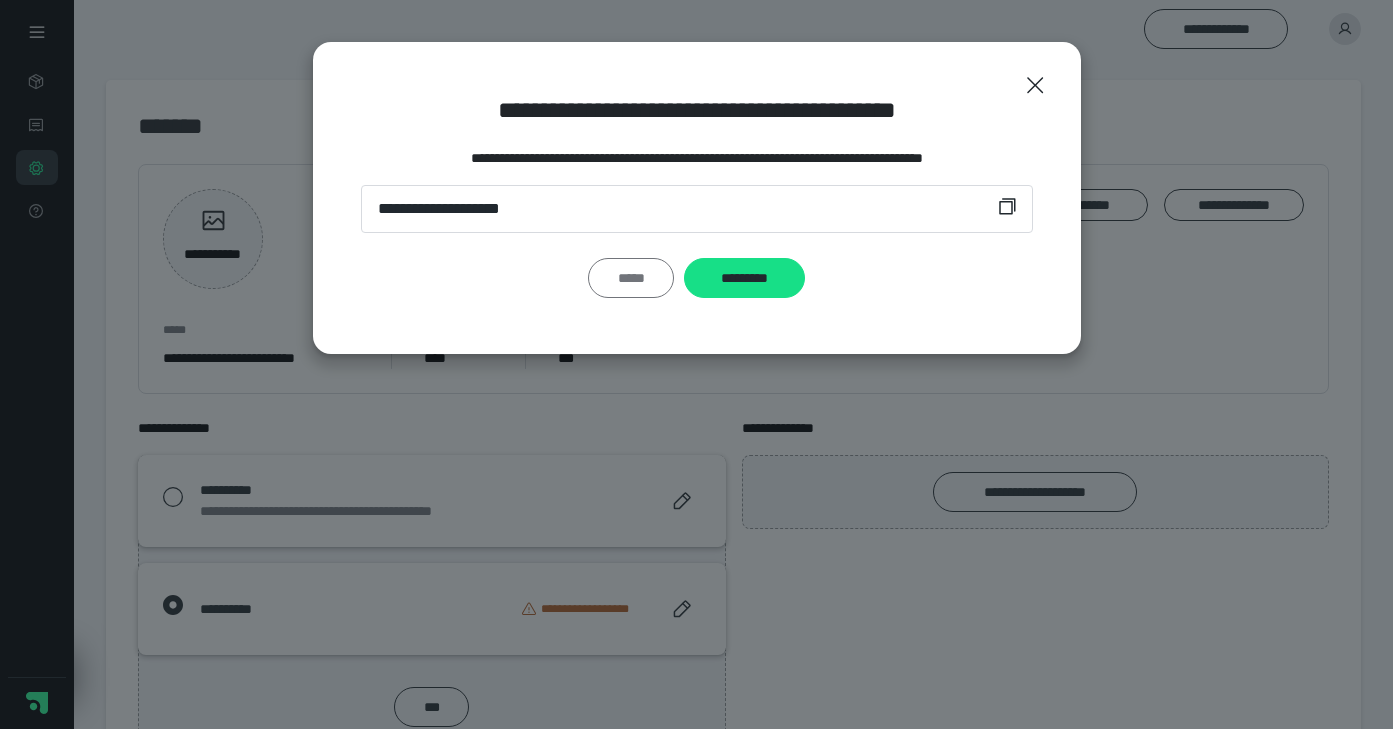 click on "*****" at bounding box center [631, 278] 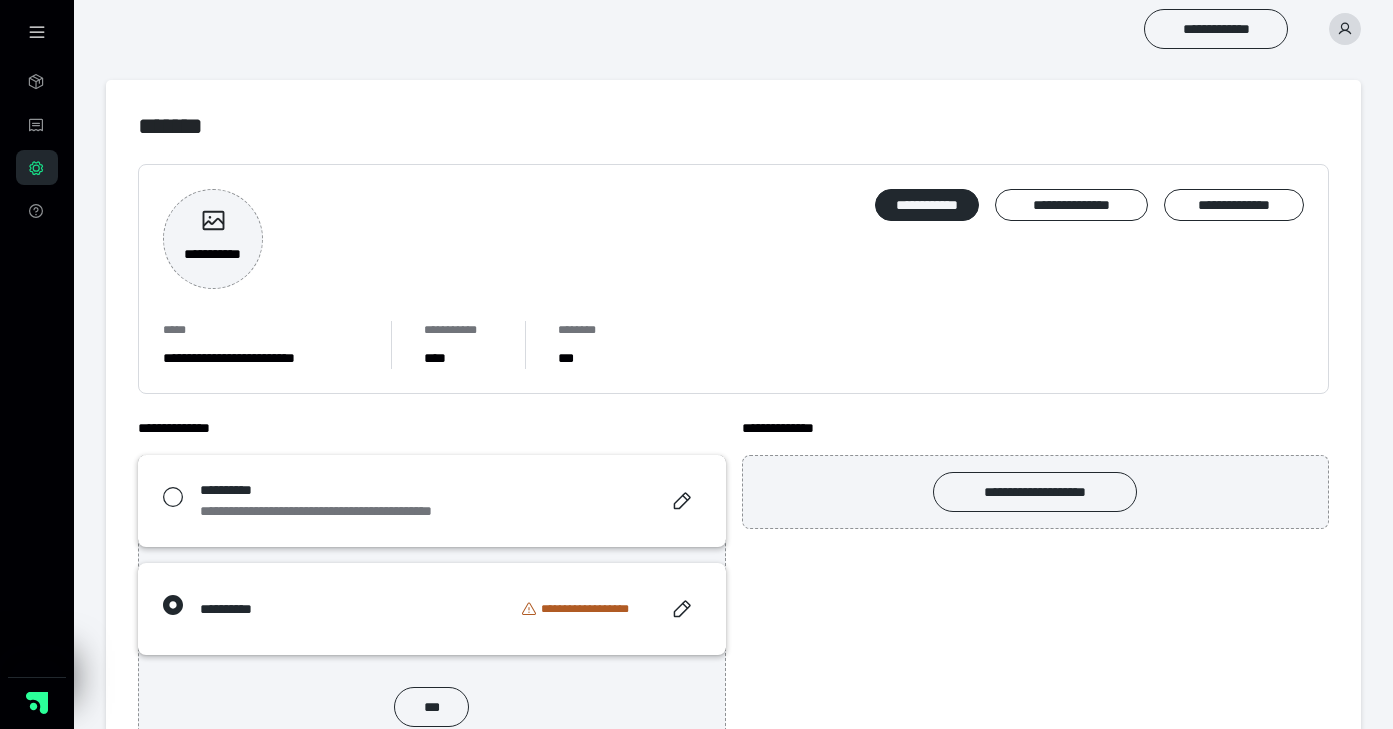 click 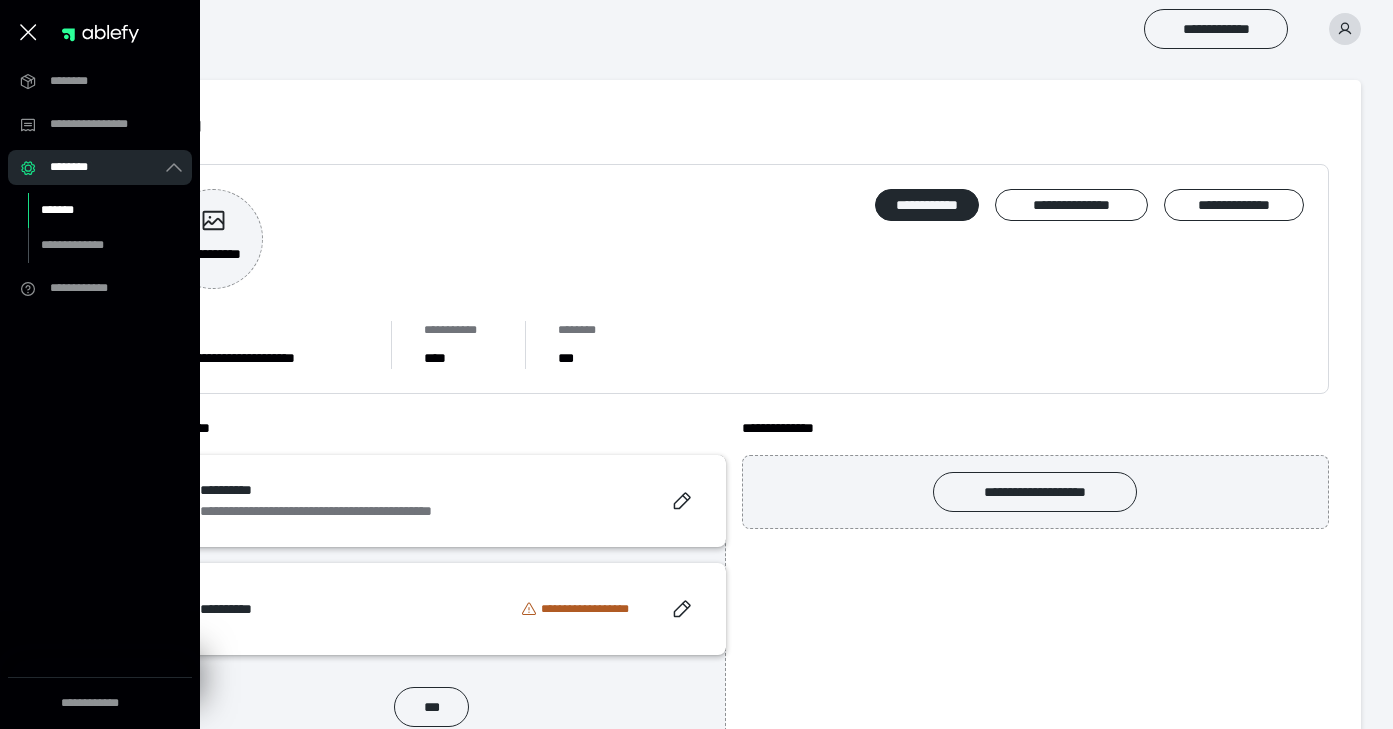 click 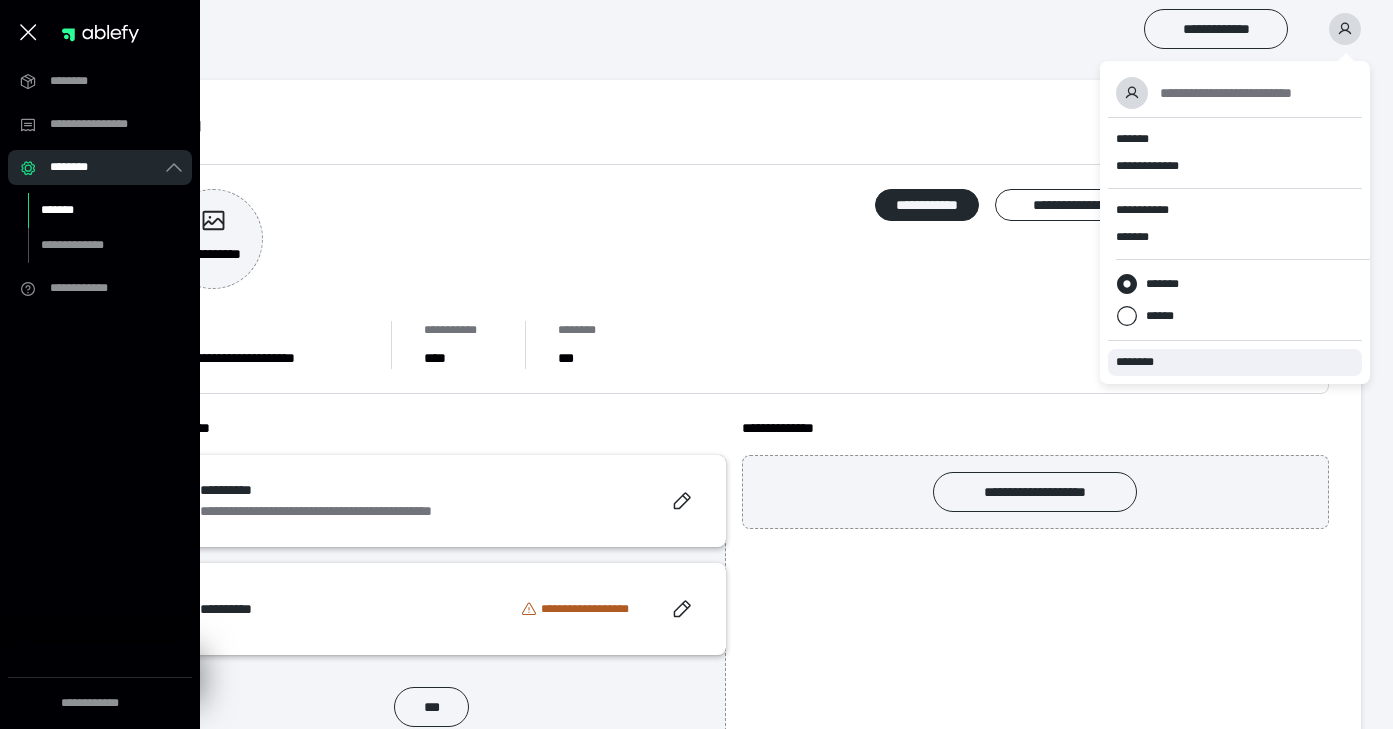 click on "********" at bounding box center [1139, 362] 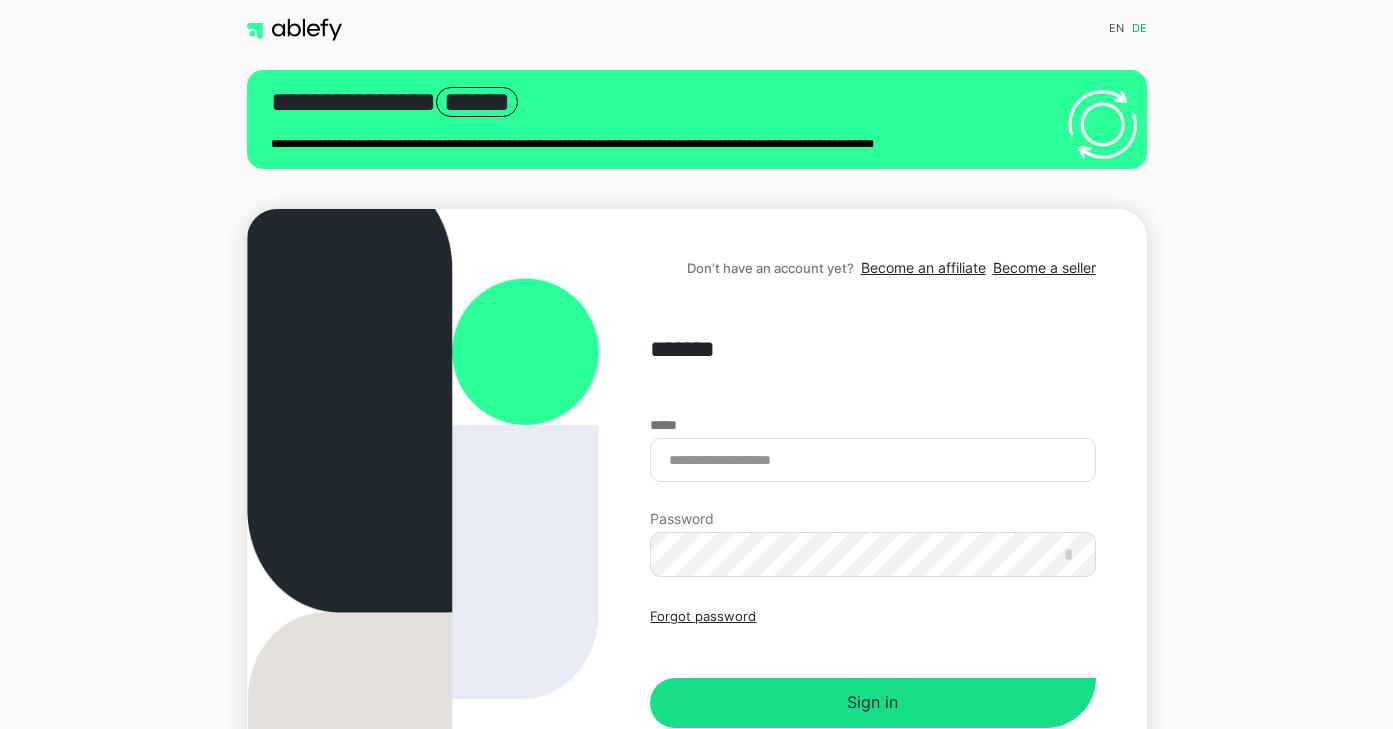 scroll, scrollTop: 0, scrollLeft: 0, axis: both 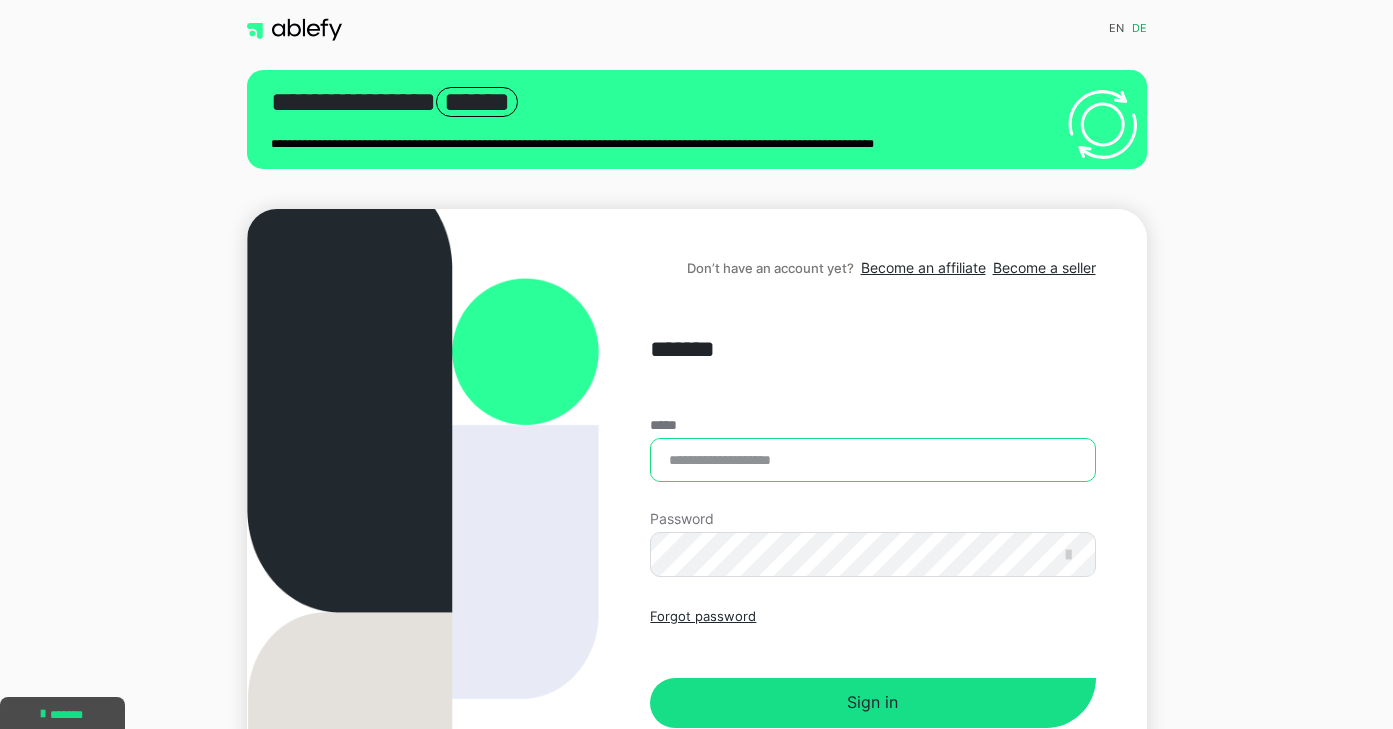 click on "*****" at bounding box center (872, 460) 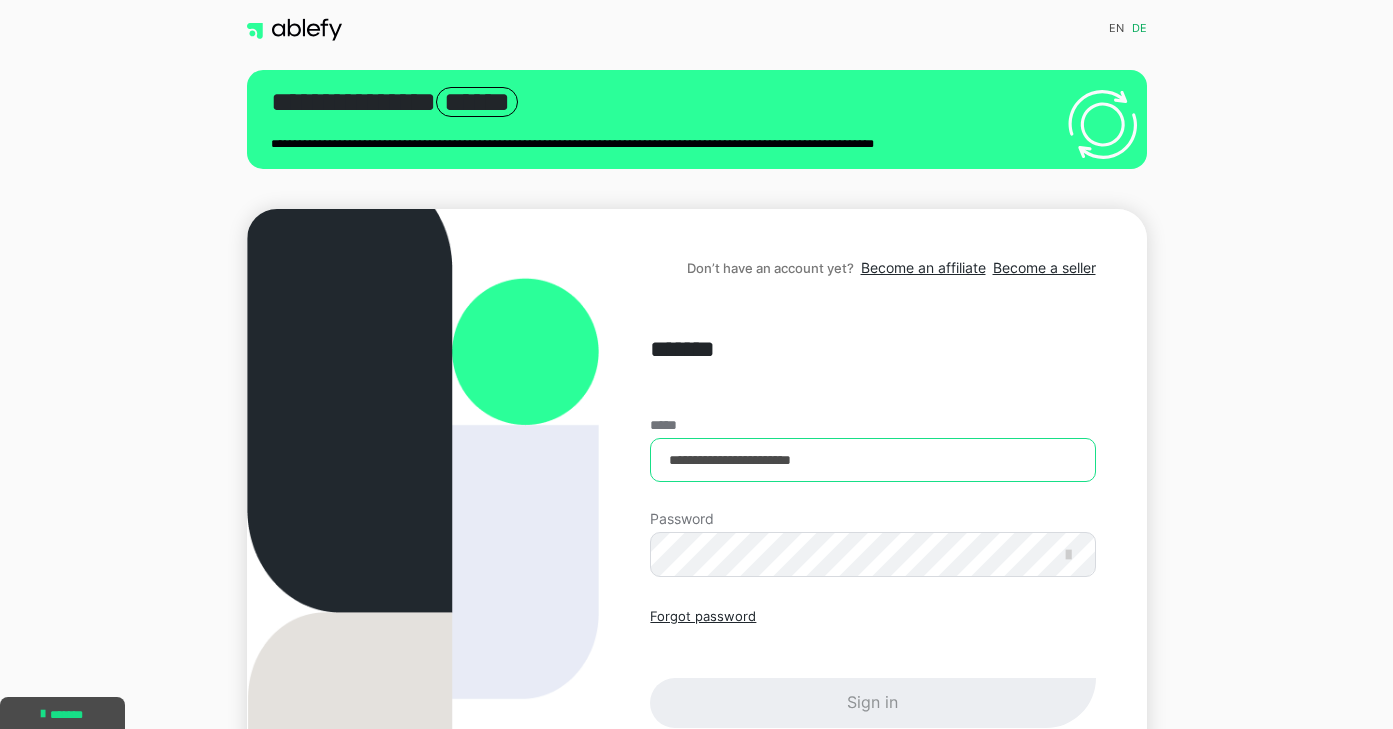 type on "**********" 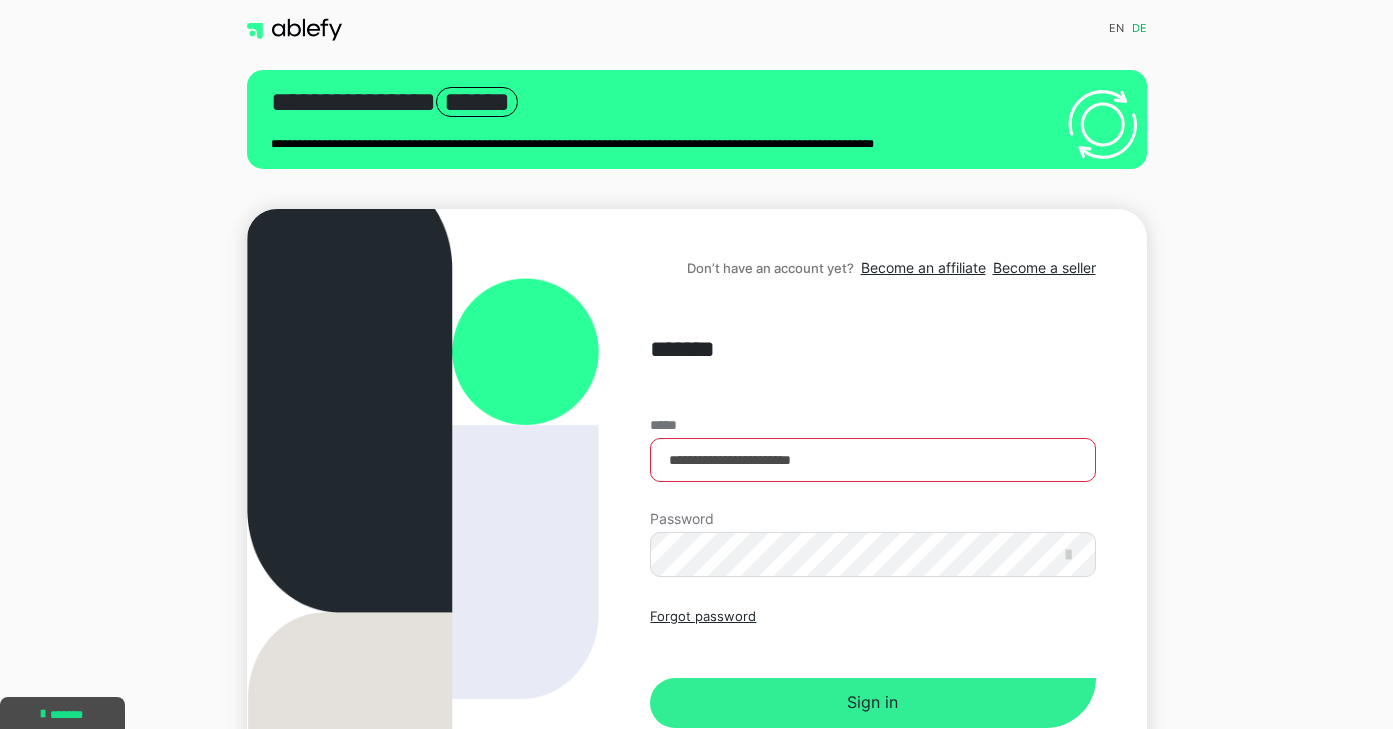 click on "Sign in" at bounding box center [872, 703] 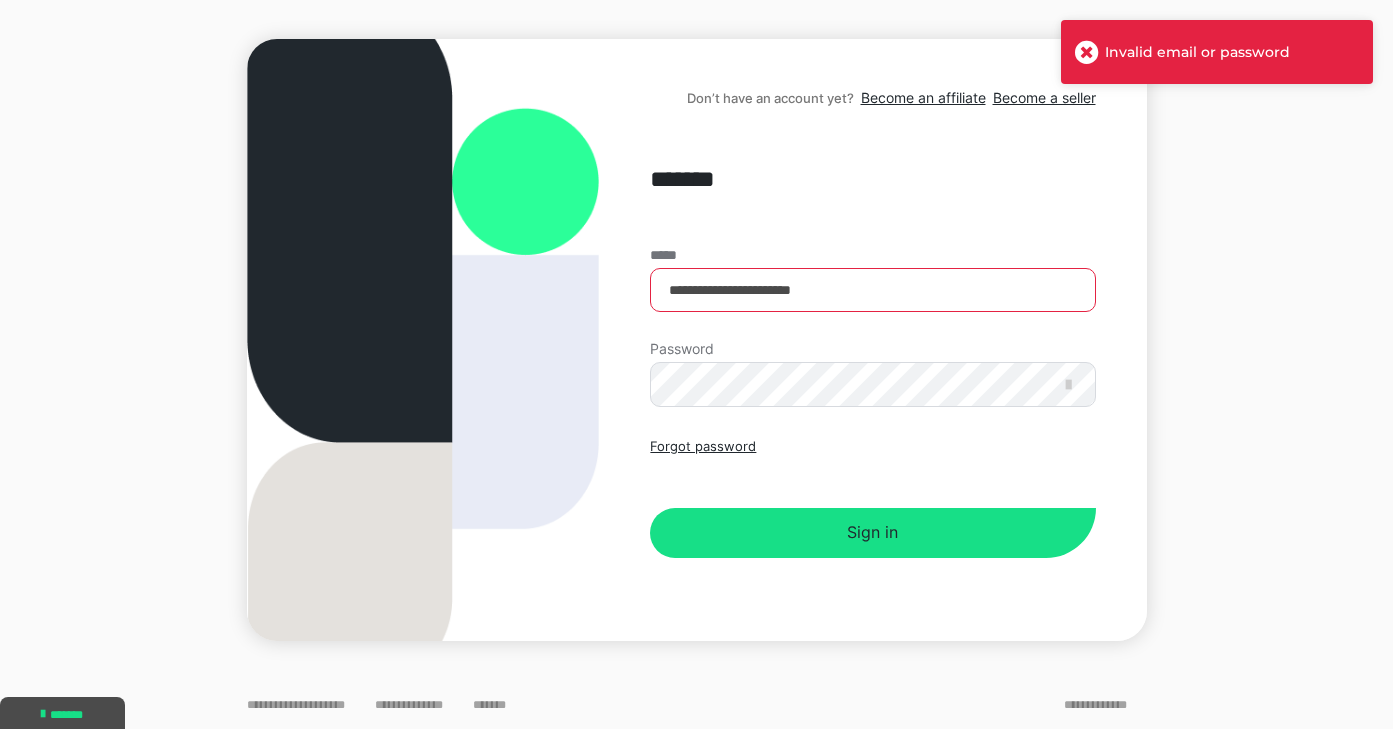 scroll, scrollTop: 170, scrollLeft: 0, axis: vertical 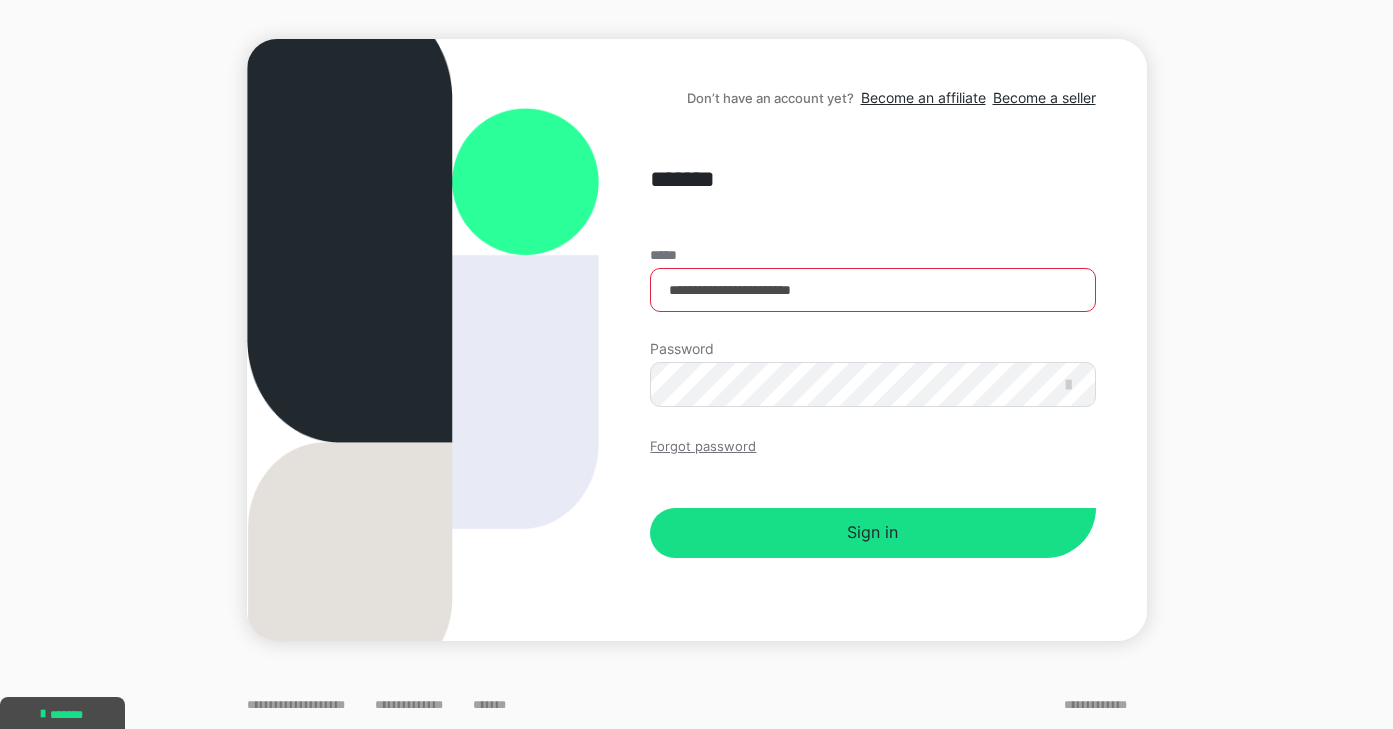 click on "Forgot password" at bounding box center (703, 447) 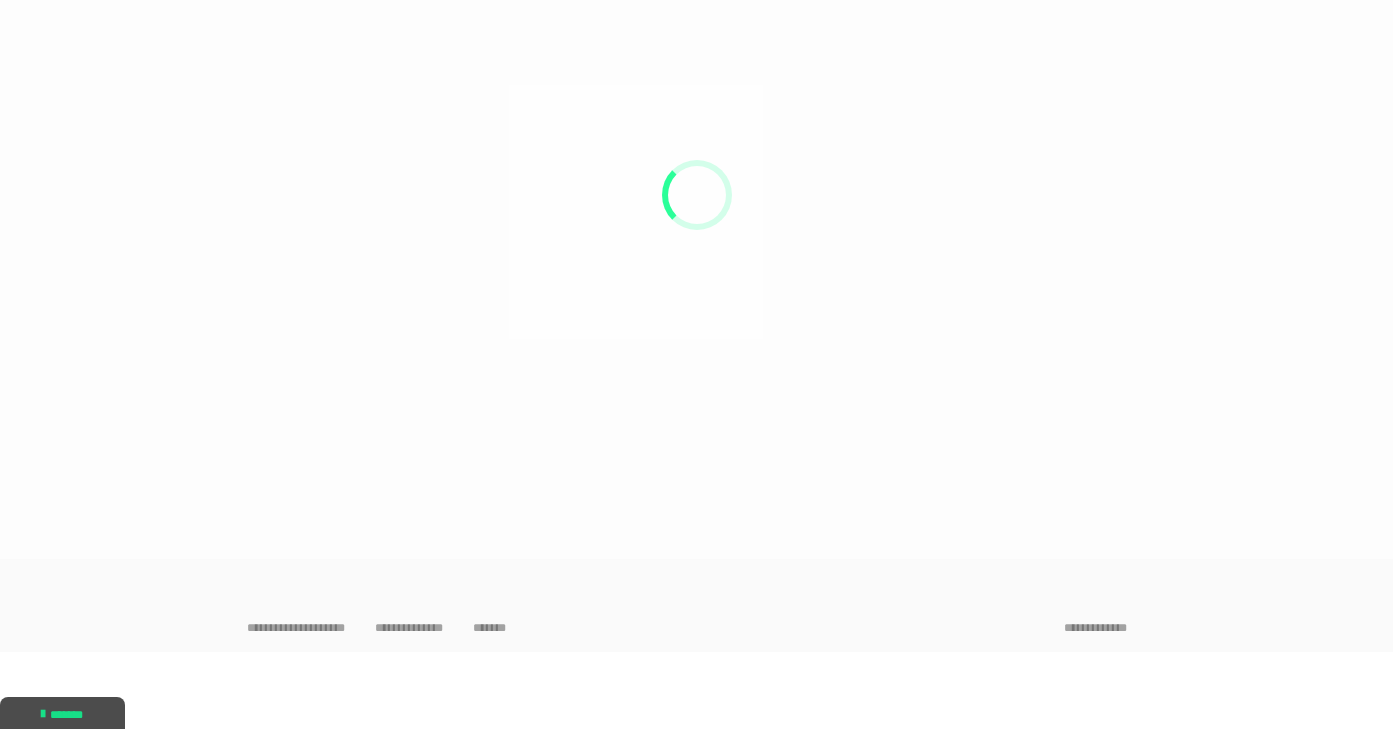 scroll, scrollTop: 46, scrollLeft: 0, axis: vertical 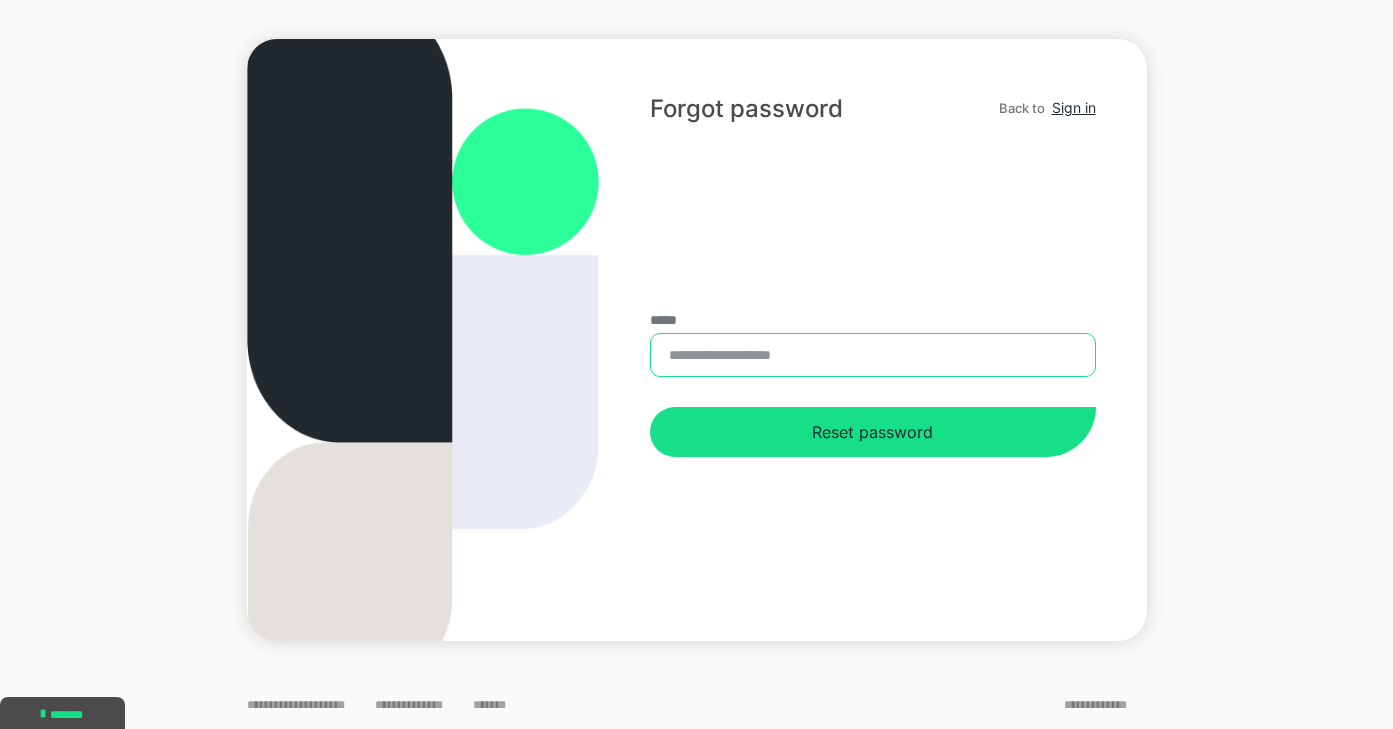 click on "*****" at bounding box center [872, 355] 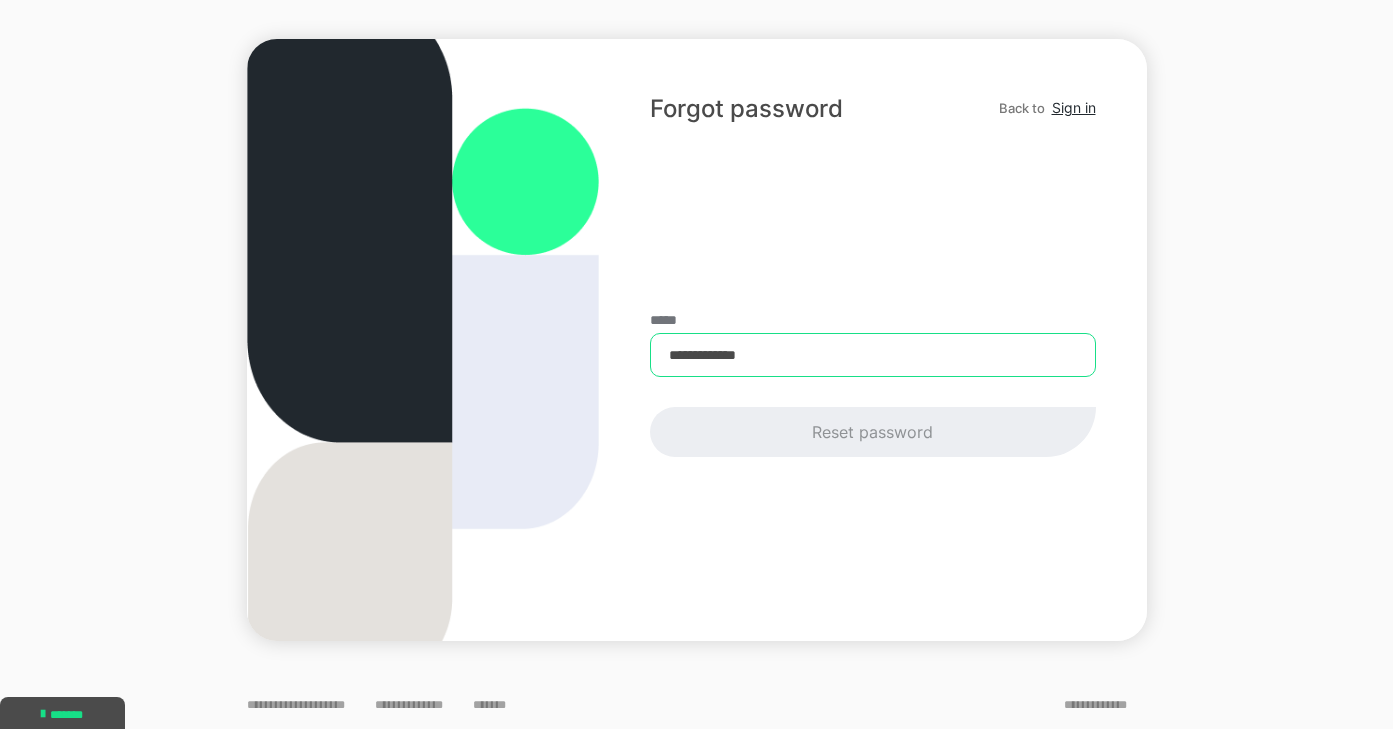 click on "**********" at bounding box center [872, 355] 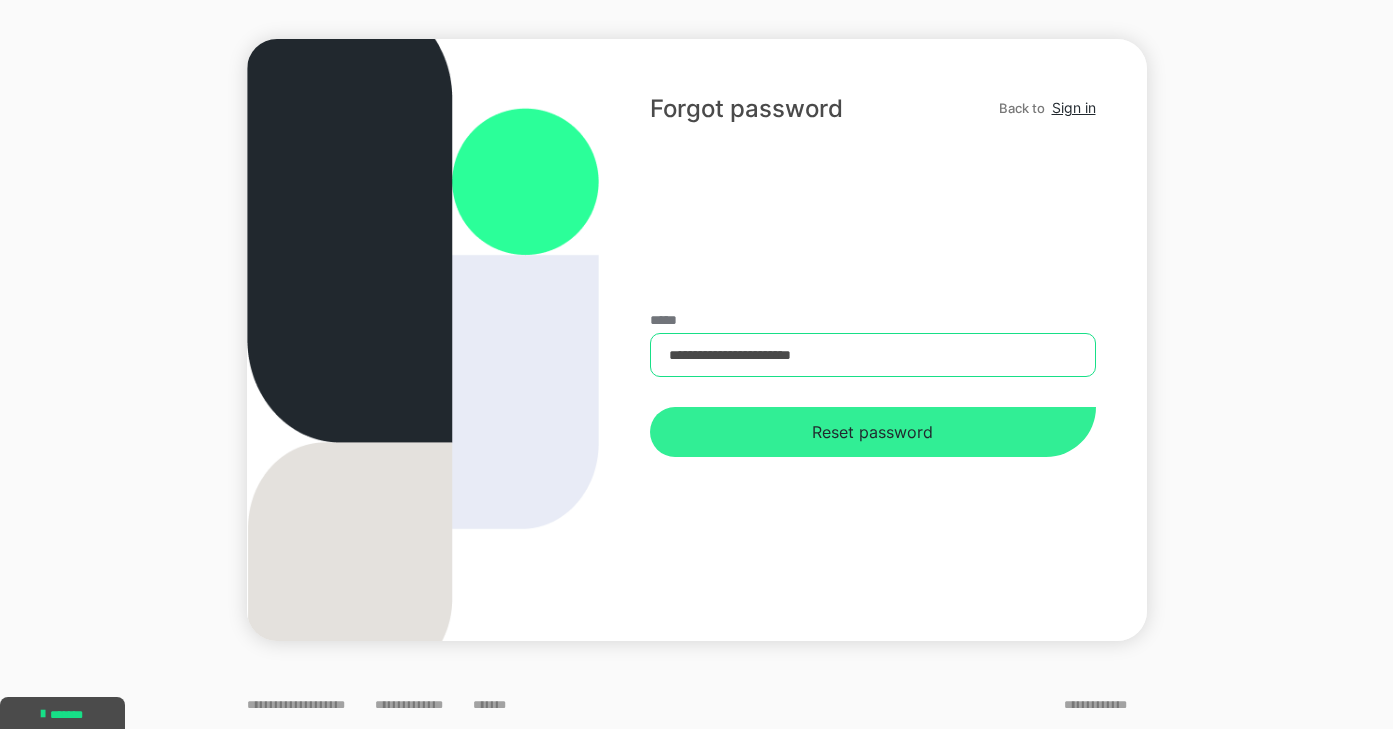type on "**********" 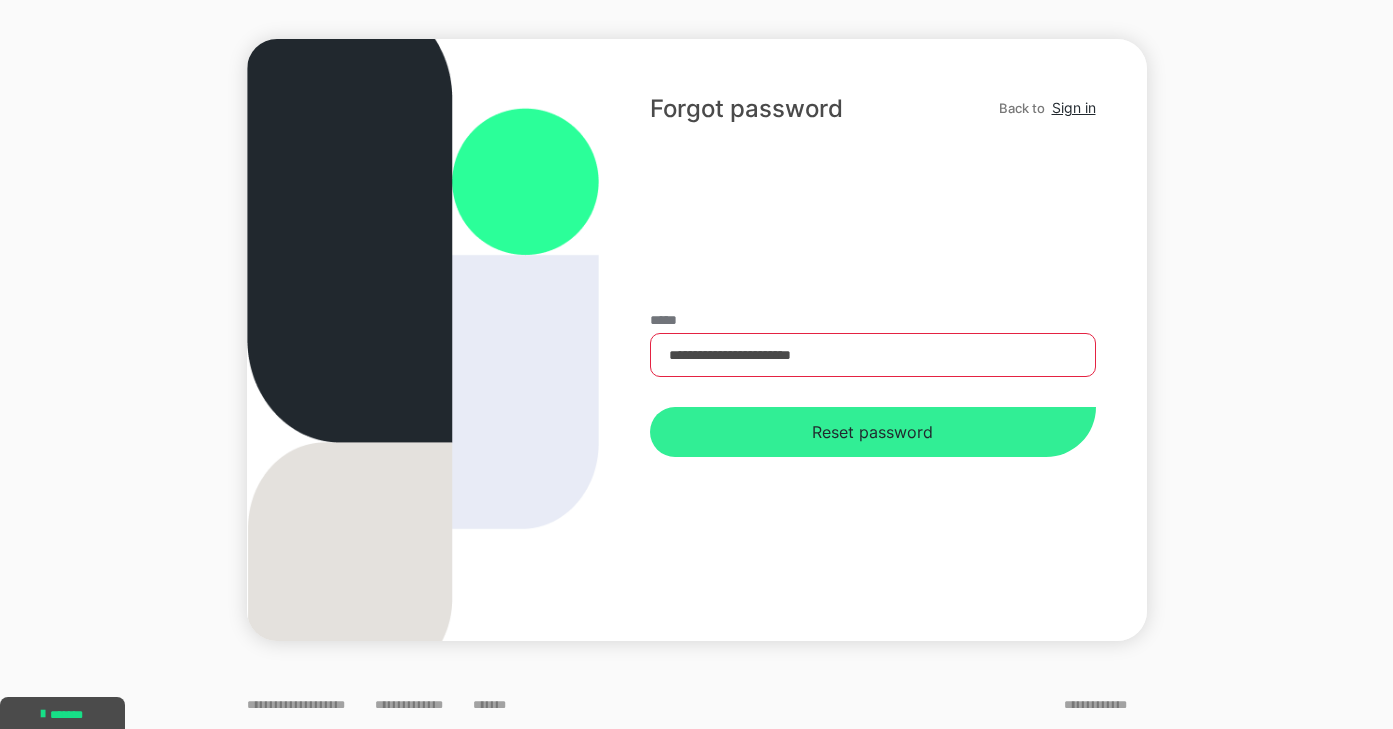 click on "Reset password" at bounding box center (872, 432) 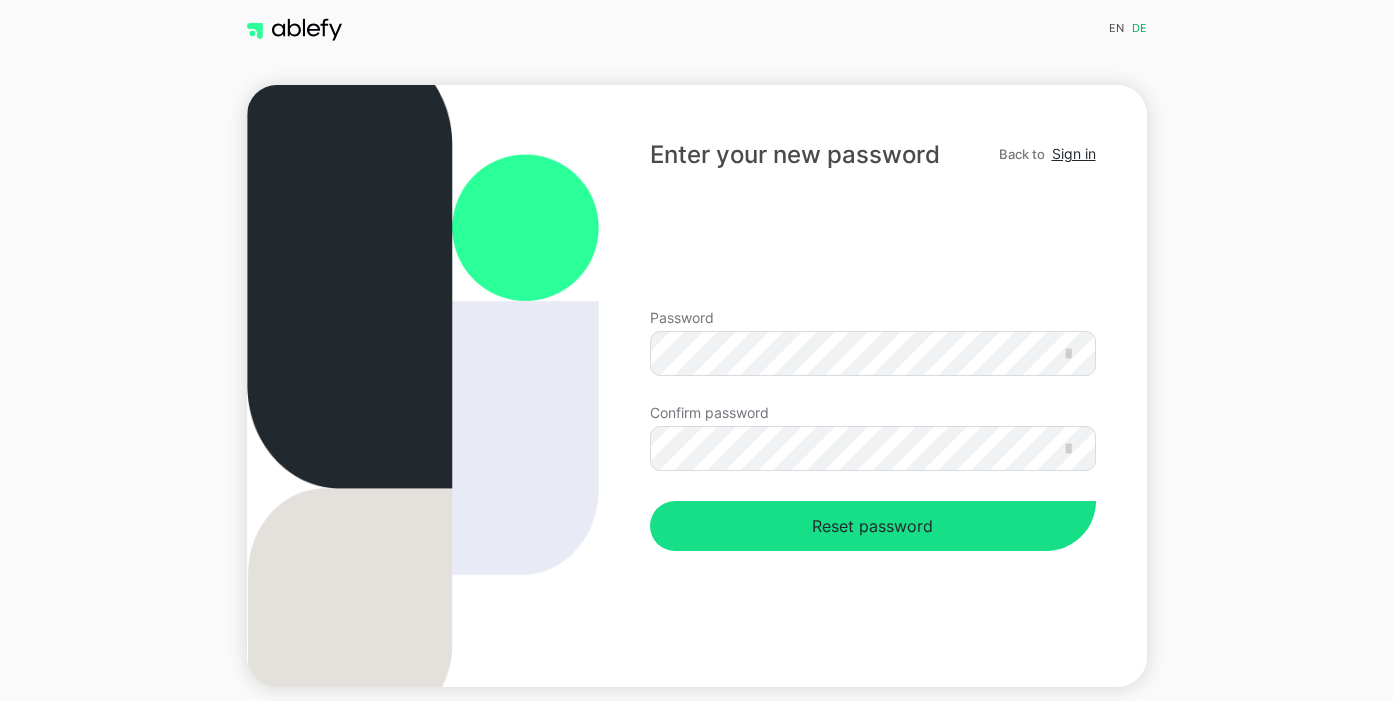 scroll, scrollTop: 0, scrollLeft: 0, axis: both 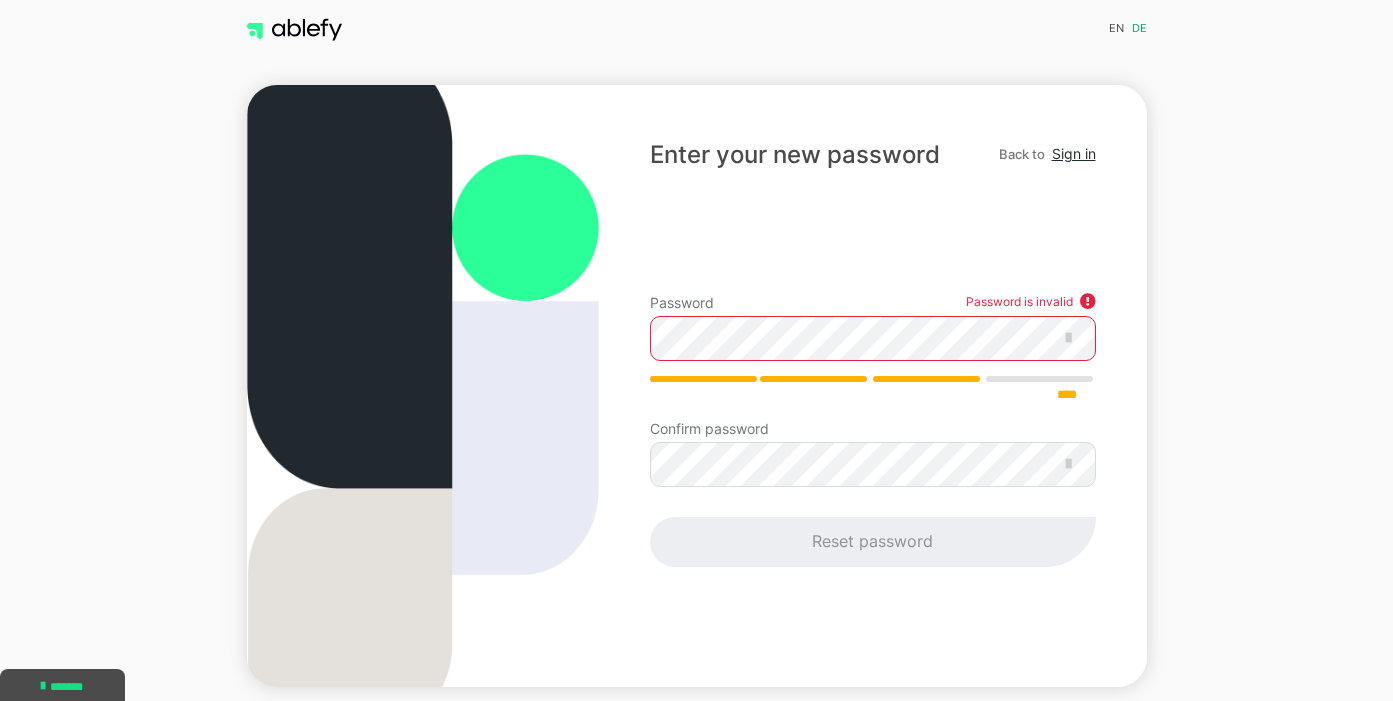 click on "Reset password" at bounding box center [872, 542] 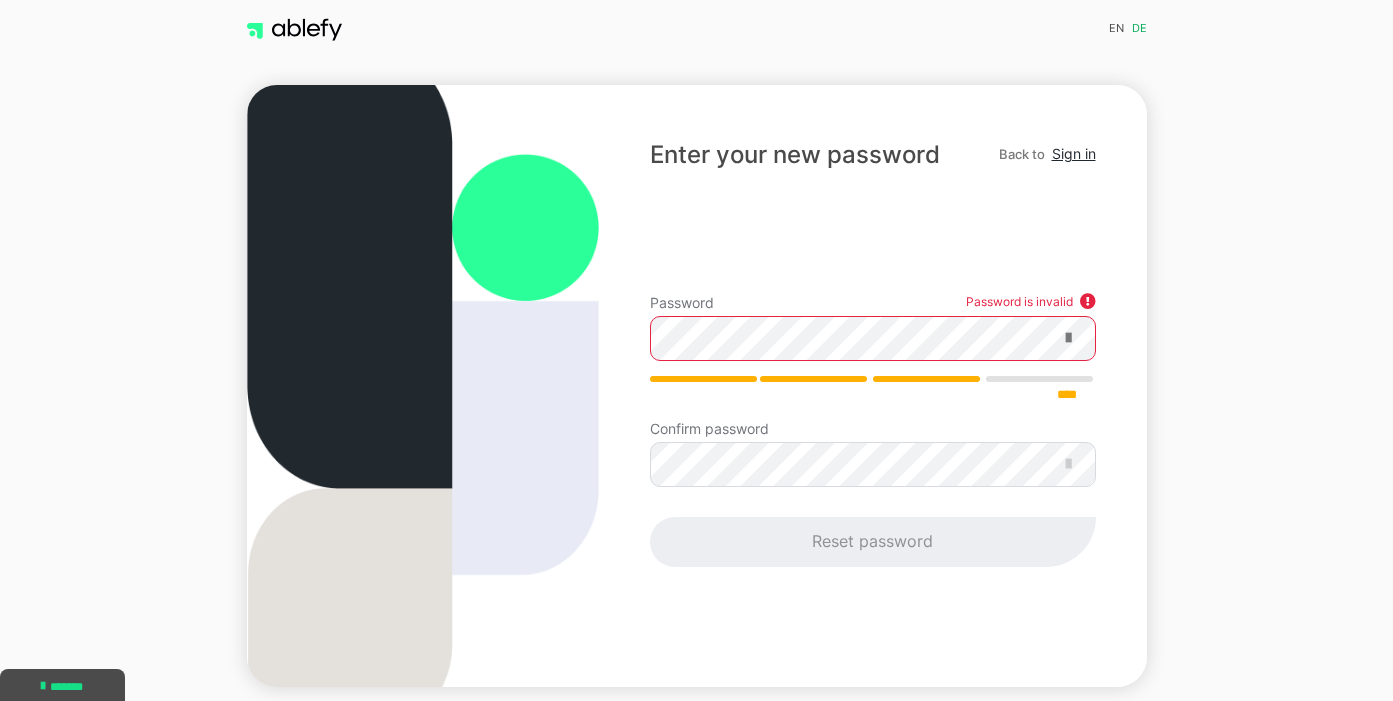 click at bounding box center [1068, 338] 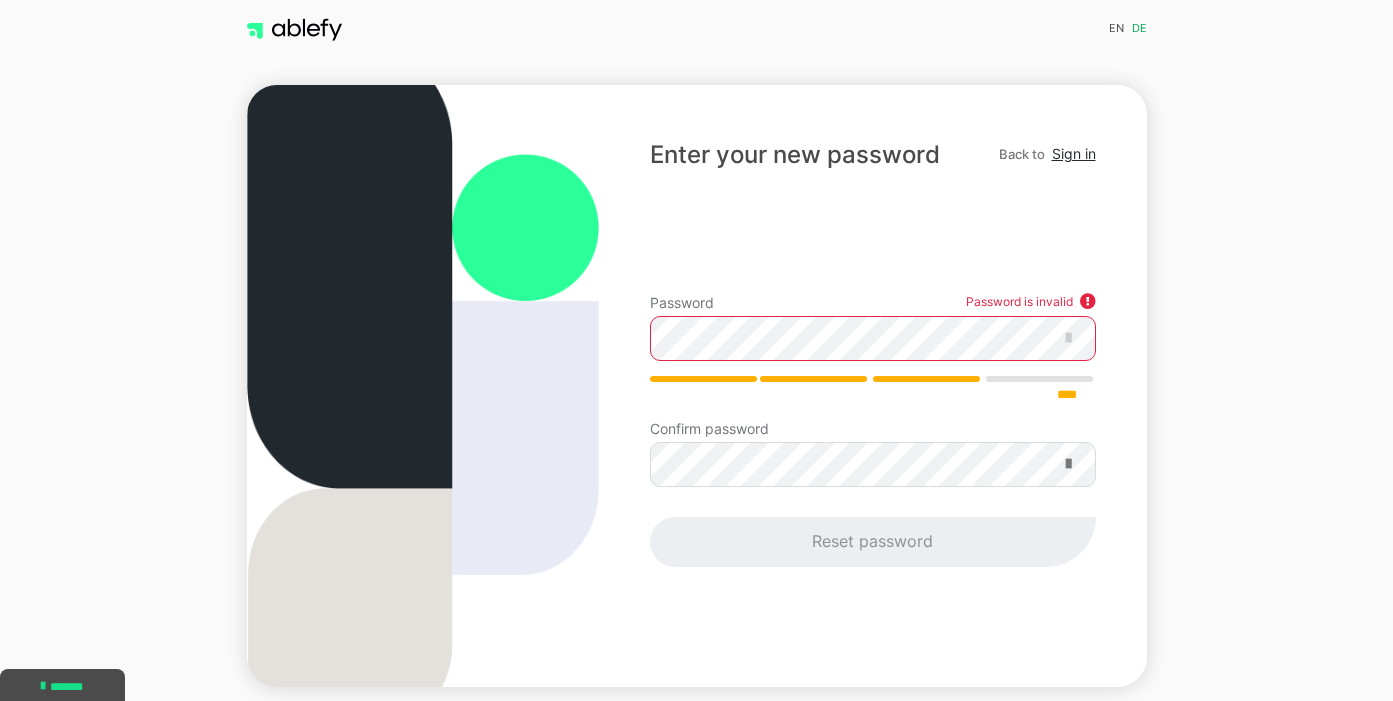 click at bounding box center [1068, 464] 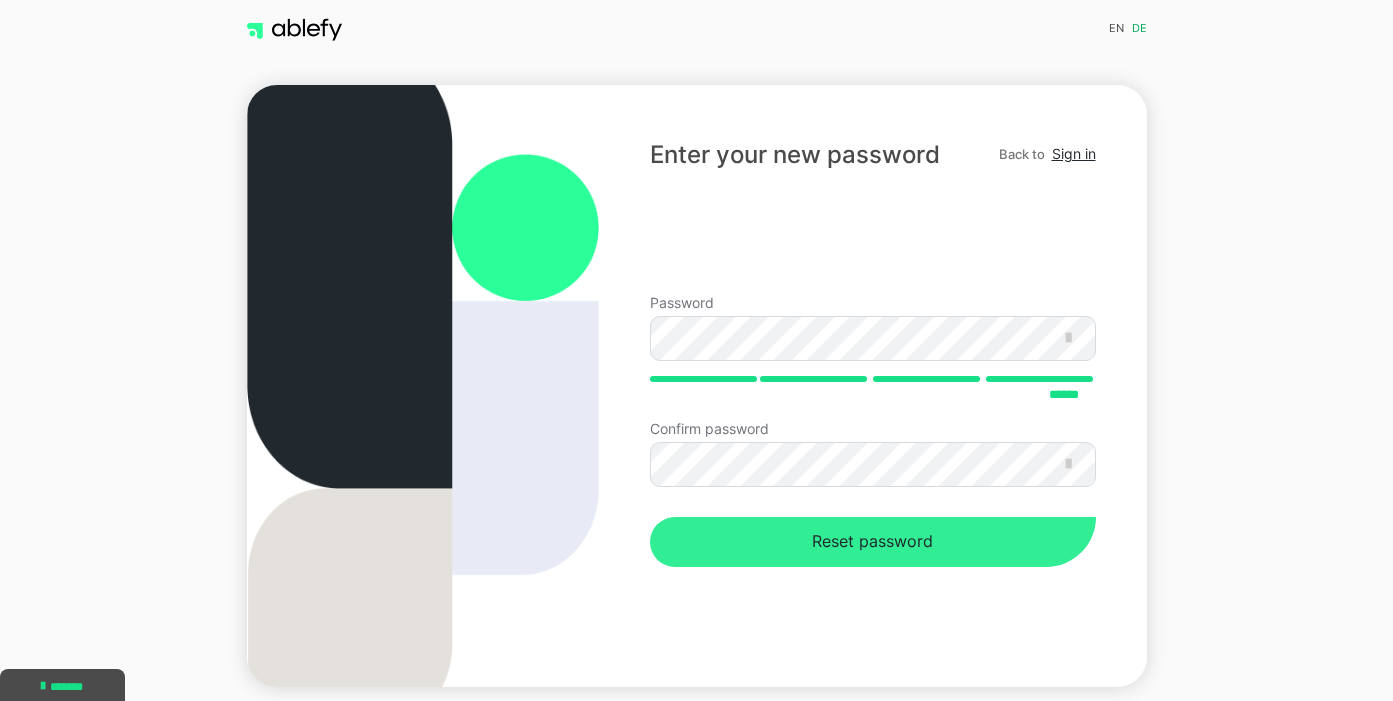 click on "Reset password" at bounding box center (872, 542) 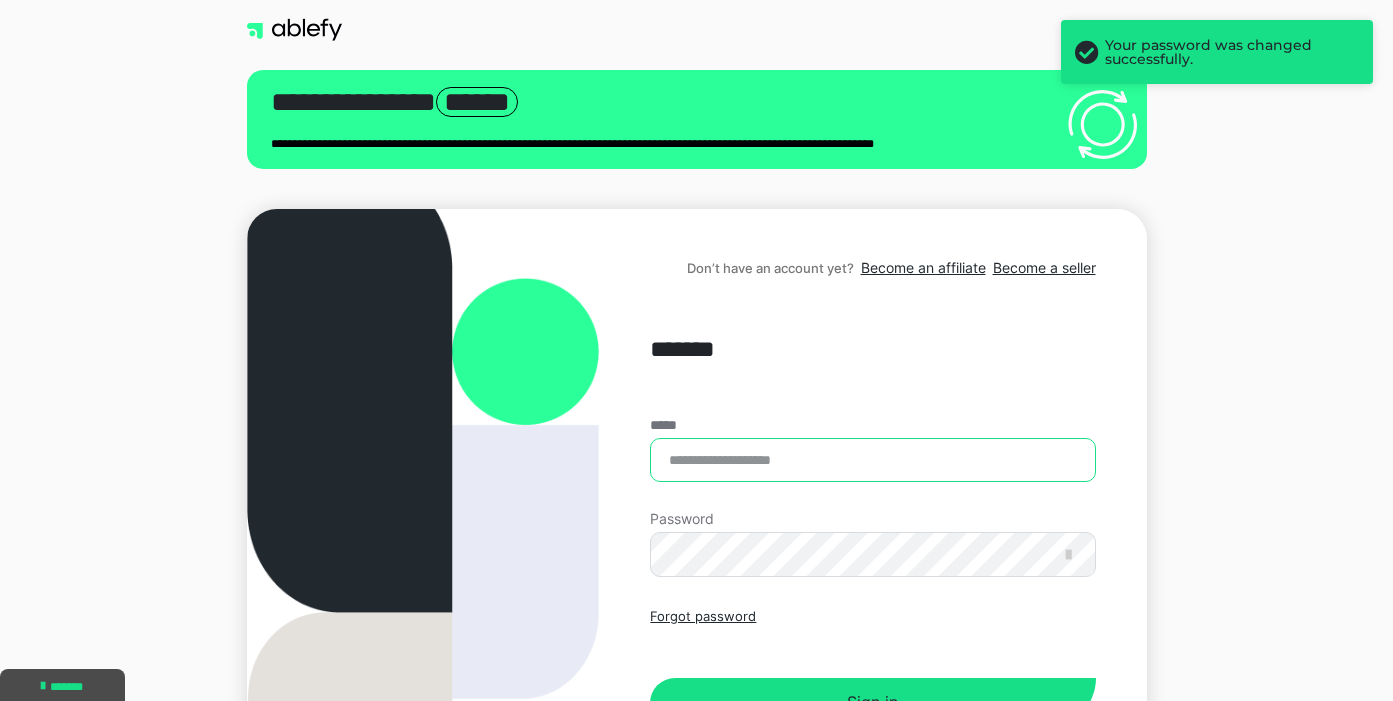 click on "*****" at bounding box center (872, 460) 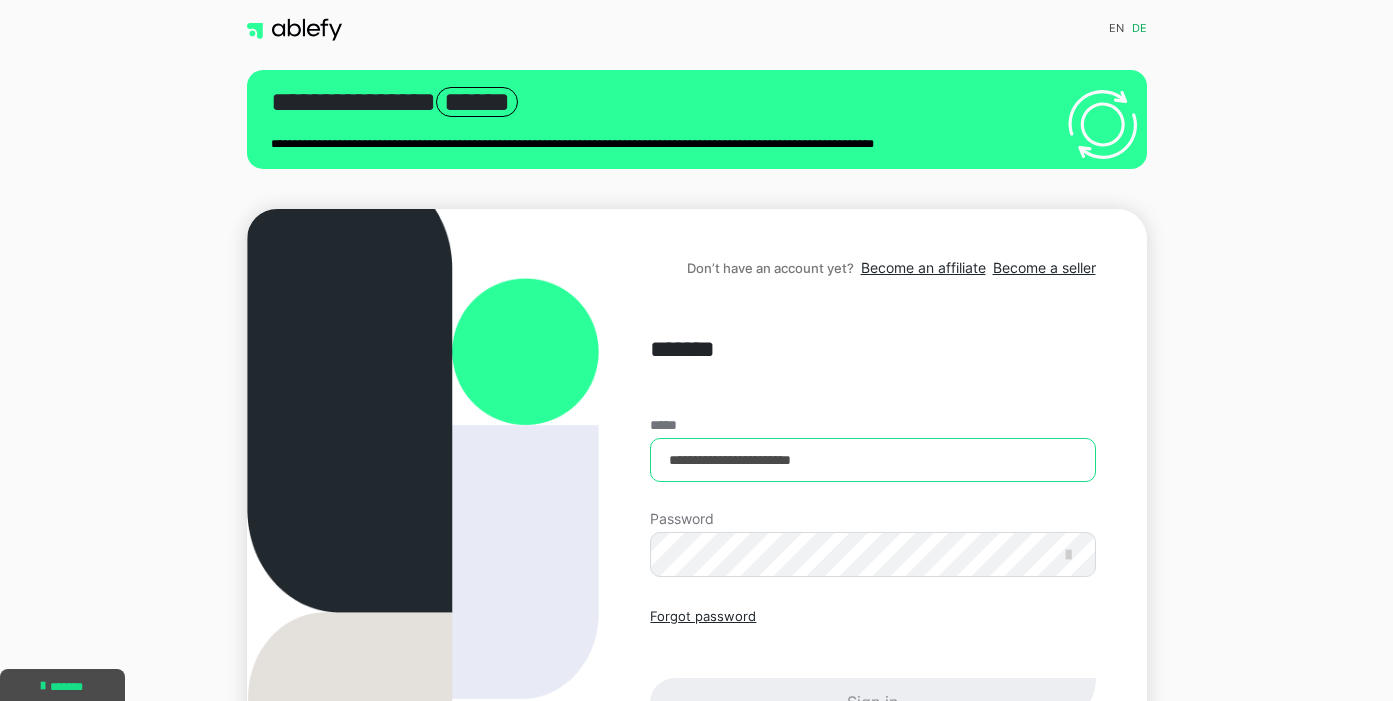 type on "**********" 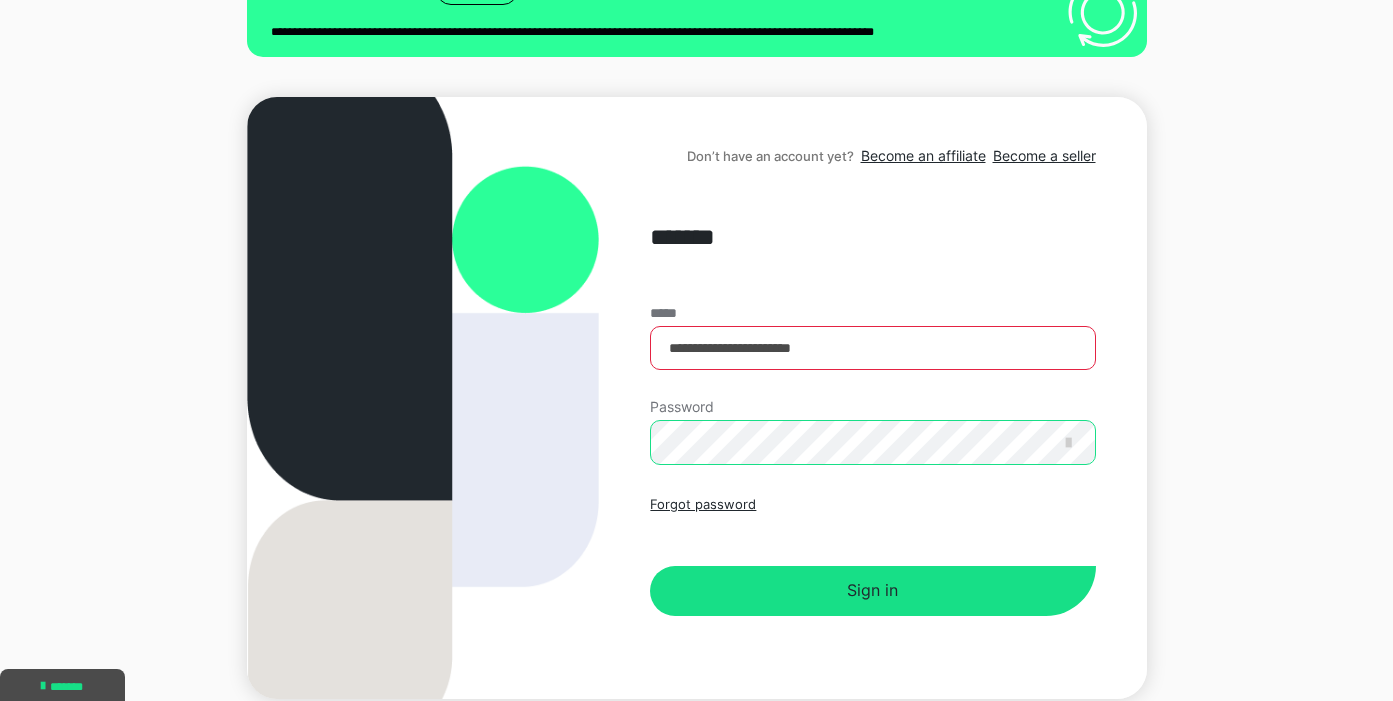 scroll, scrollTop: 122, scrollLeft: 0, axis: vertical 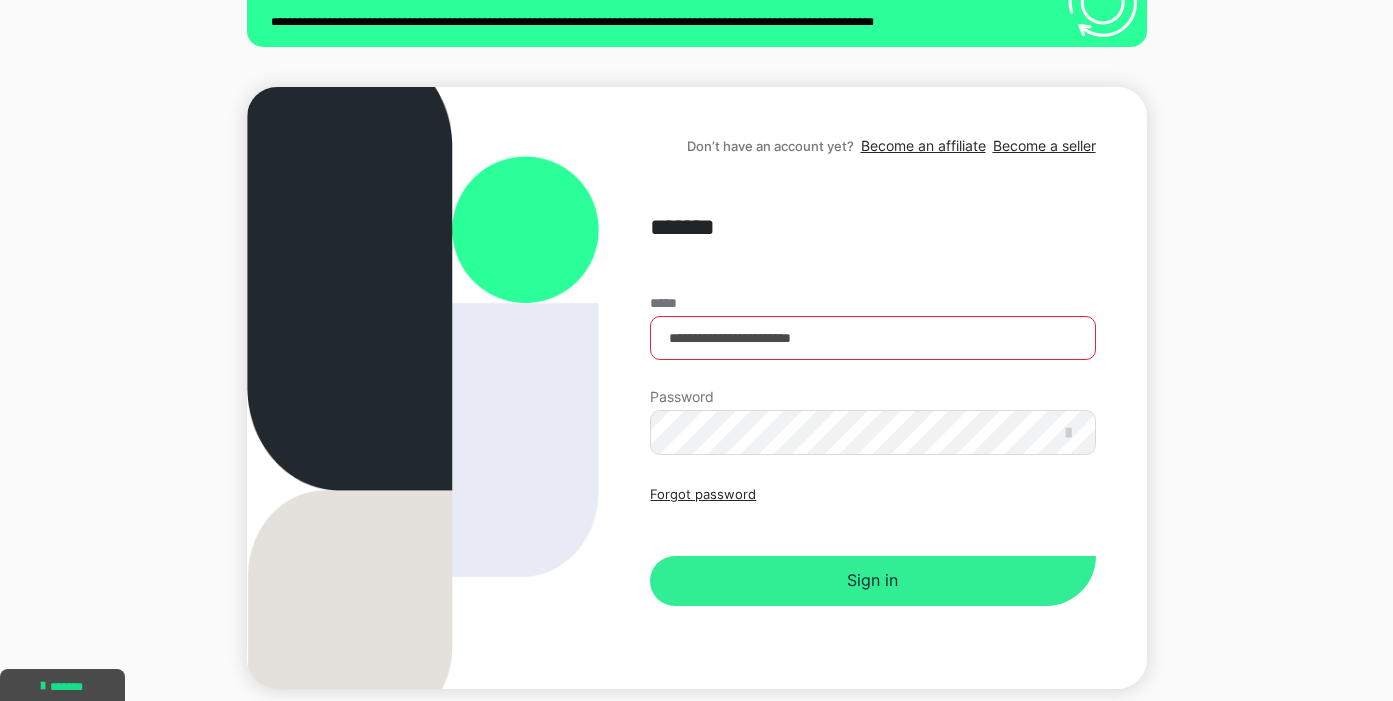 click on "Sign in" at bounding box center [872, 581] 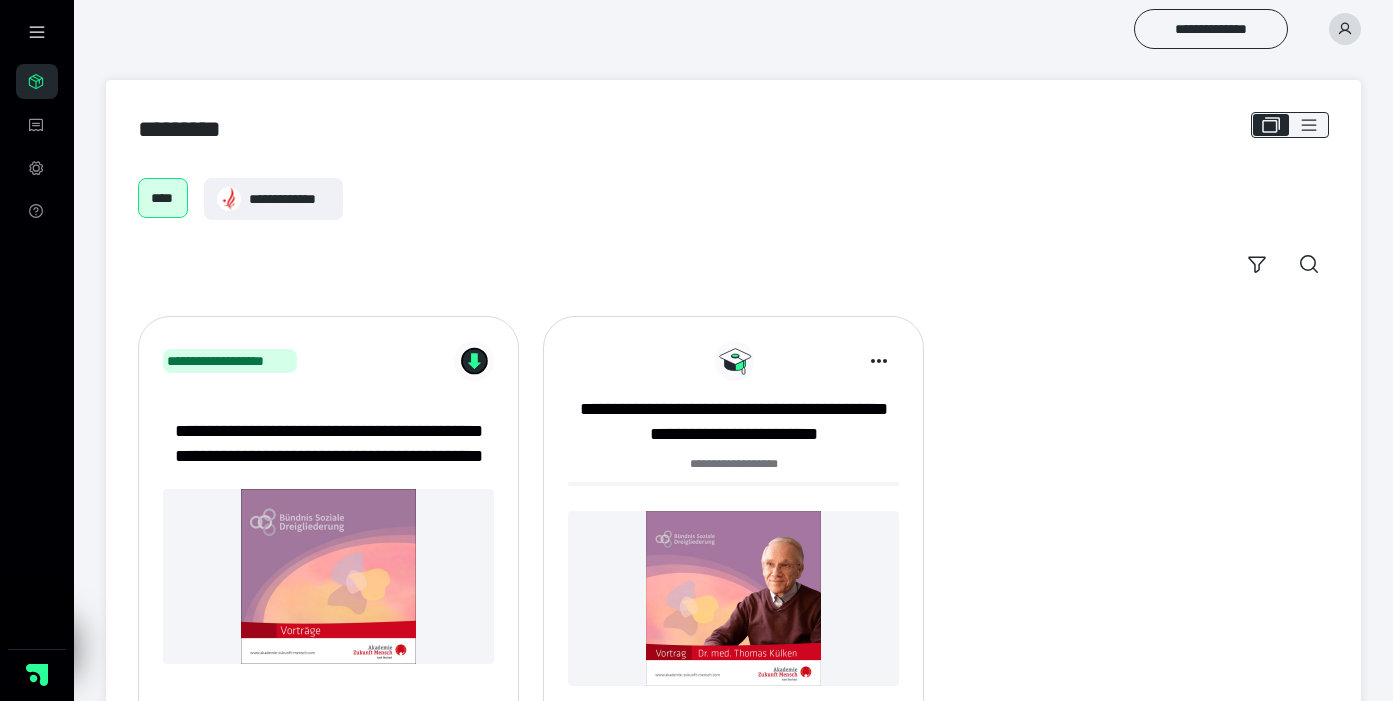 scroll, scrollTop: 0, scrollLeft: 0, axis: both 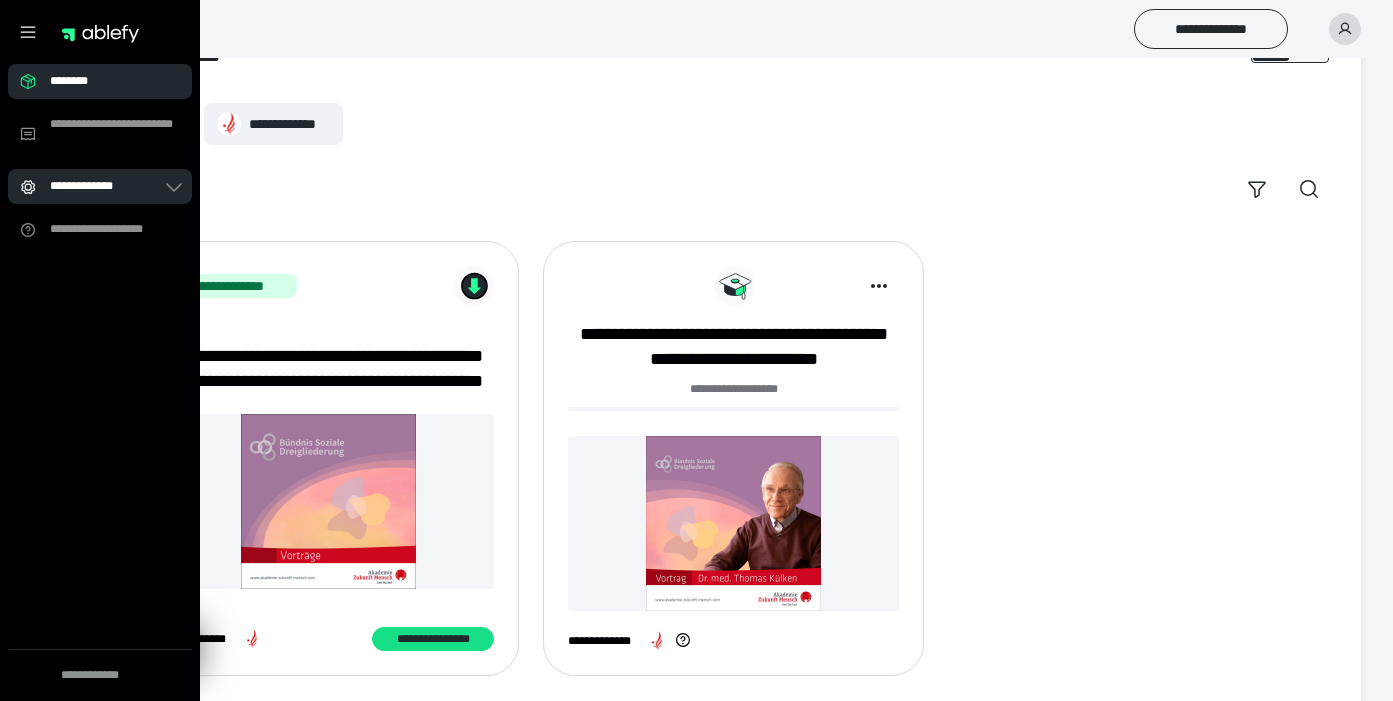 click on "**********" at bounding box center [92, 186] 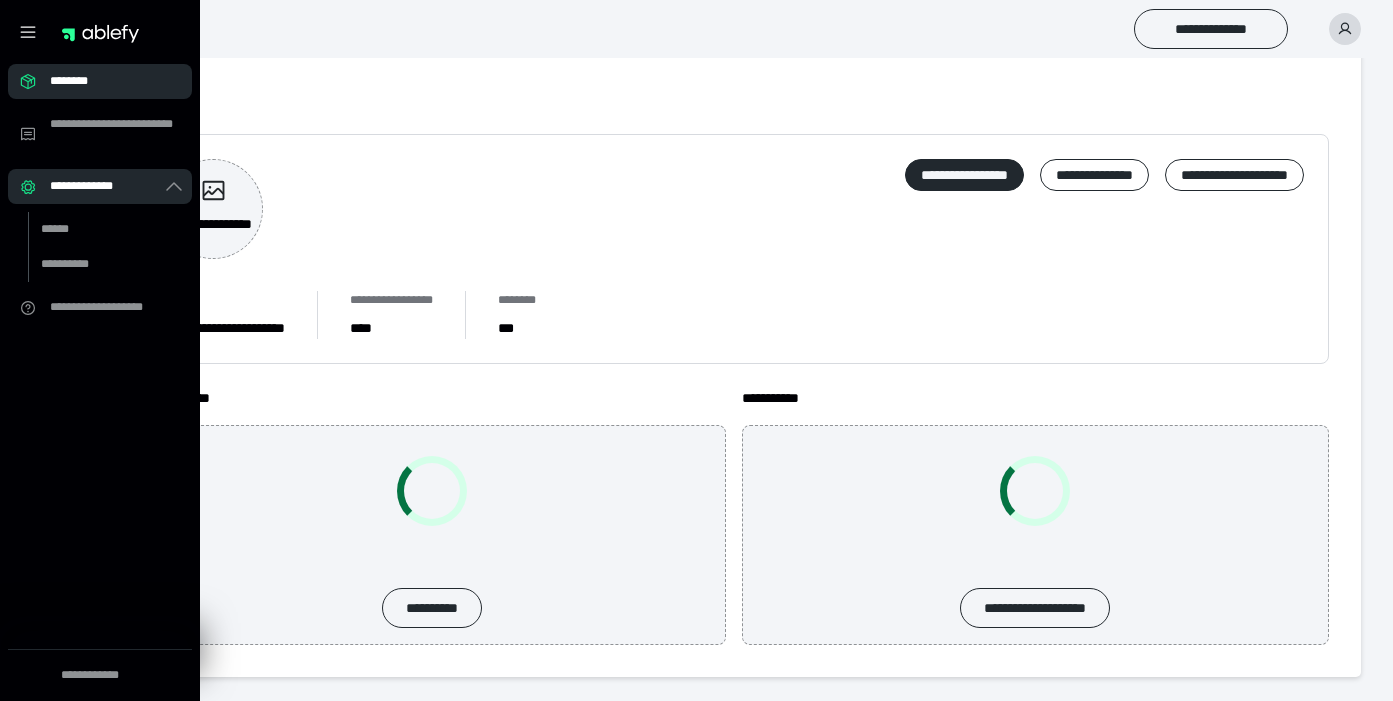 scroll, scrollTop: 0, scrollLeft: 0, axis: both 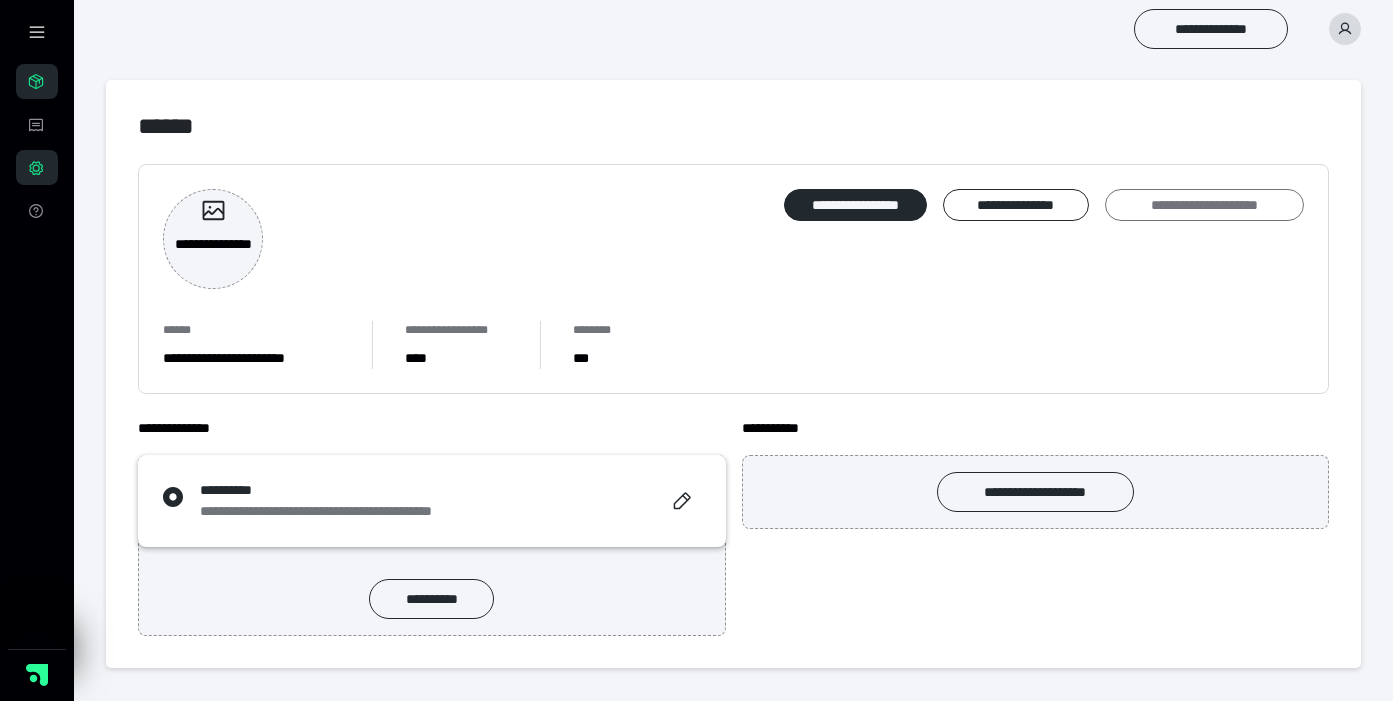 click on "**********" at bounding box center [1204, 205] 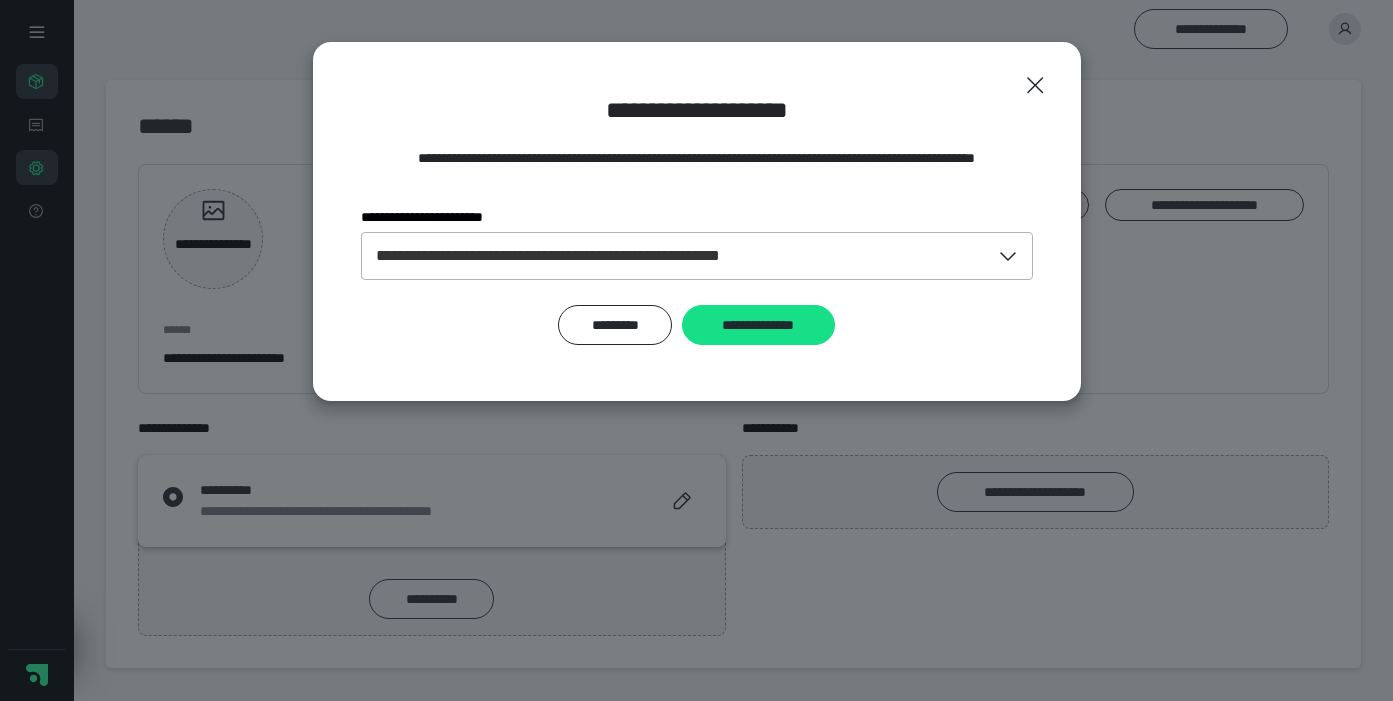 click on "**********" at bounding box center [676, 256] 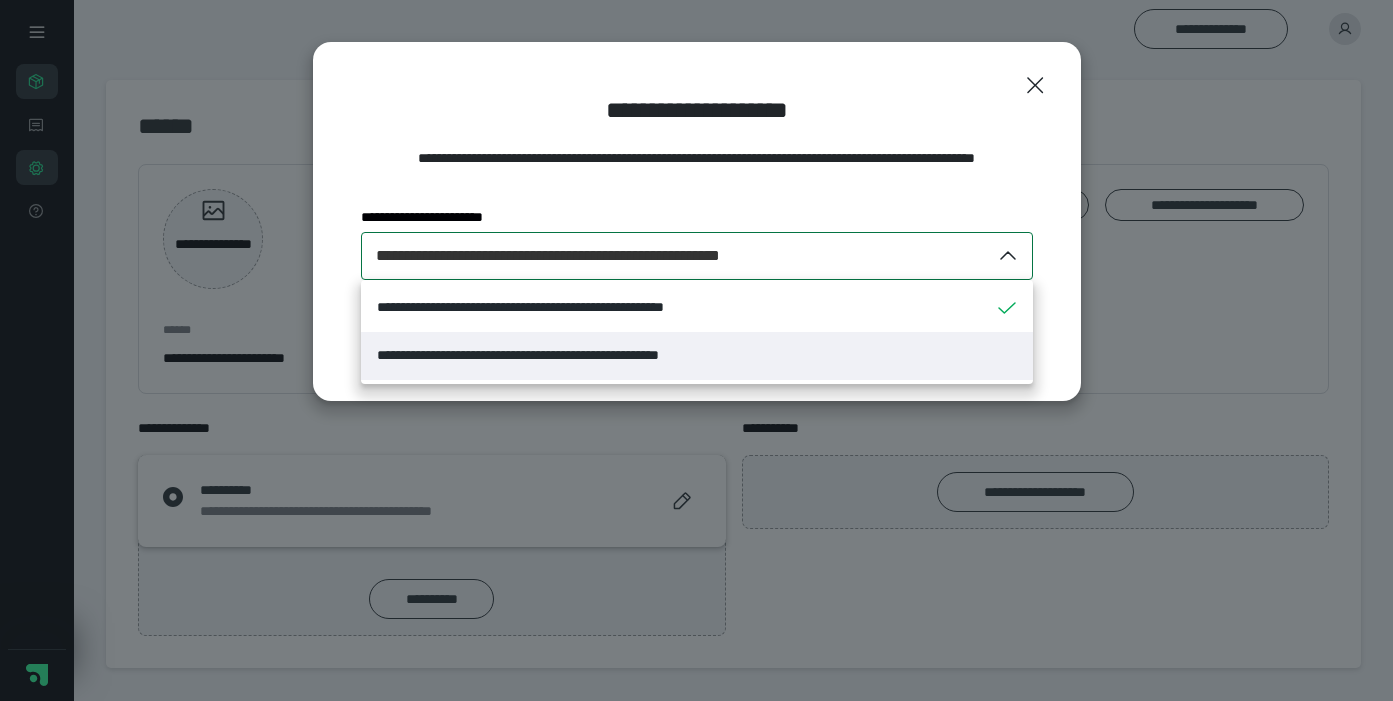 click on "**********" at bounding box center [697, 356] 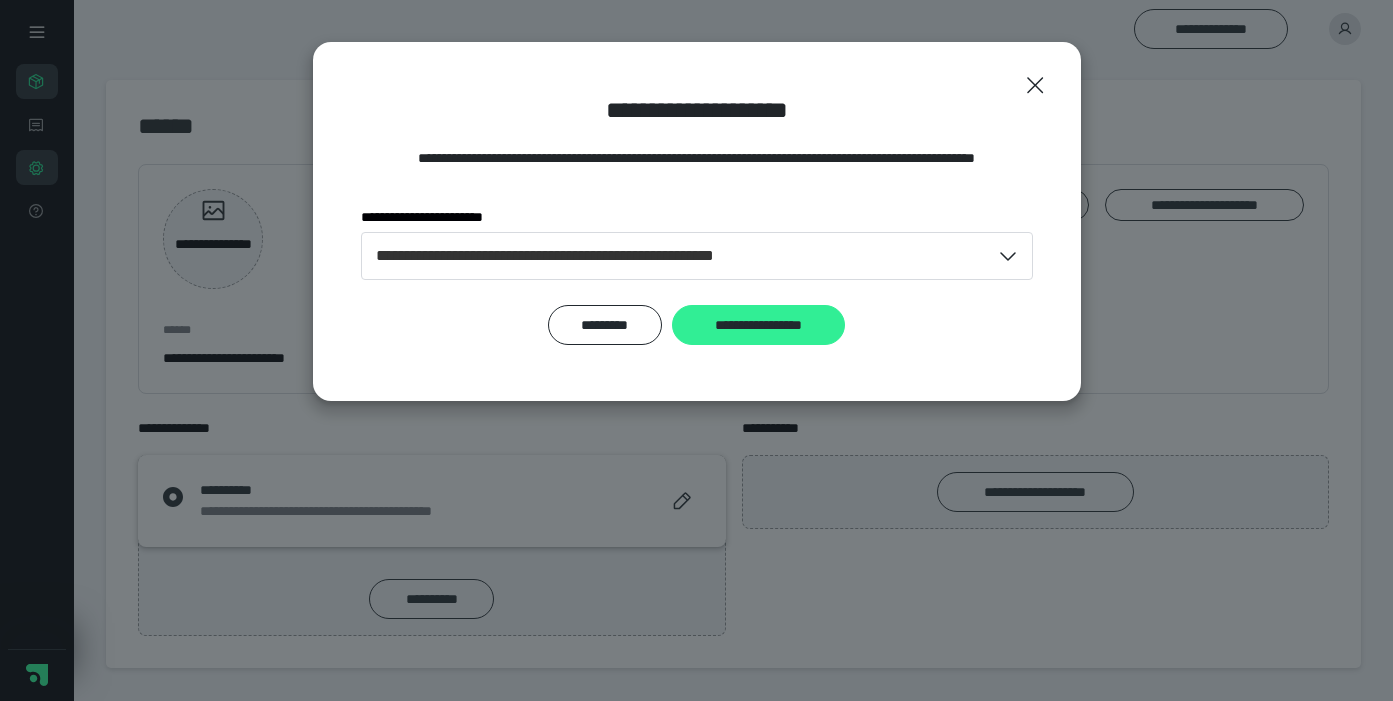 click on "**********" at bounding box center [758, 325] 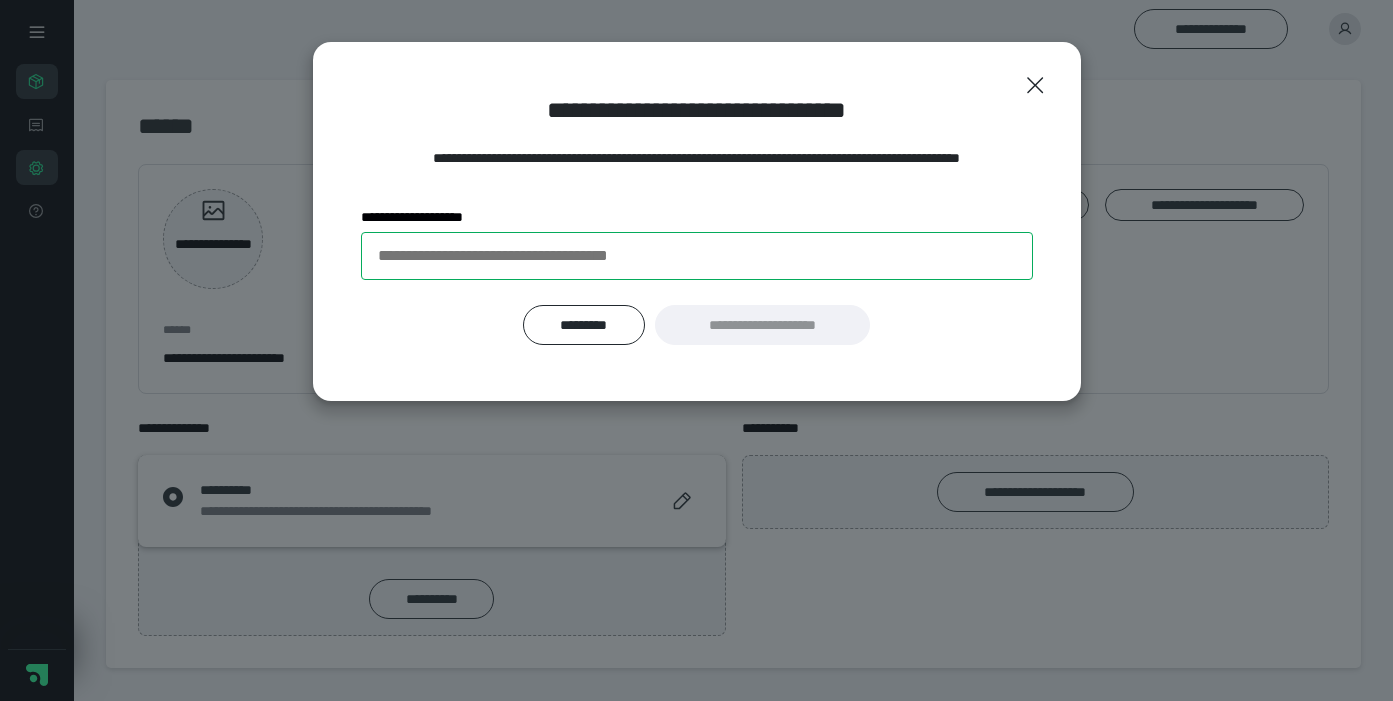 click on "**********" at bounding box center [697, 256] 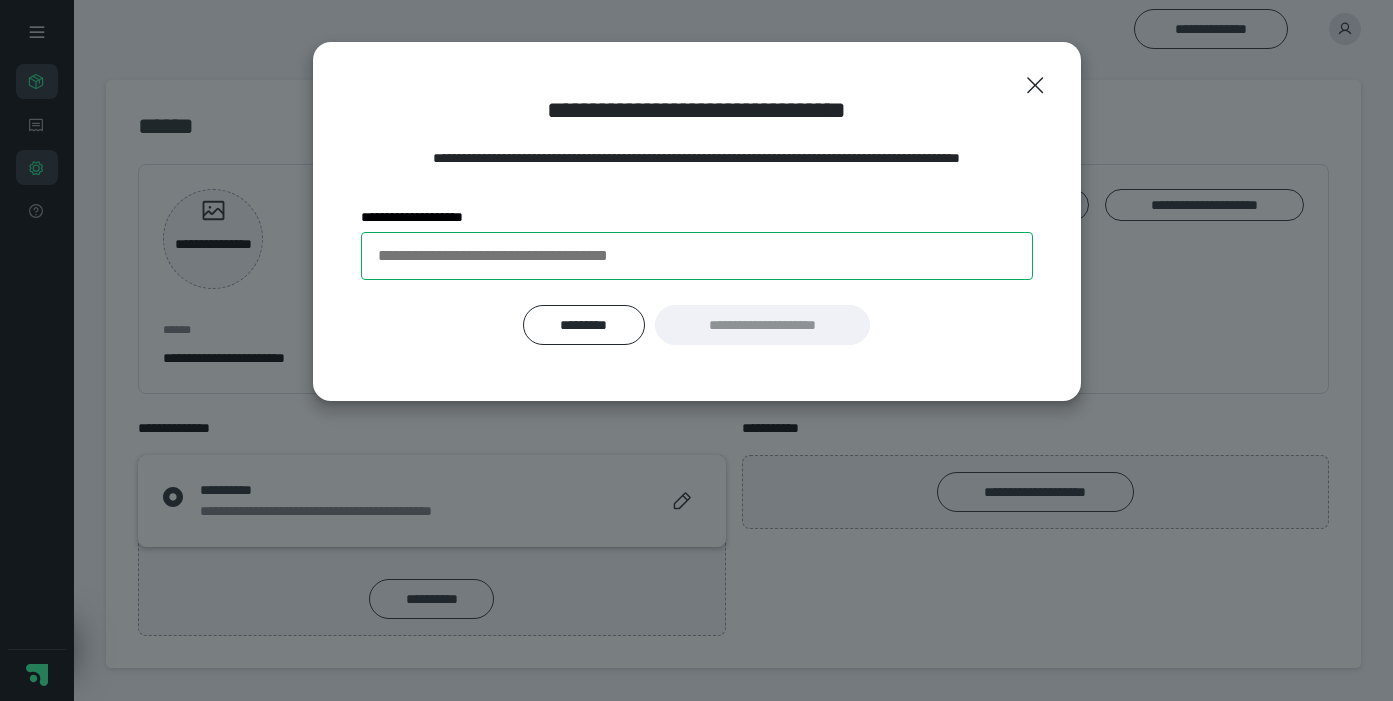 paste on "**********" 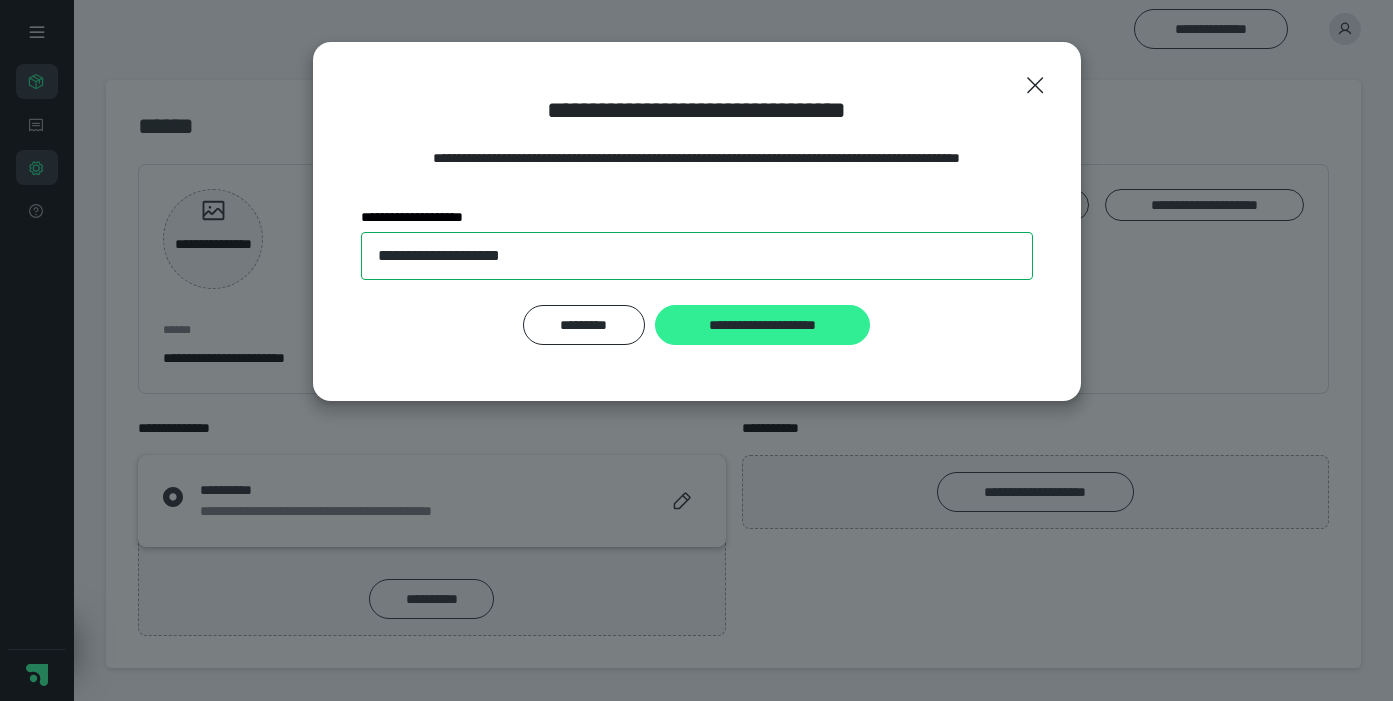 type on "**********" 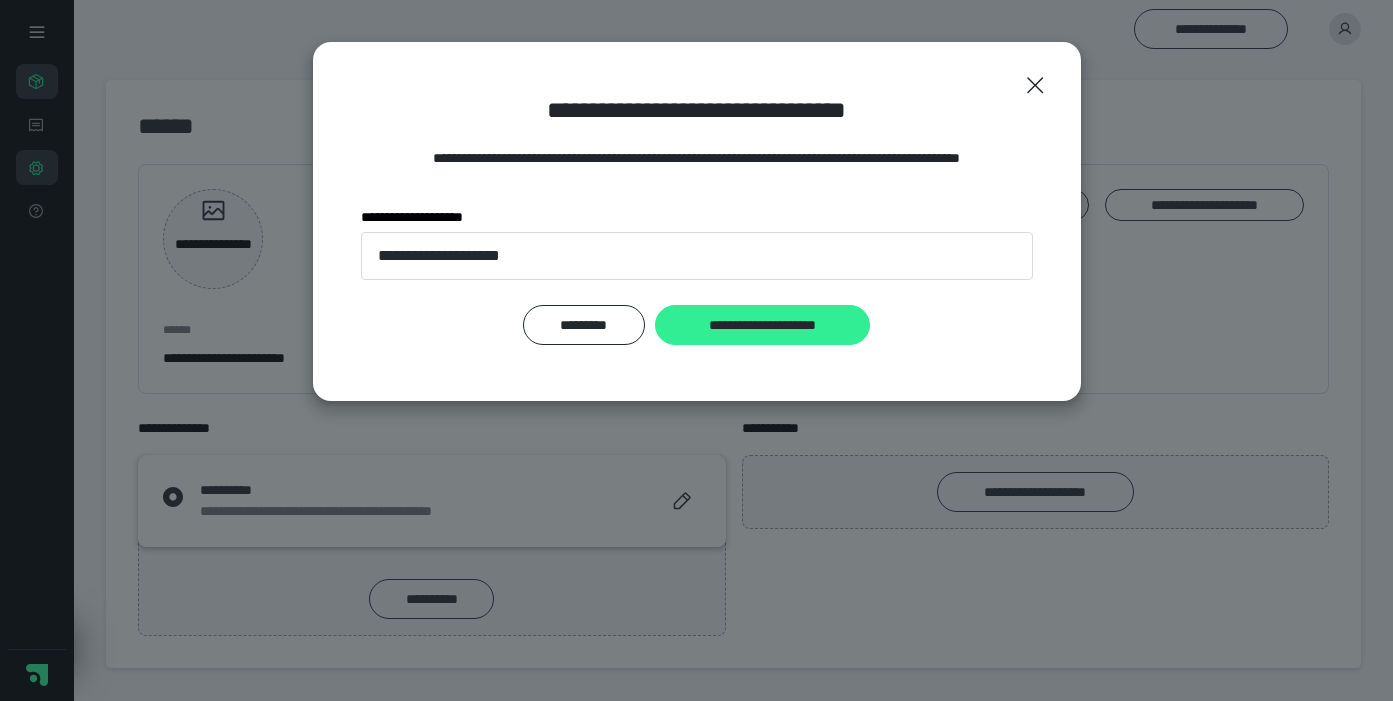 click on "**********" at bounding box center (762, 325) 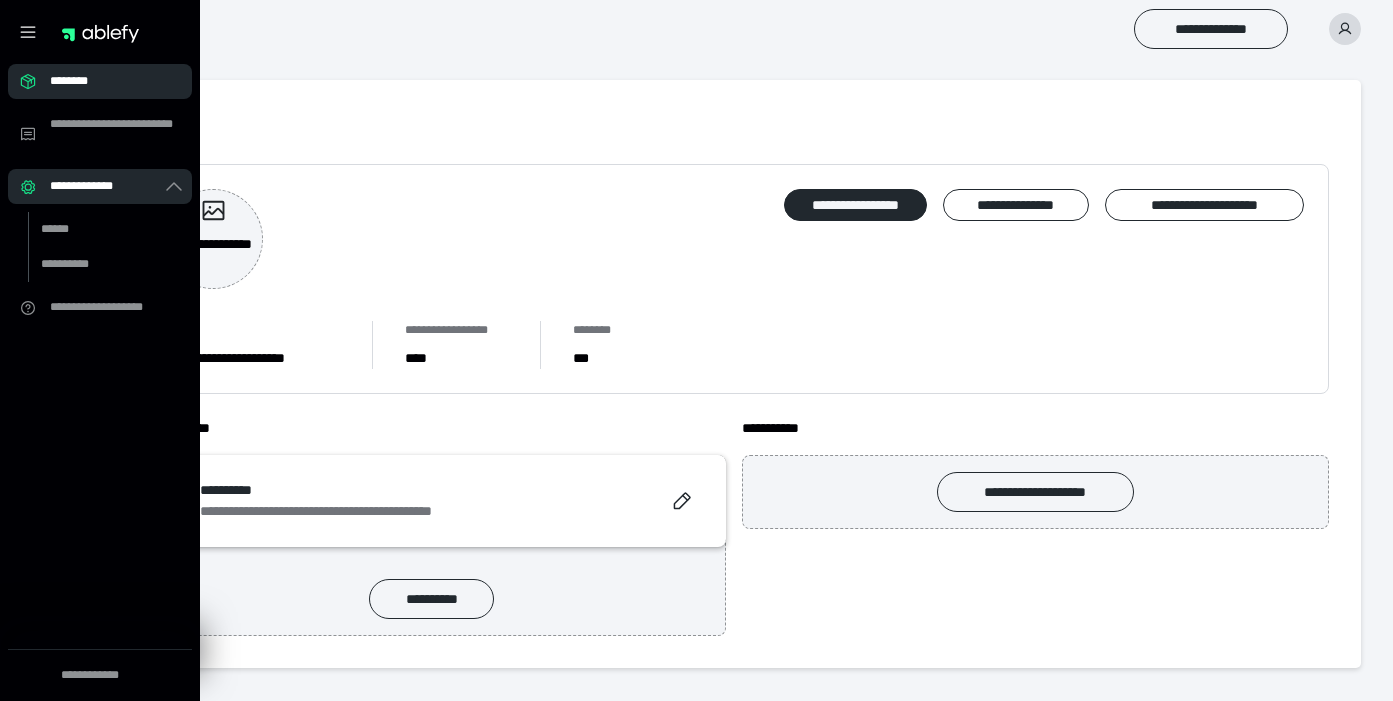 click on "********" at bounding box center (100, 81) 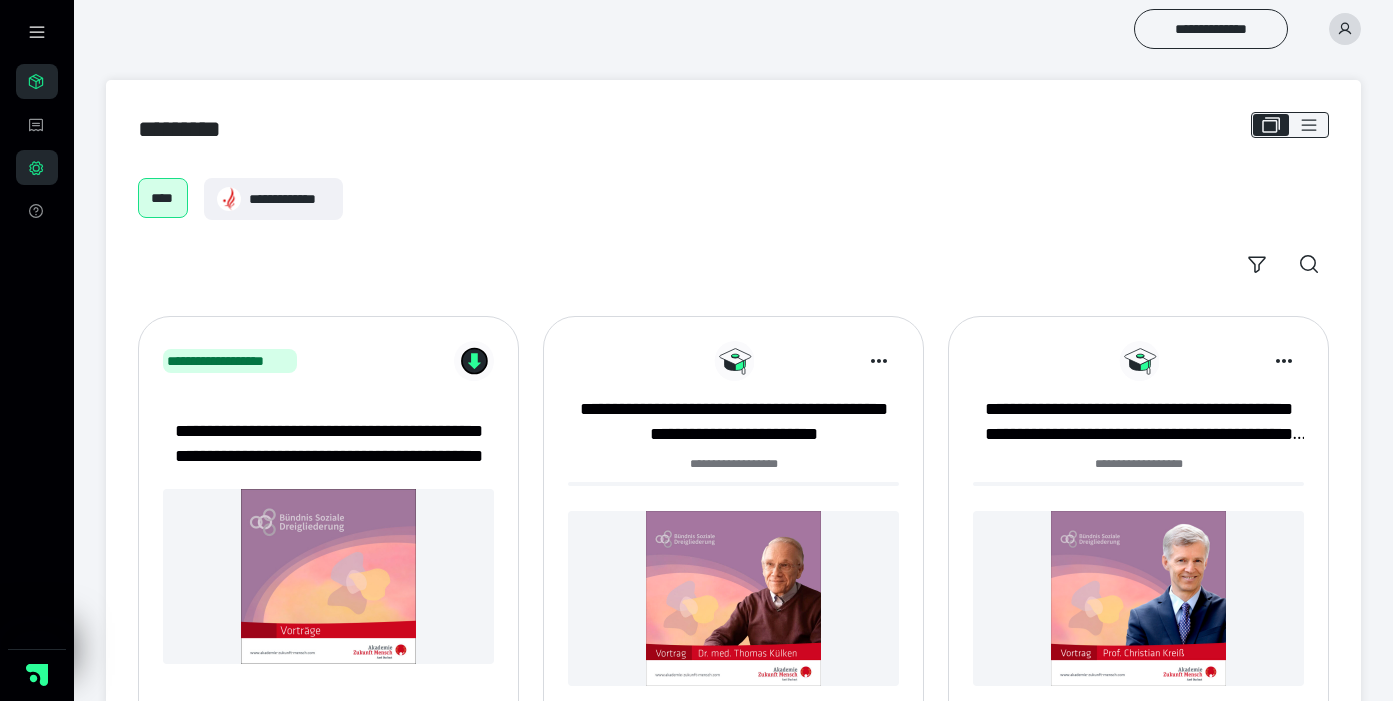 scroll, scrollTop: 0, scrollLeft: 0, axis: both 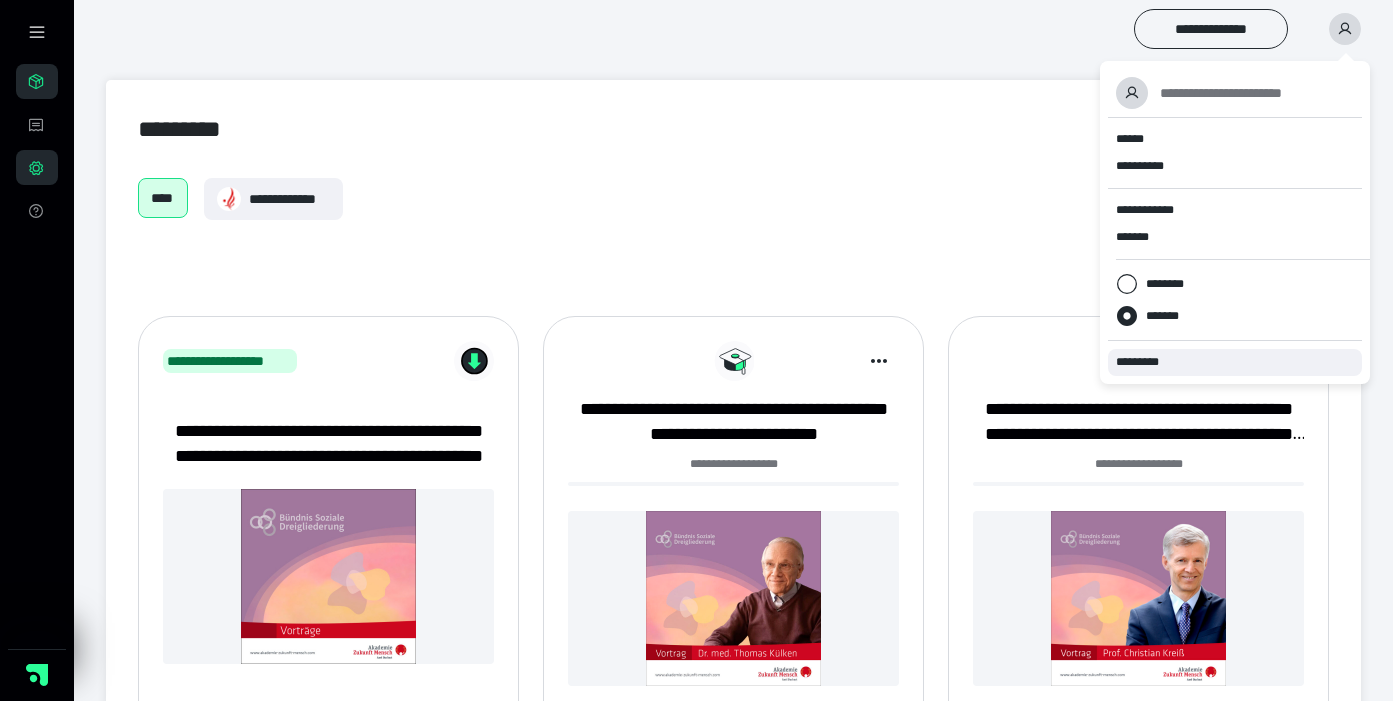 click on "*********" at bounding box center (1235, 362) 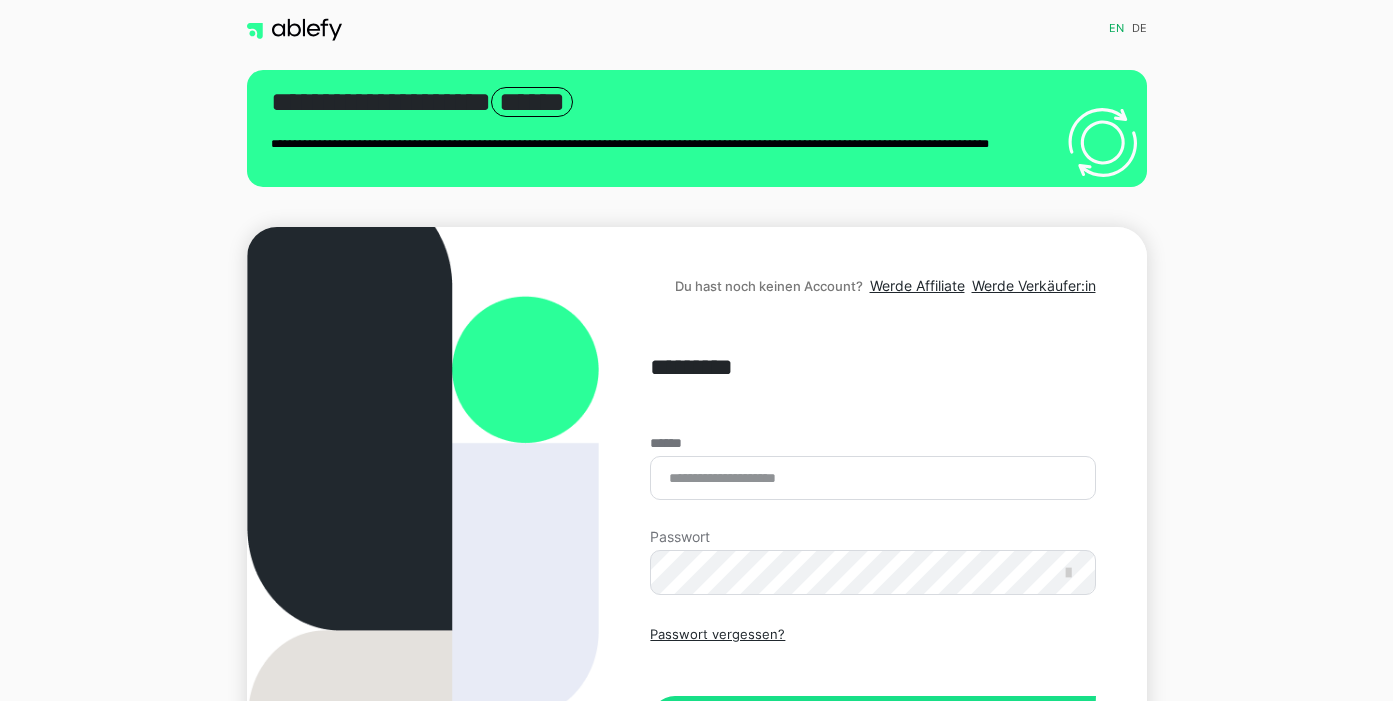 scroll, scrollTop: 0, scrollLeft: 0, axis: both 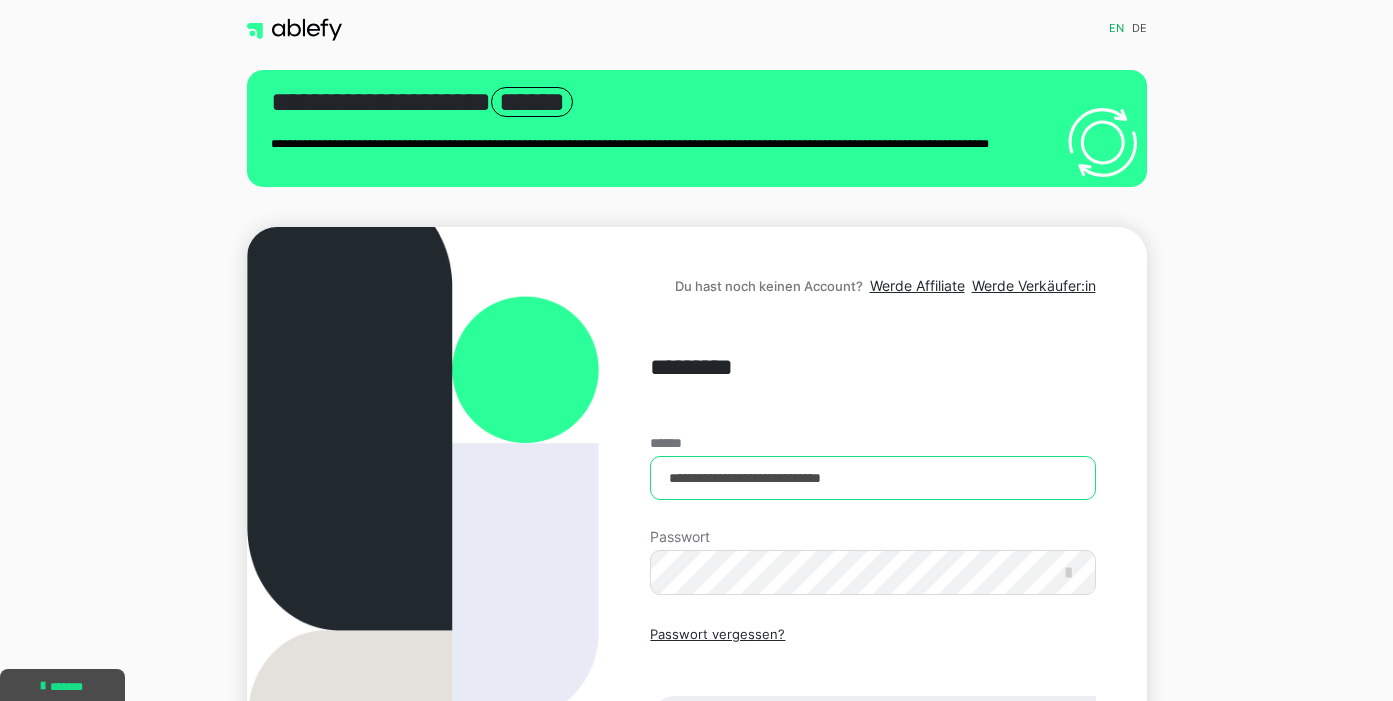 type on "**********" 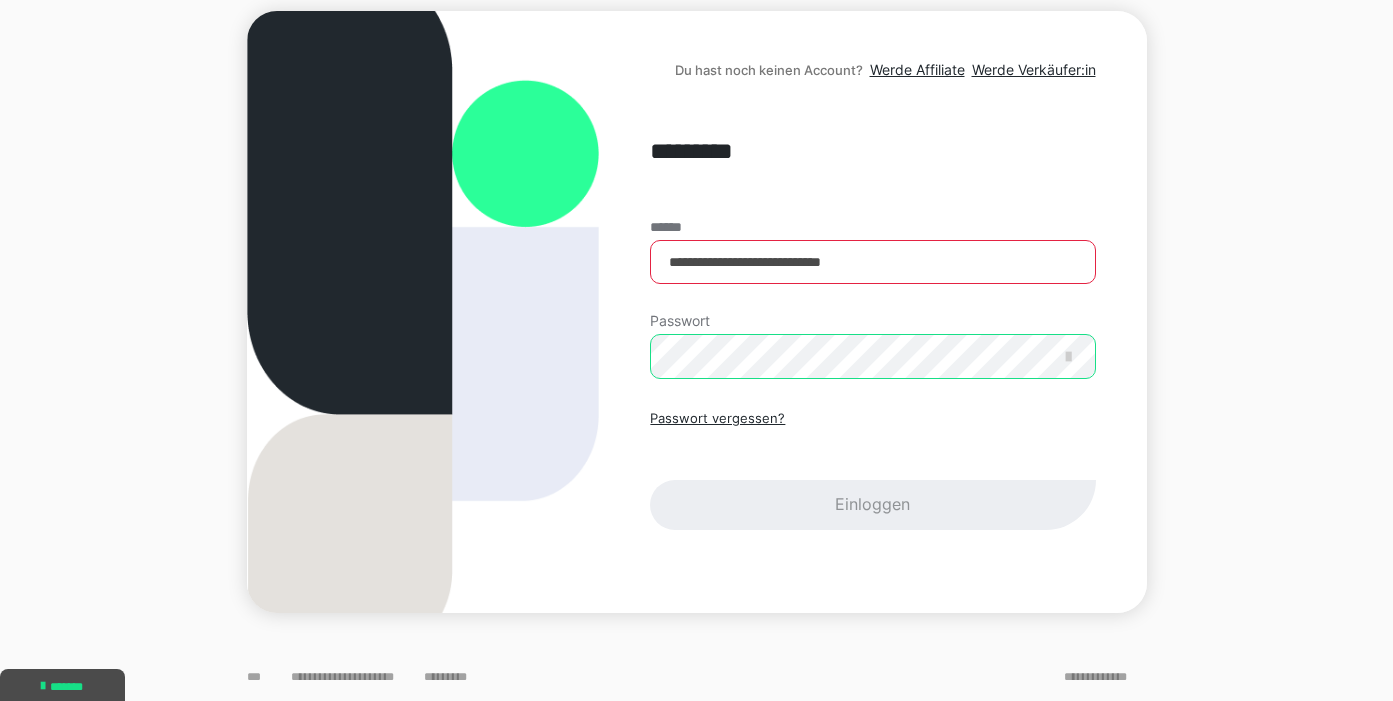 scroll, scrollTop: 216, scrollLeft: 0, axis: vertical 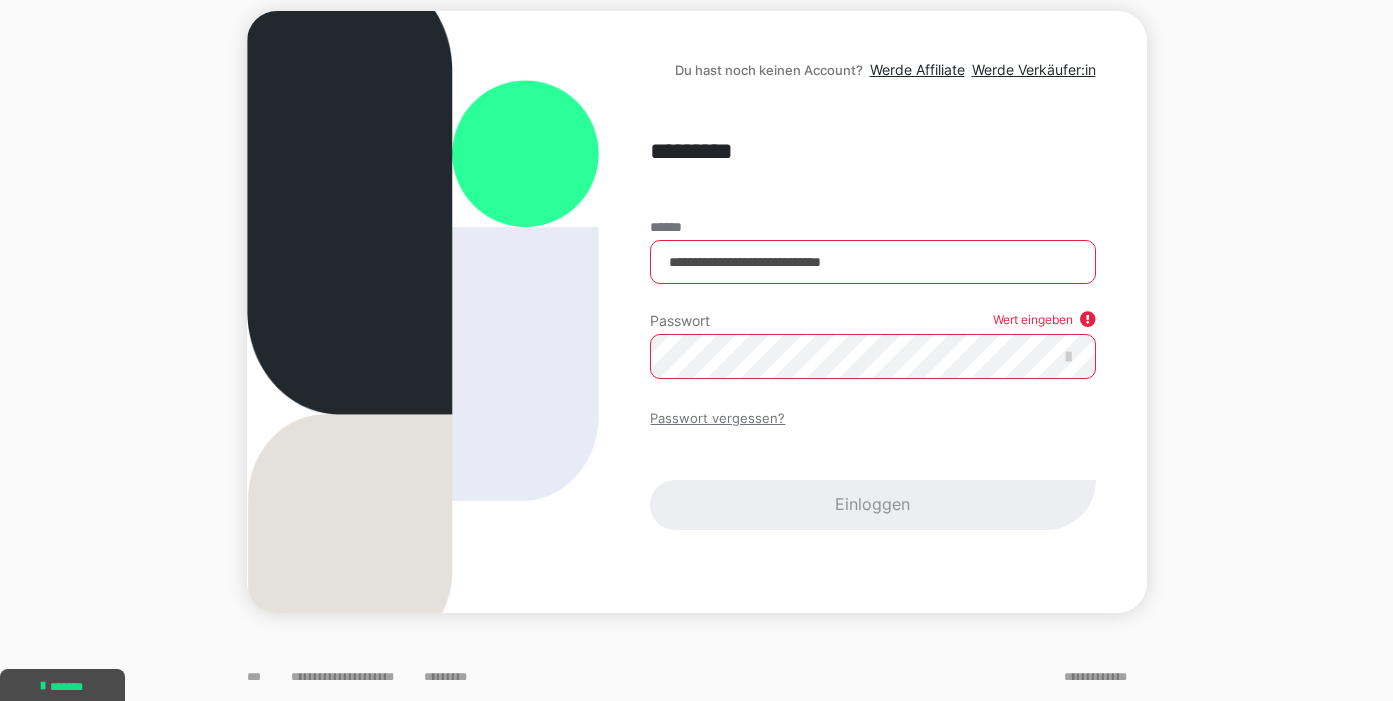 click on "Passwort vergessen?" at bounding box center [717, 419] 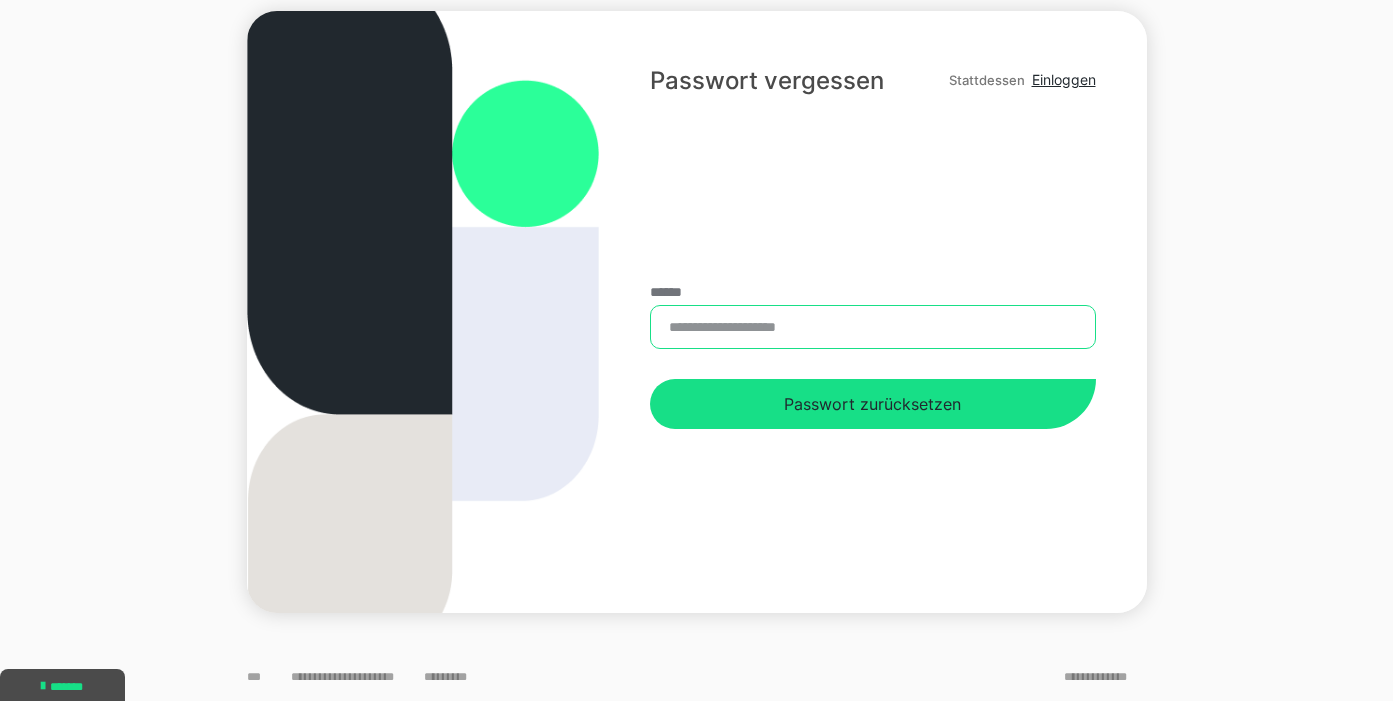 click on "******" at bounding box center (872, 327) 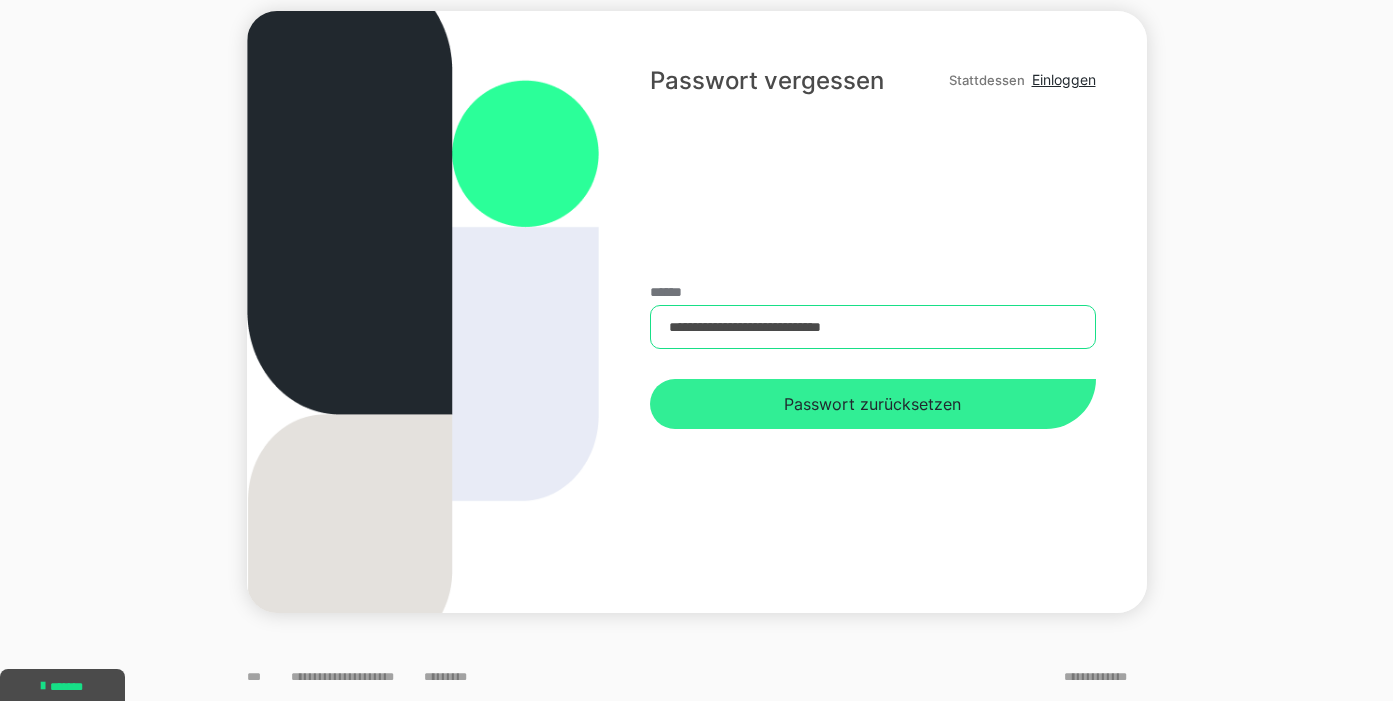 type on "**********" 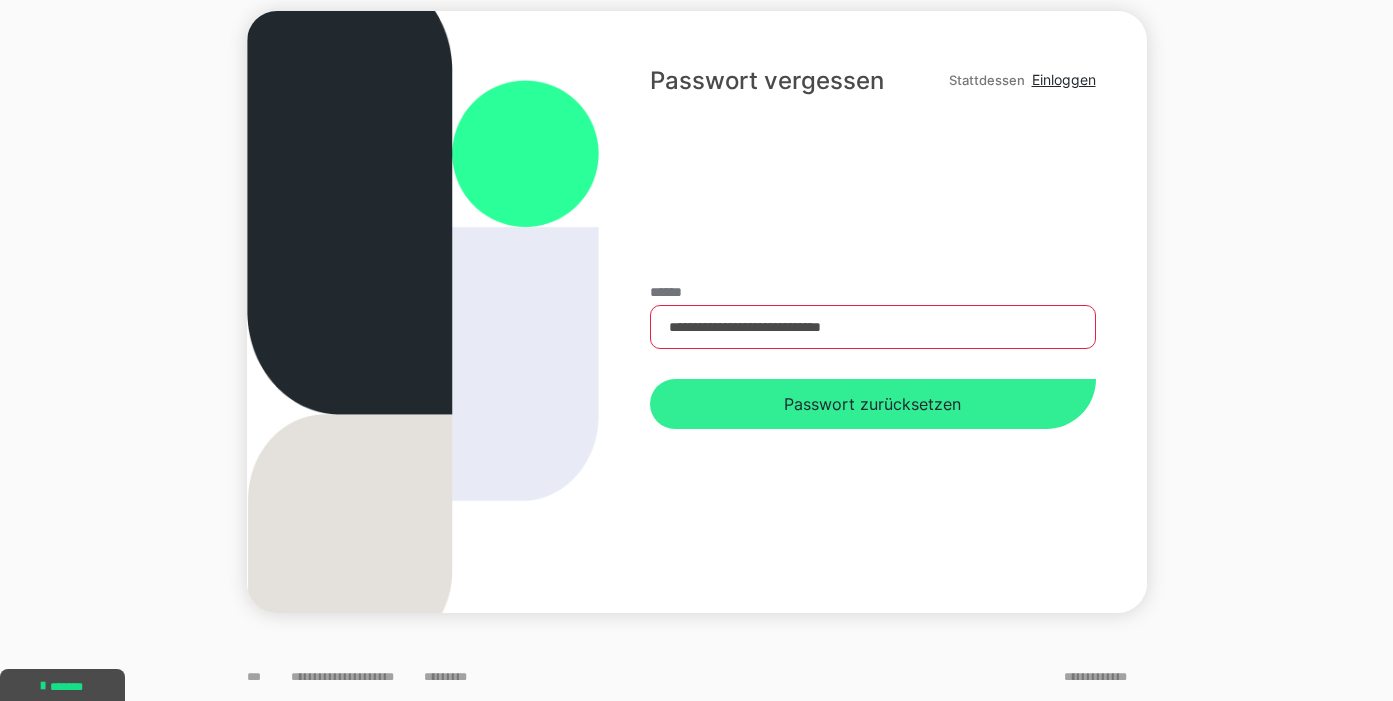 click on "Passwort zurücksetzen" at bounding box center (872, 404) 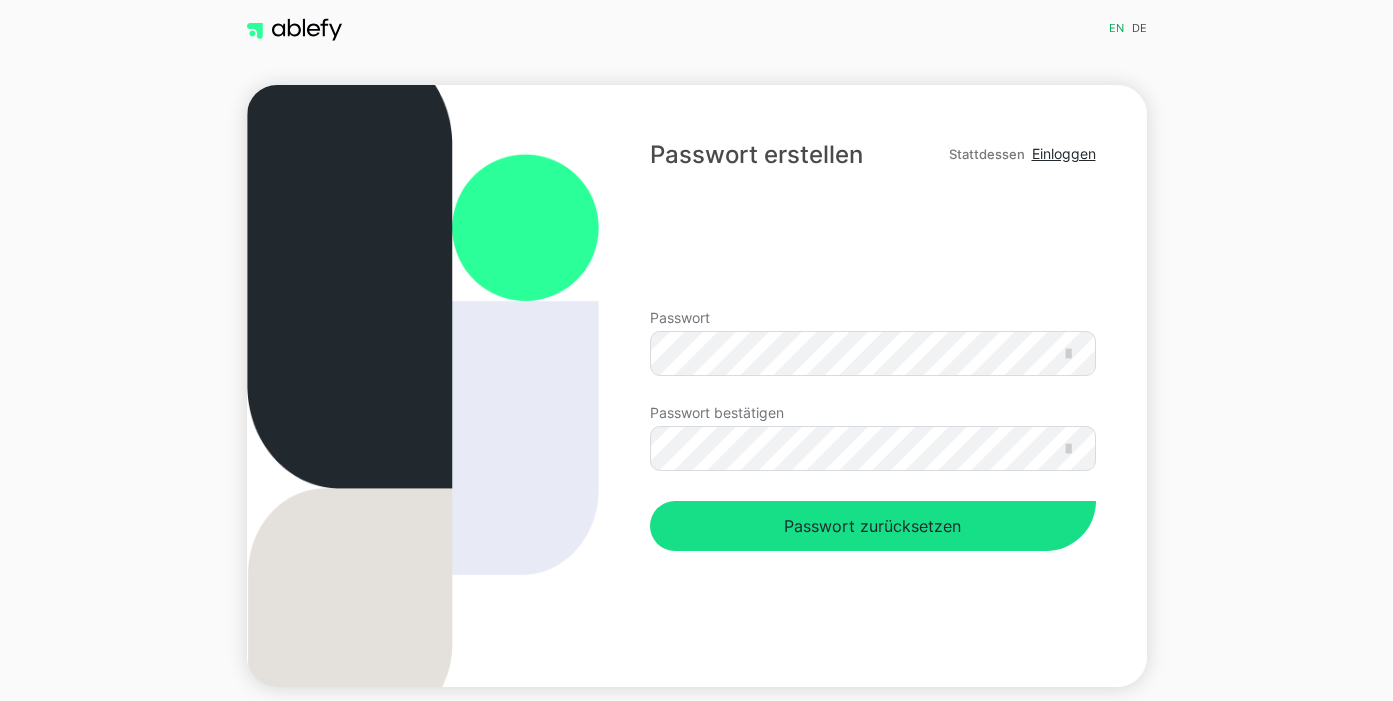 scroll, scrollTop: 0, scrollLeft: 0, axis: both 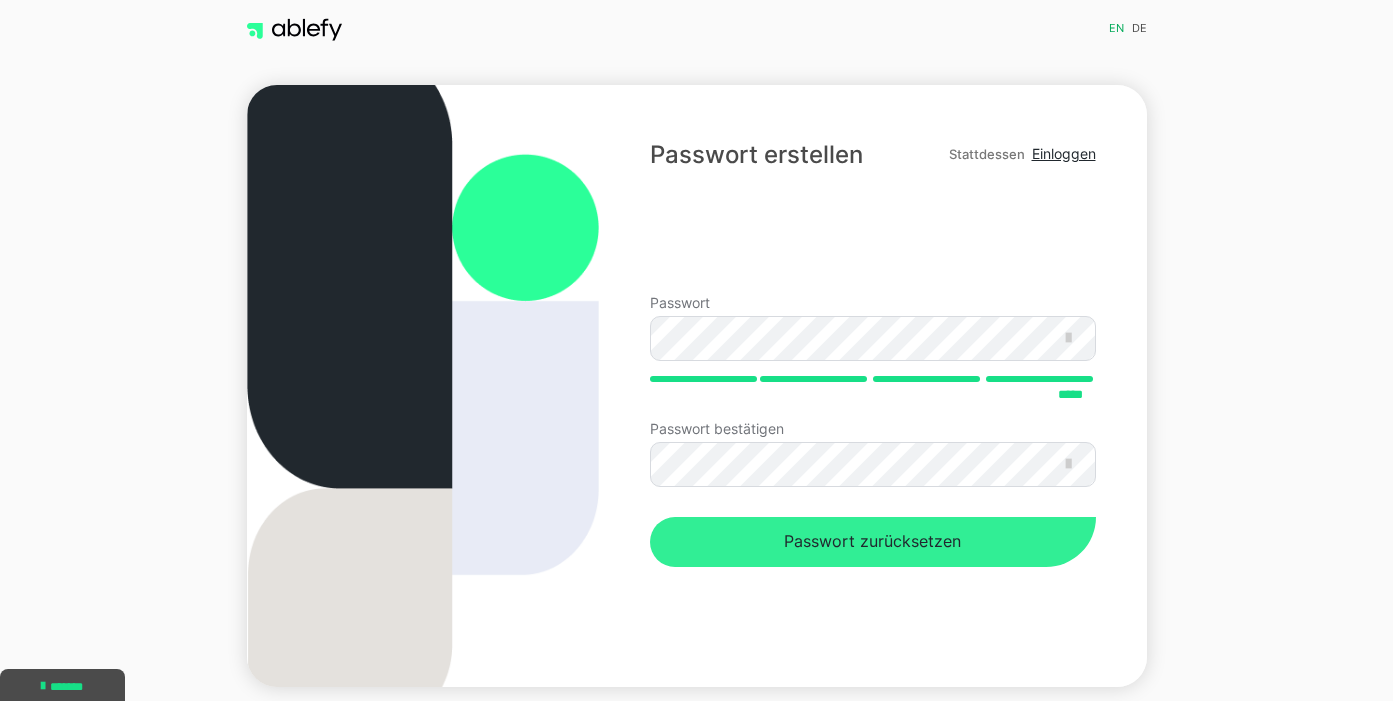 click on "Passwort zurücksetzen" at bounding box center (872, 542) 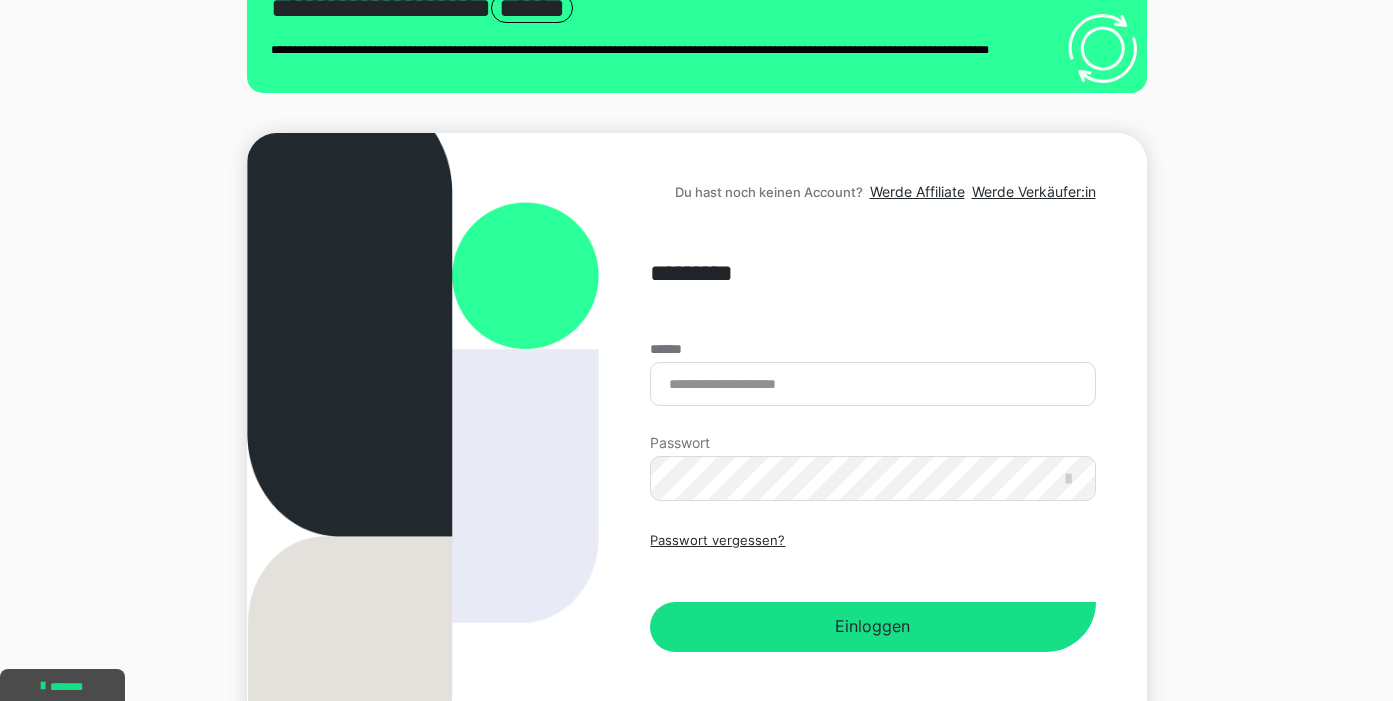scroll, scrollTop: 101, scrollLeft: 0, axis: vertical 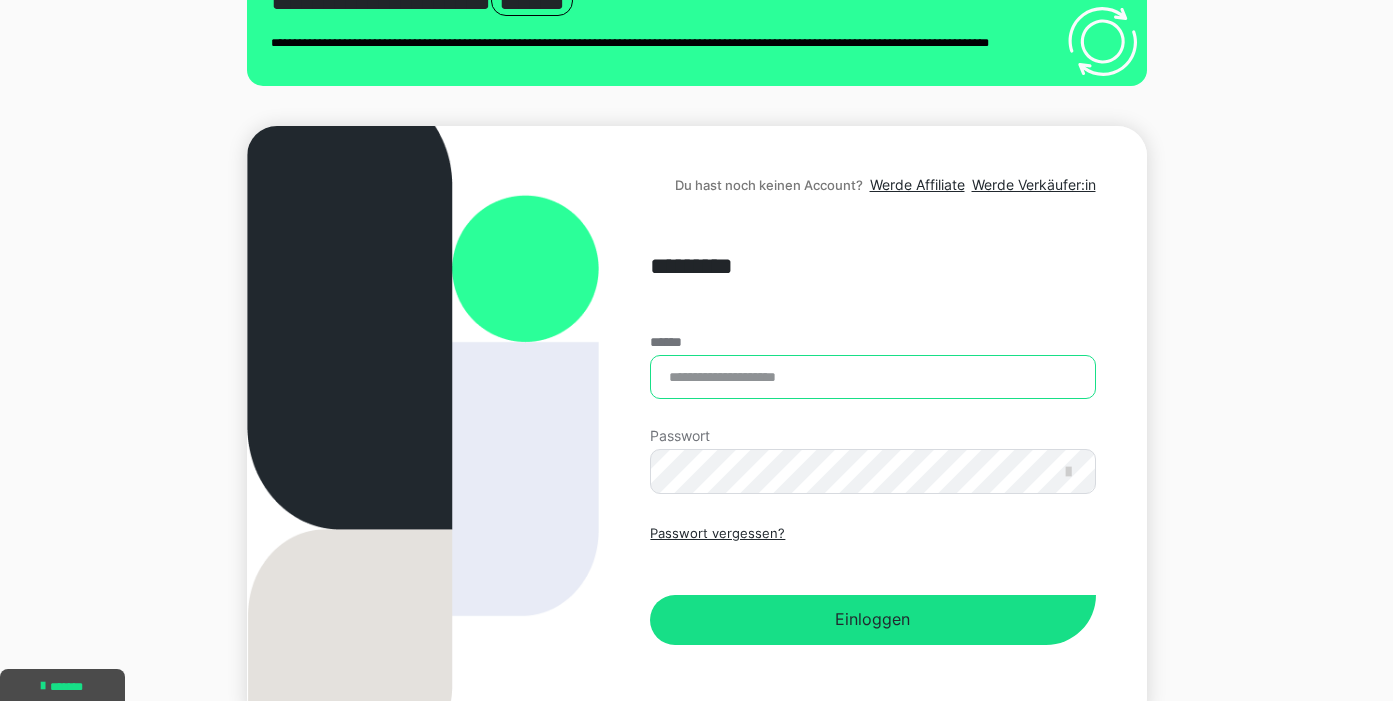 type on "**********" 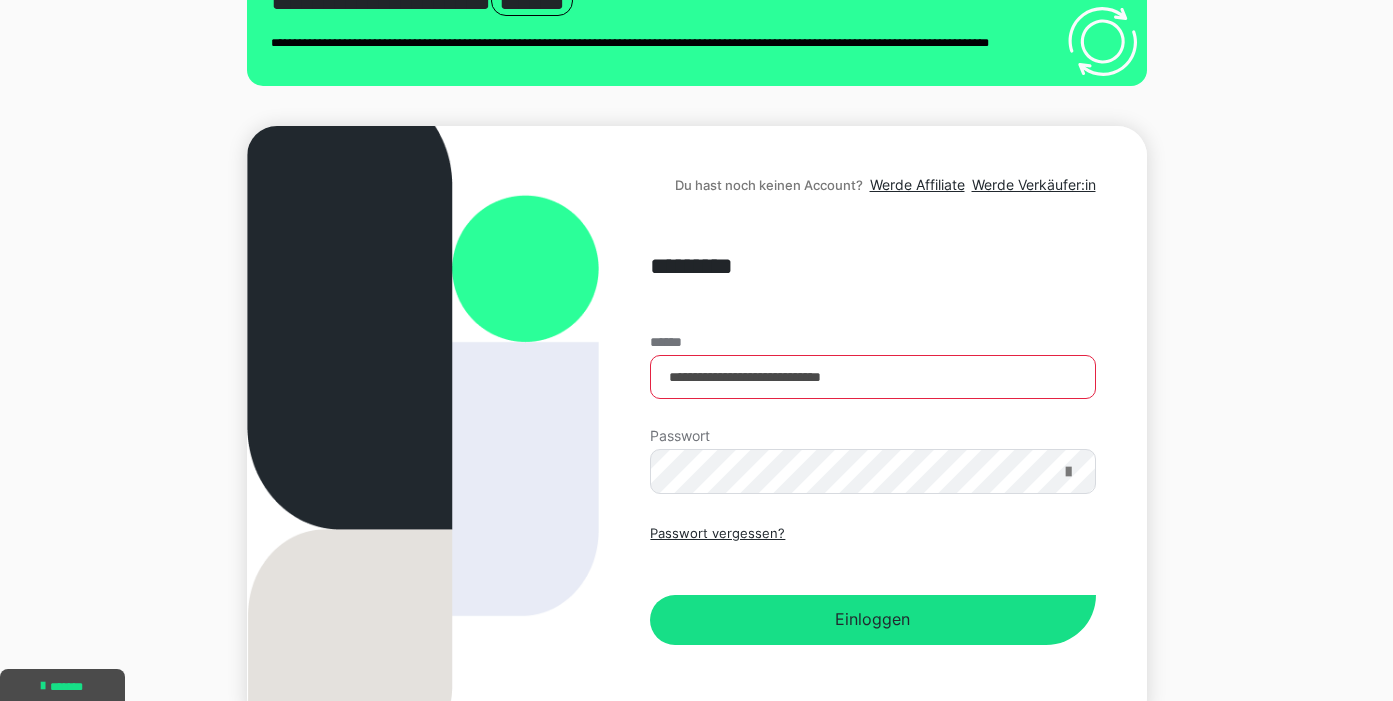 click at bounding box center [1068, 472] 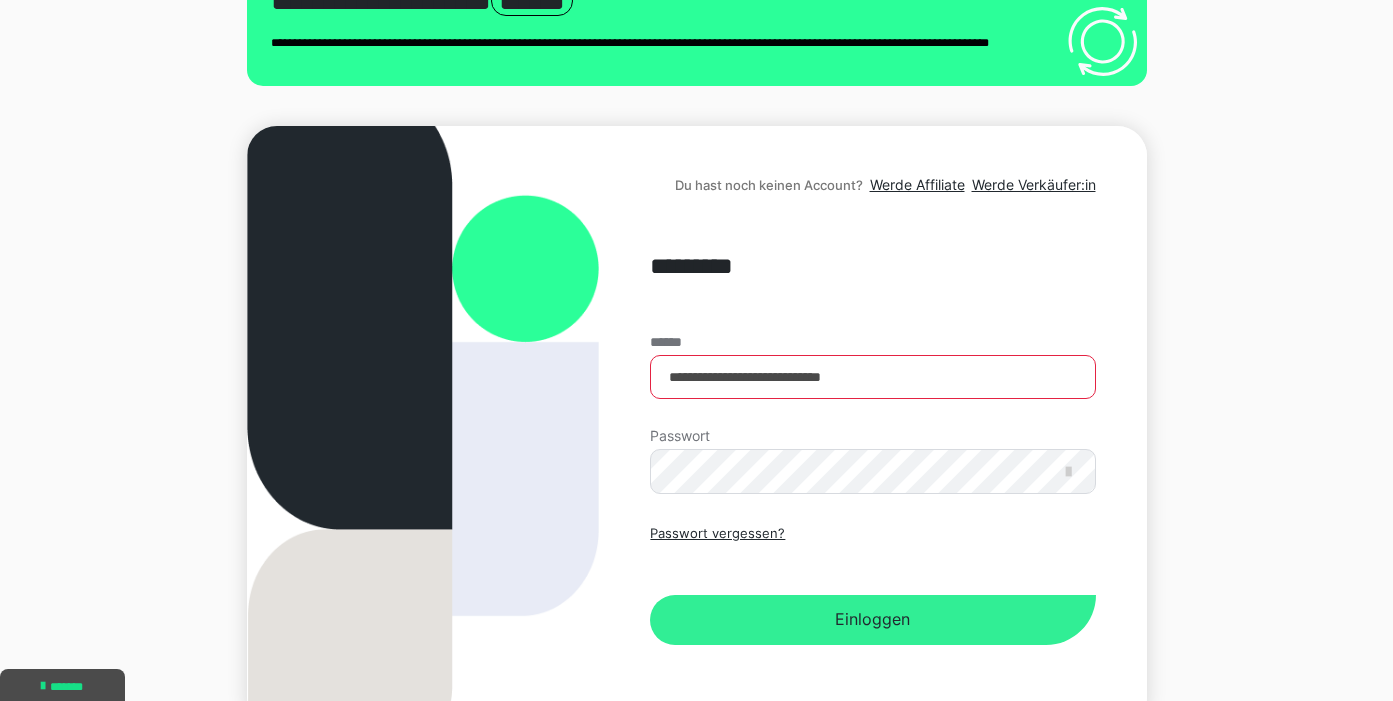 click on "Einloggen" at bounding box center (872, 620) 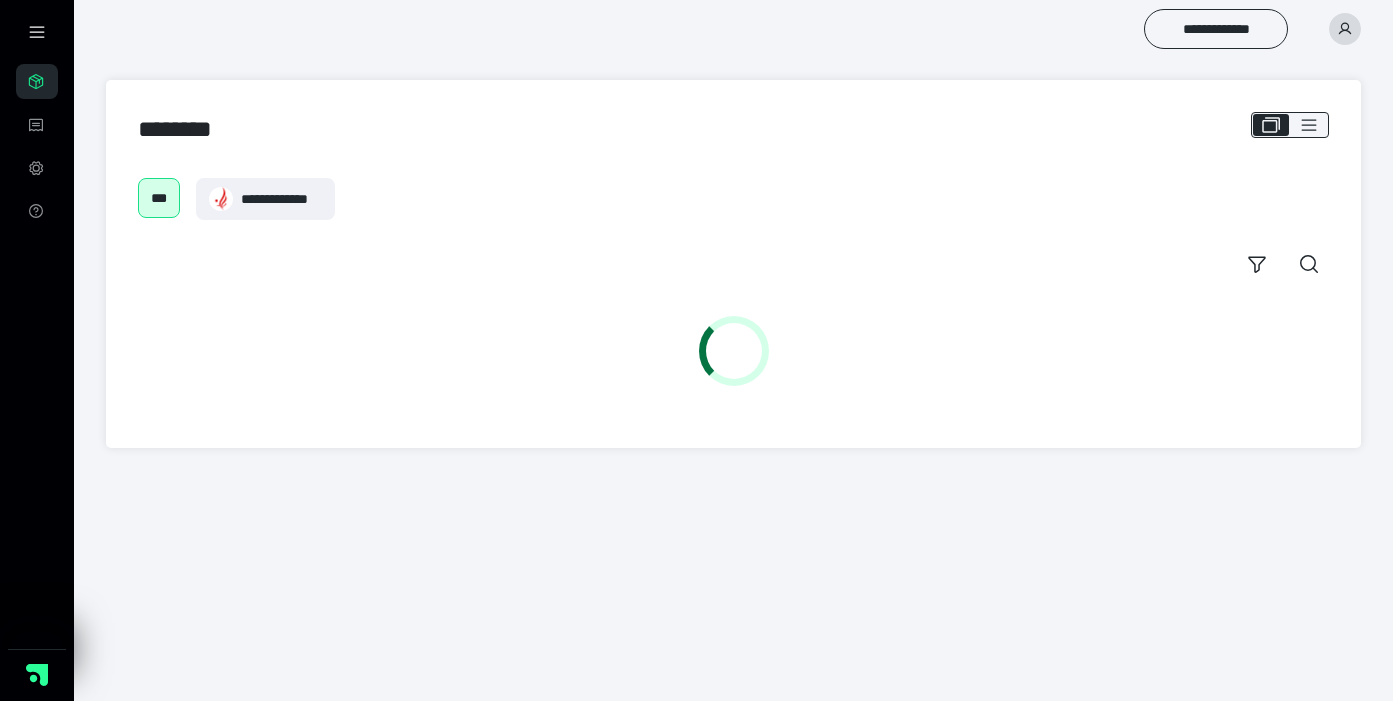 scroll, scrollTop: 0, scrollLeft: 0, axis: both 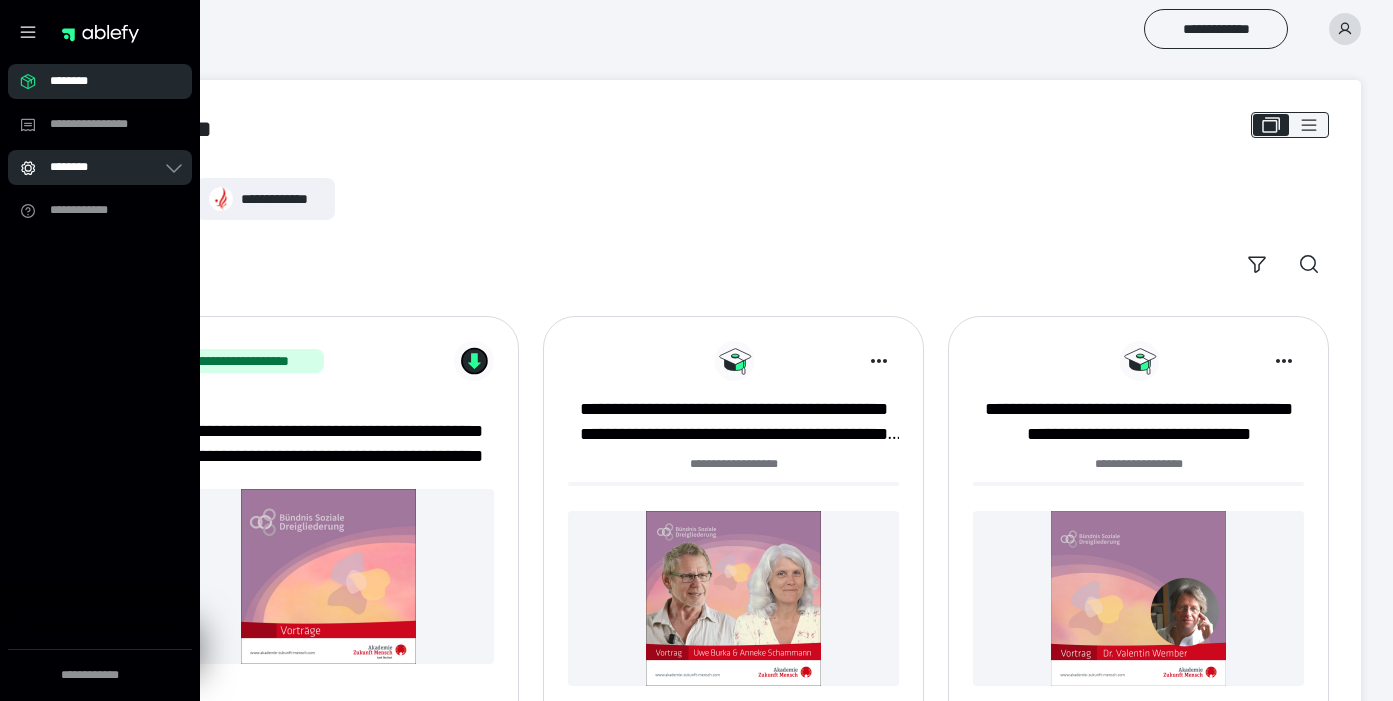 click on "********" at bounding box center [106, 167] 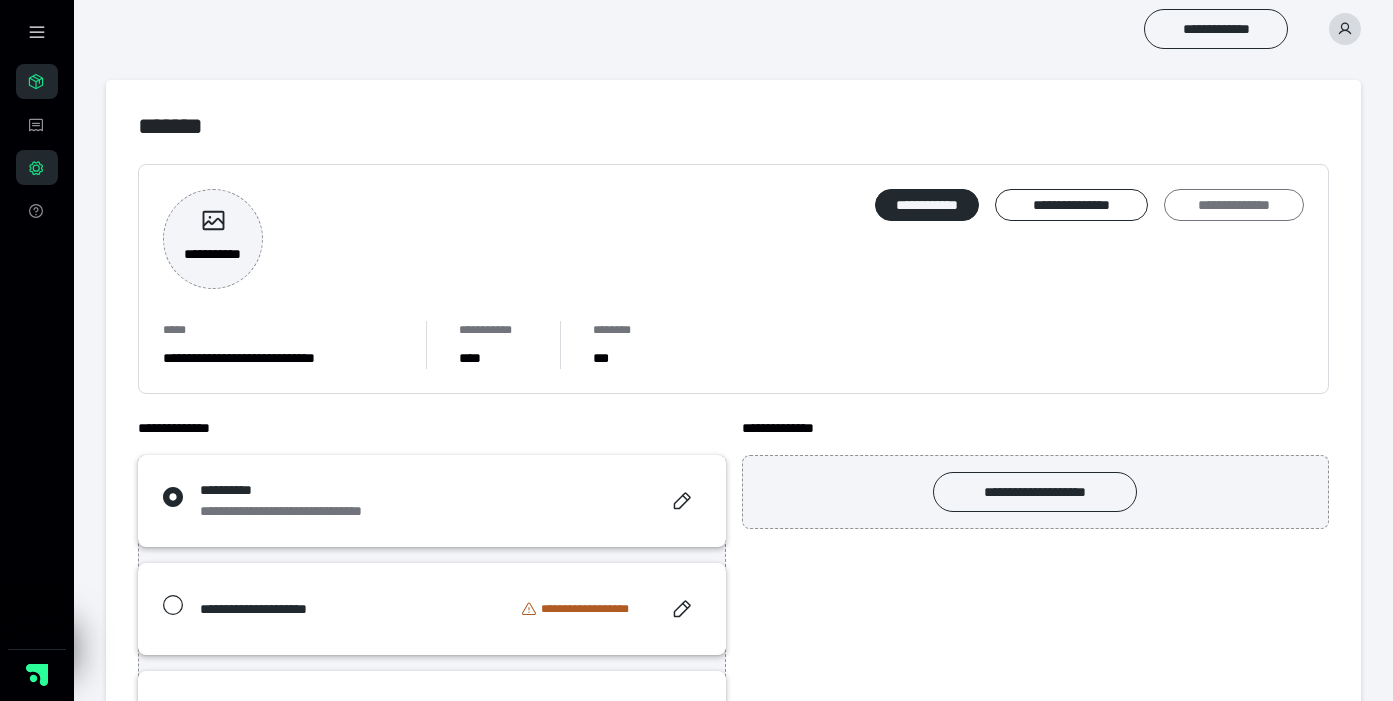 click on "**********" at bounding box center (1234, 205) 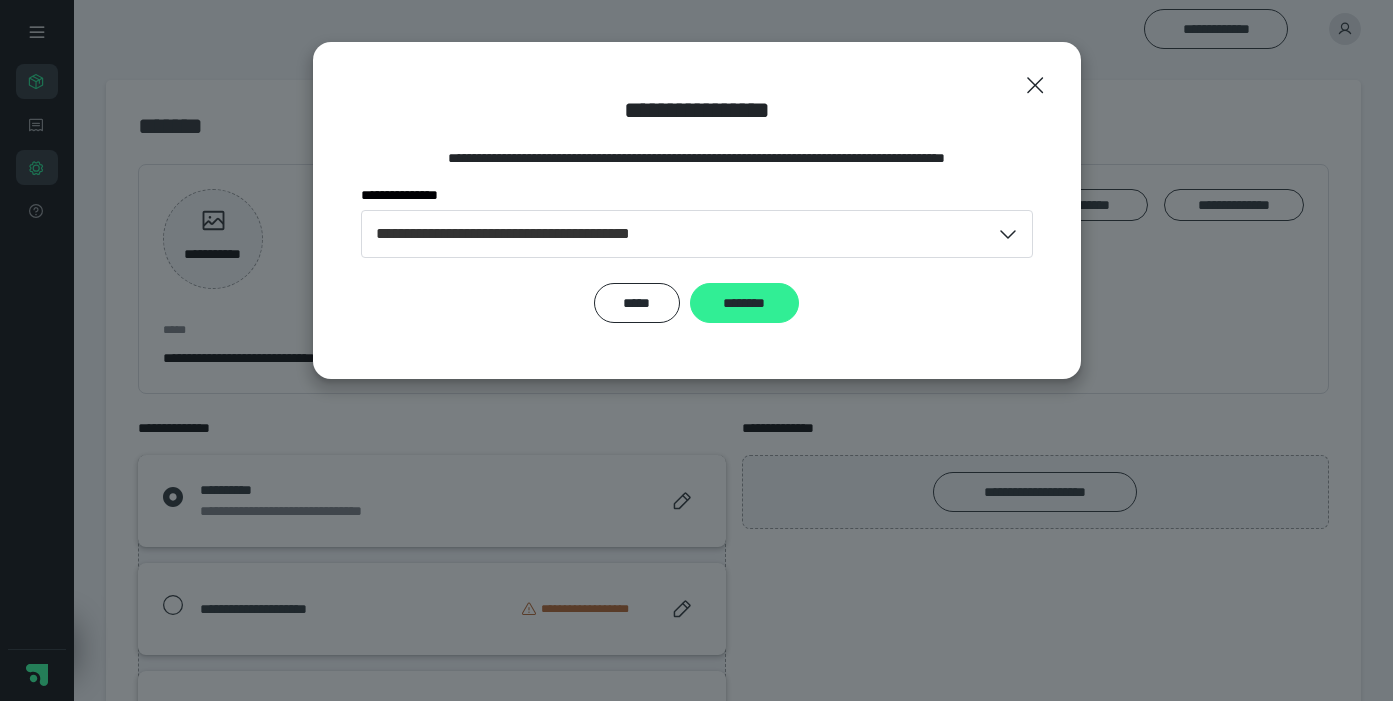 click on "********" at bounding box center [744, 303] 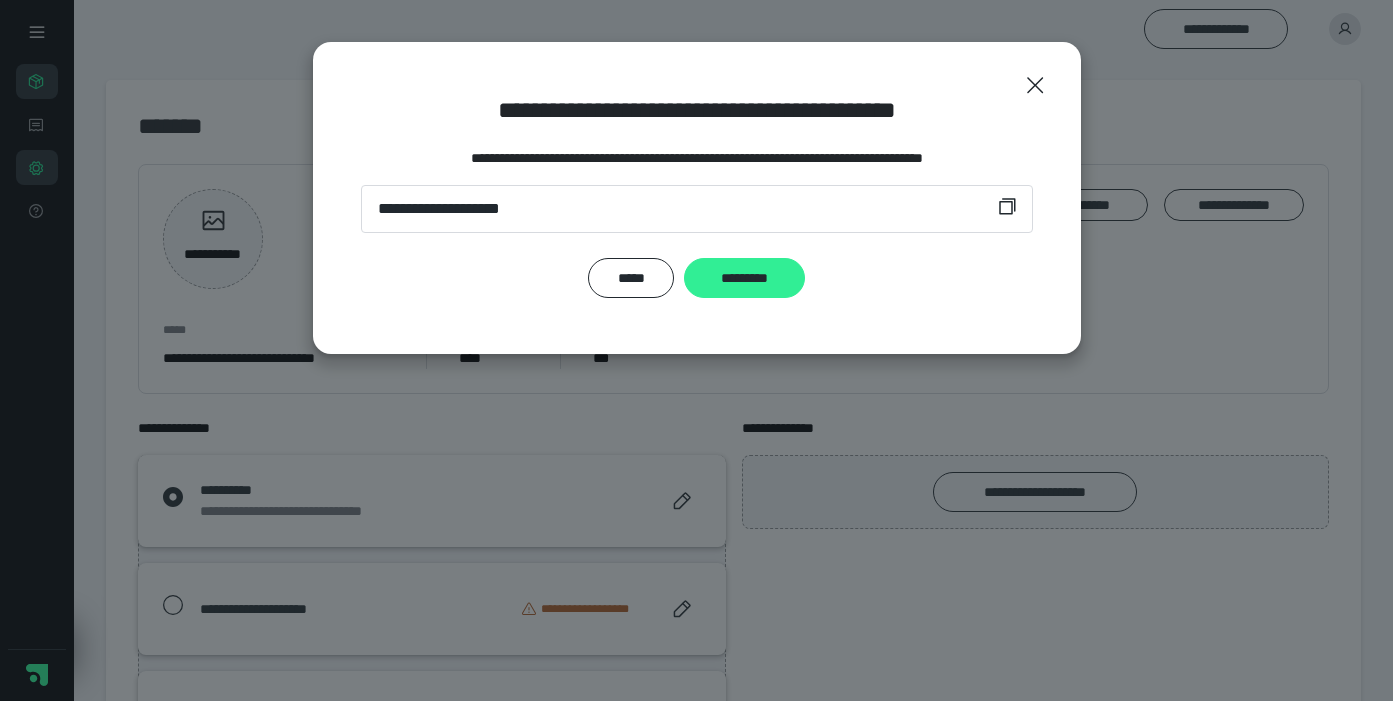 click on "*********" at bounding box center [744, 278] 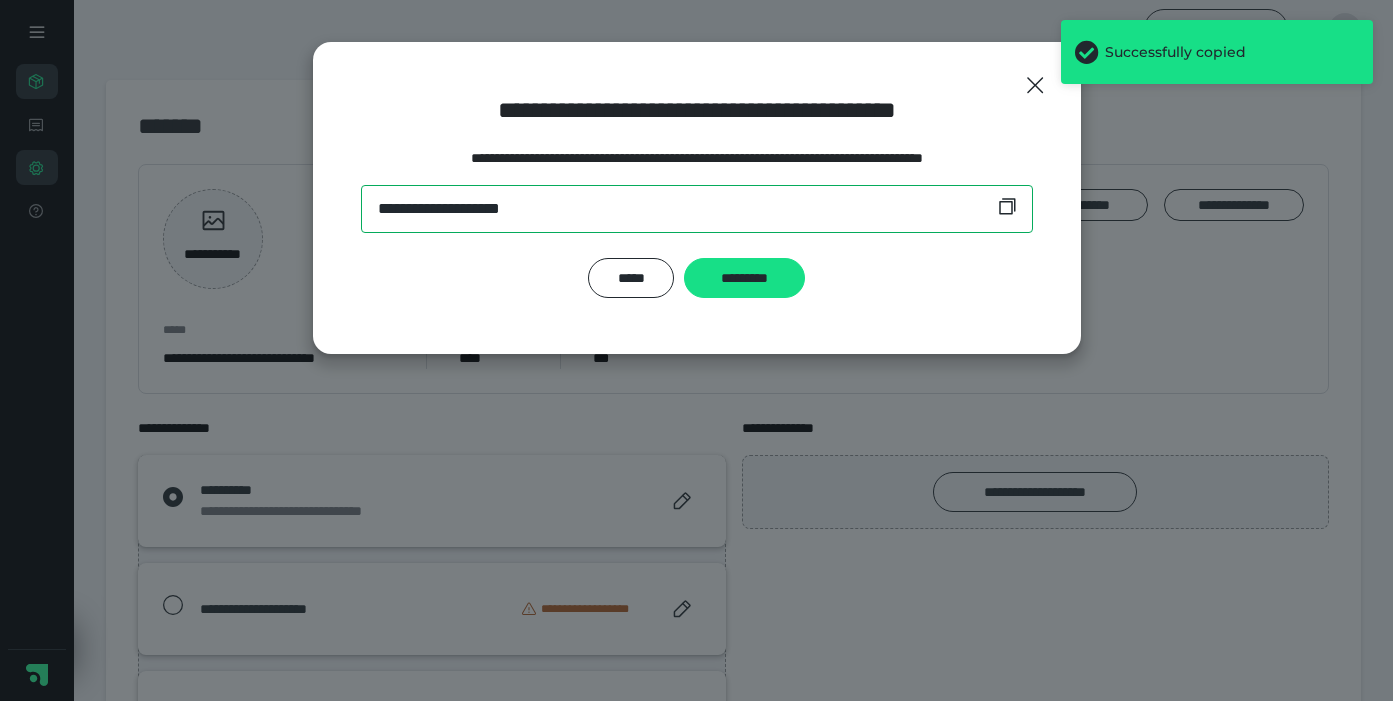 drag, startPoint x: 579, startPoint y: 204, endPoint x: 365, endPoint y: 208, distance: 214.03738 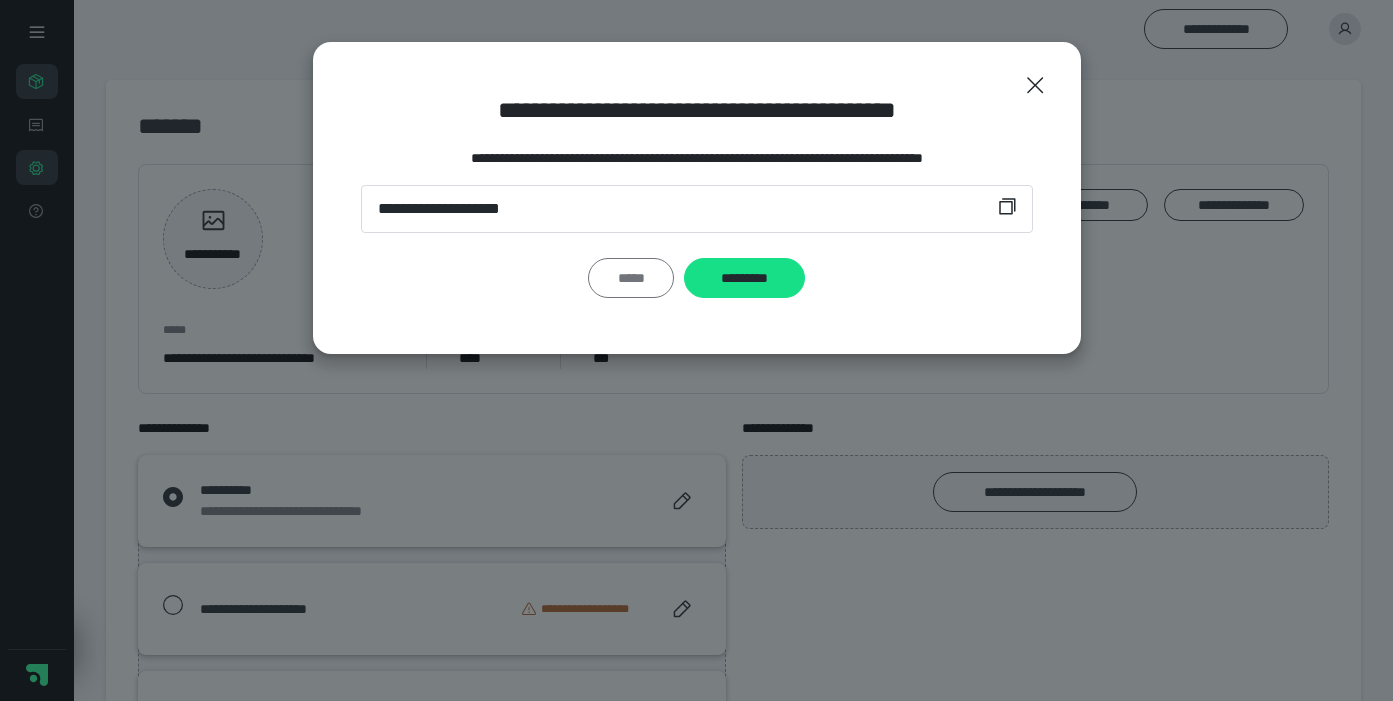 click on "*****" at bounding box center [631, 278] 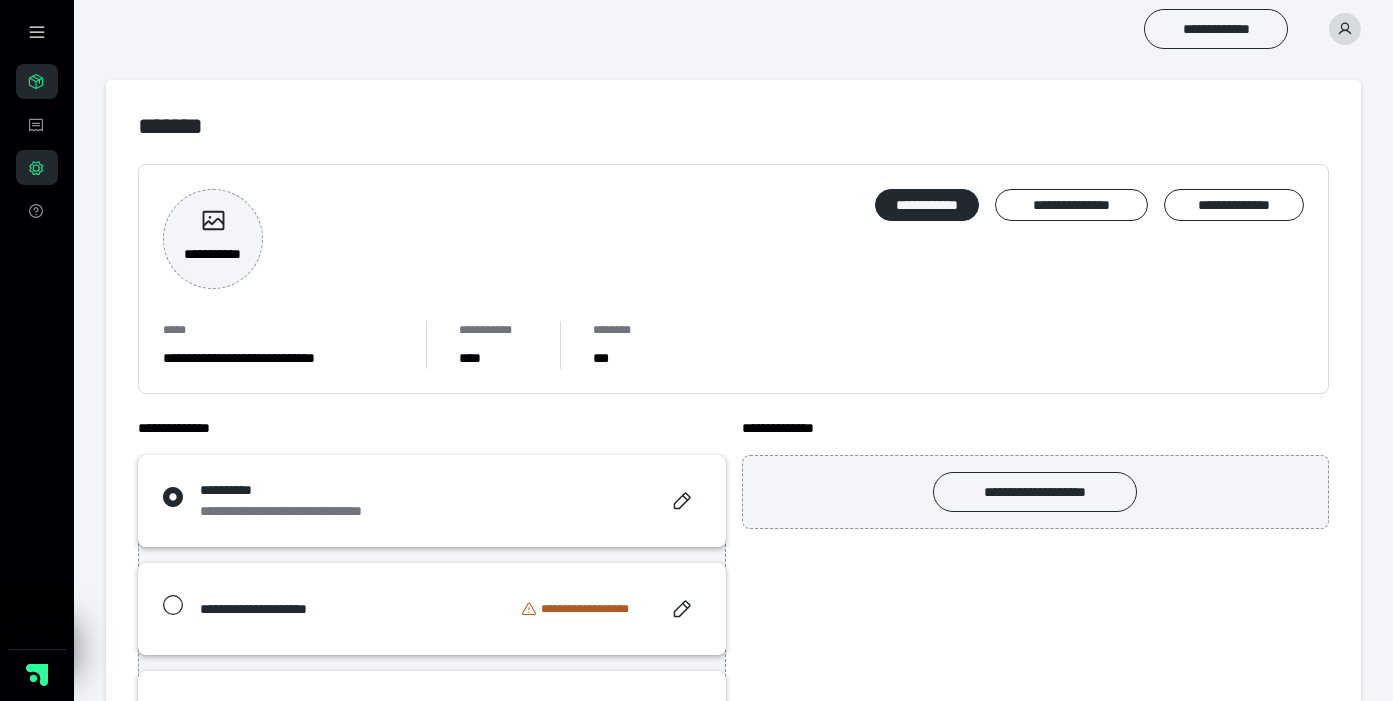 click 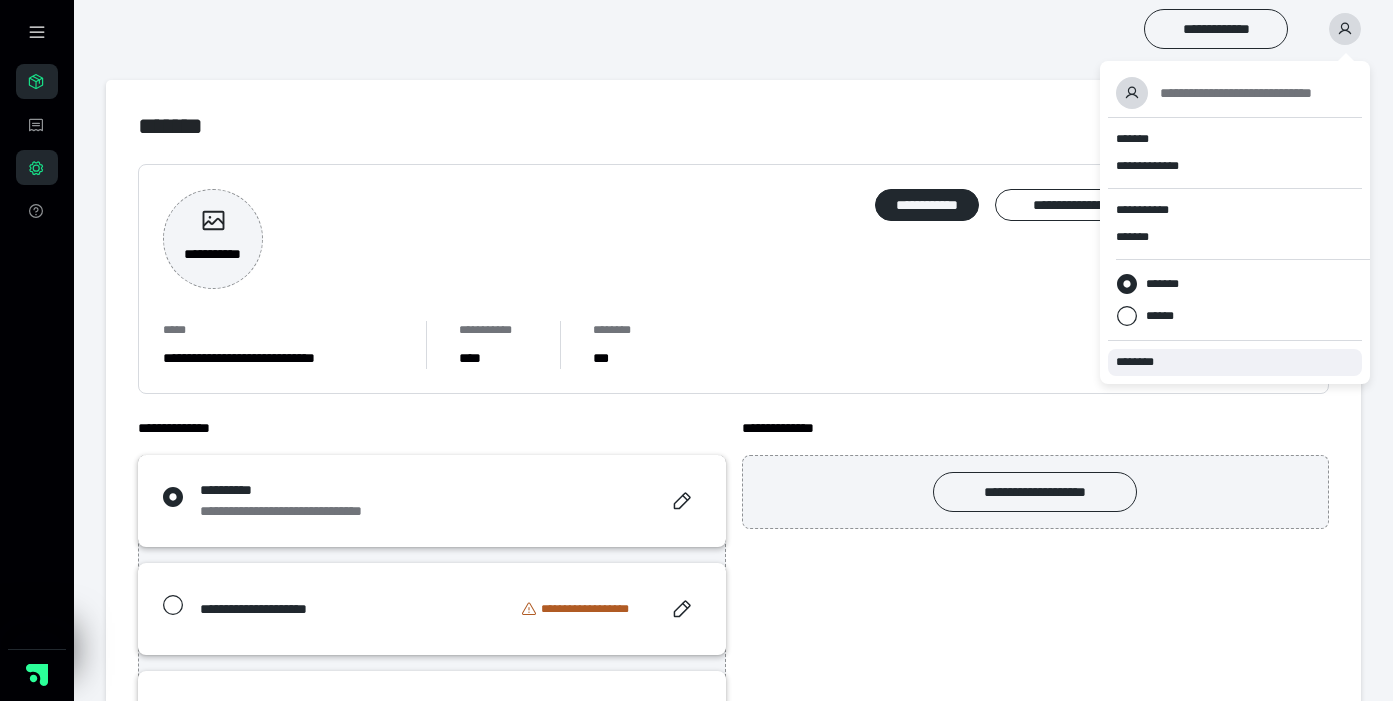 click on "********" at bounding box center [1235, 362] 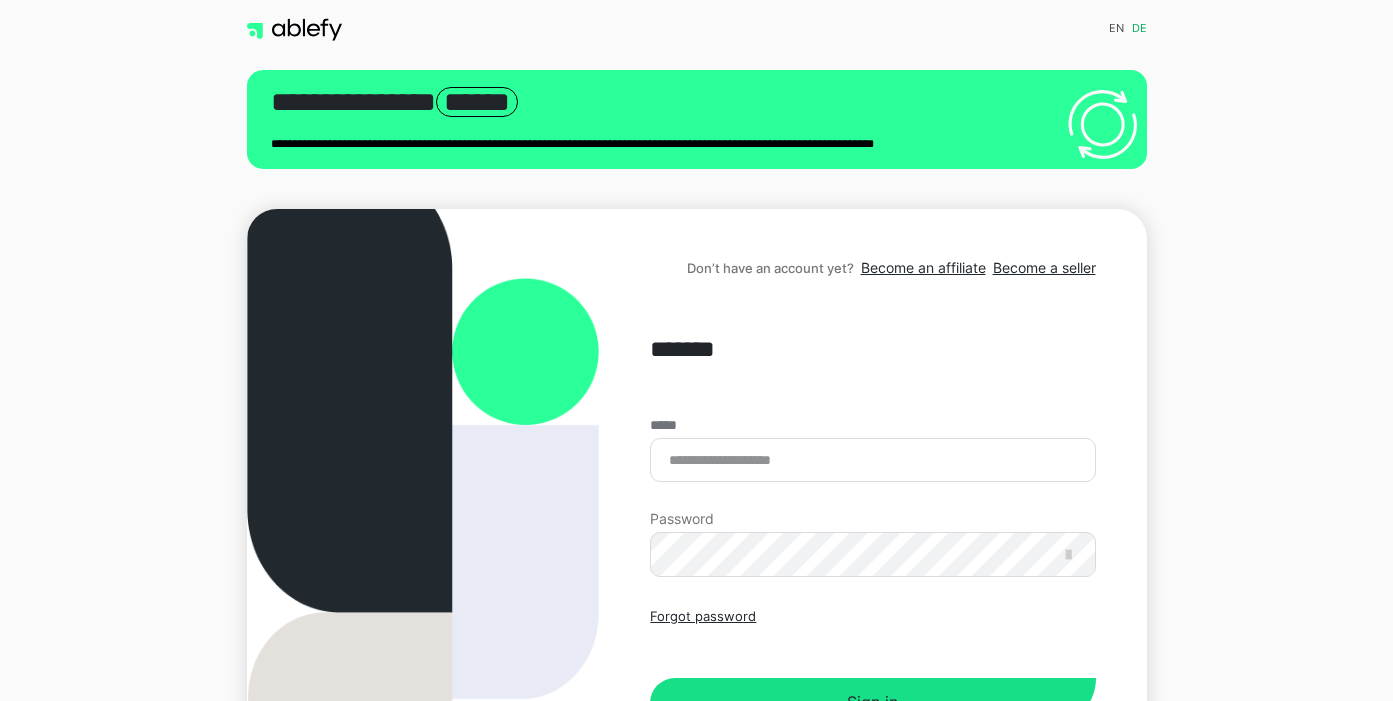 scroll, scrollTop: 0, scrollLeft: 0, axis: both 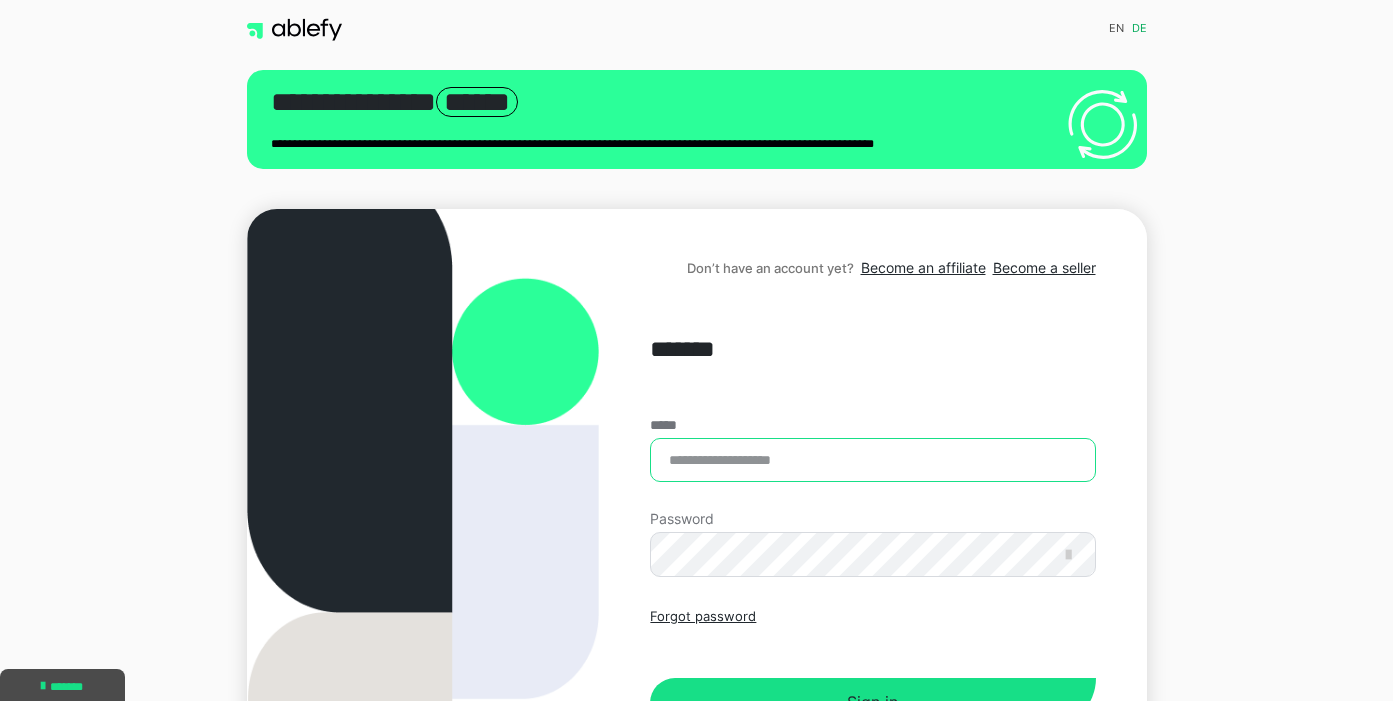 click on "*****" at bounding box center [872, 460] 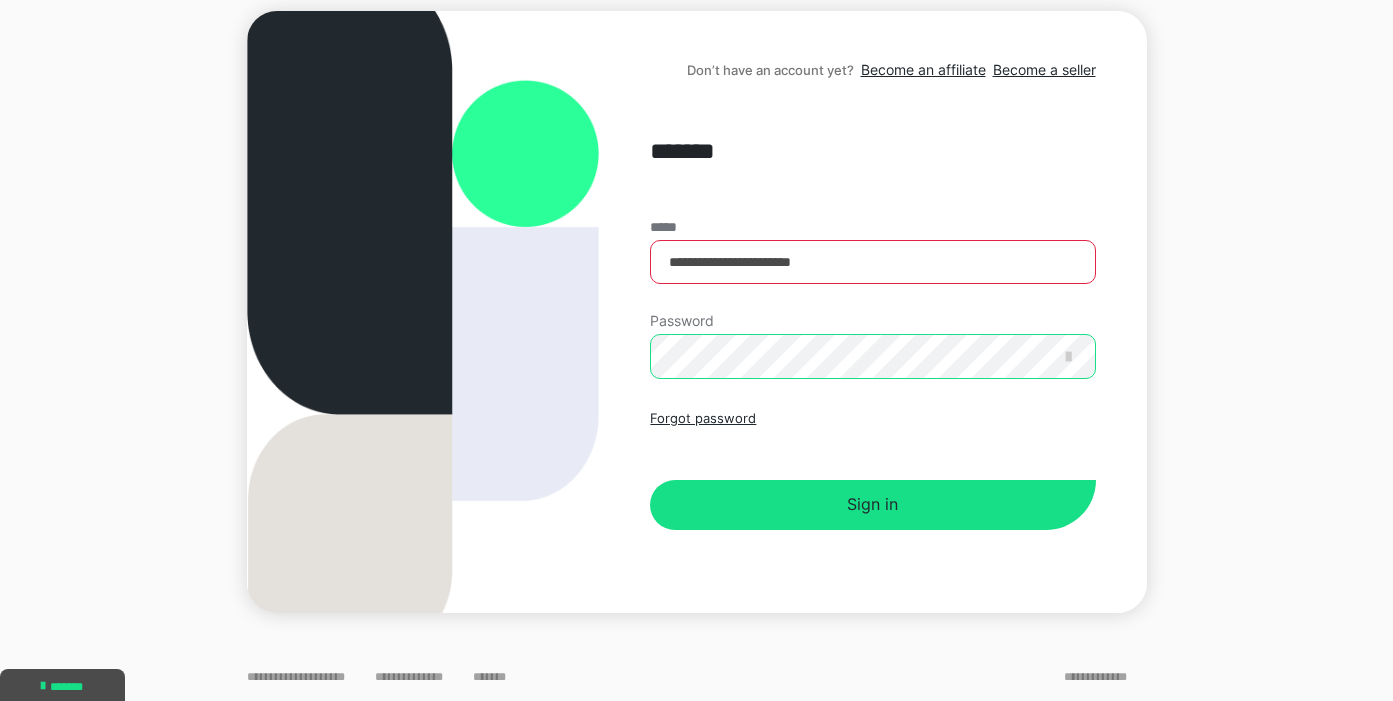 scroll, scrollTop: 198, scrollLeft: 0, axis: vertical 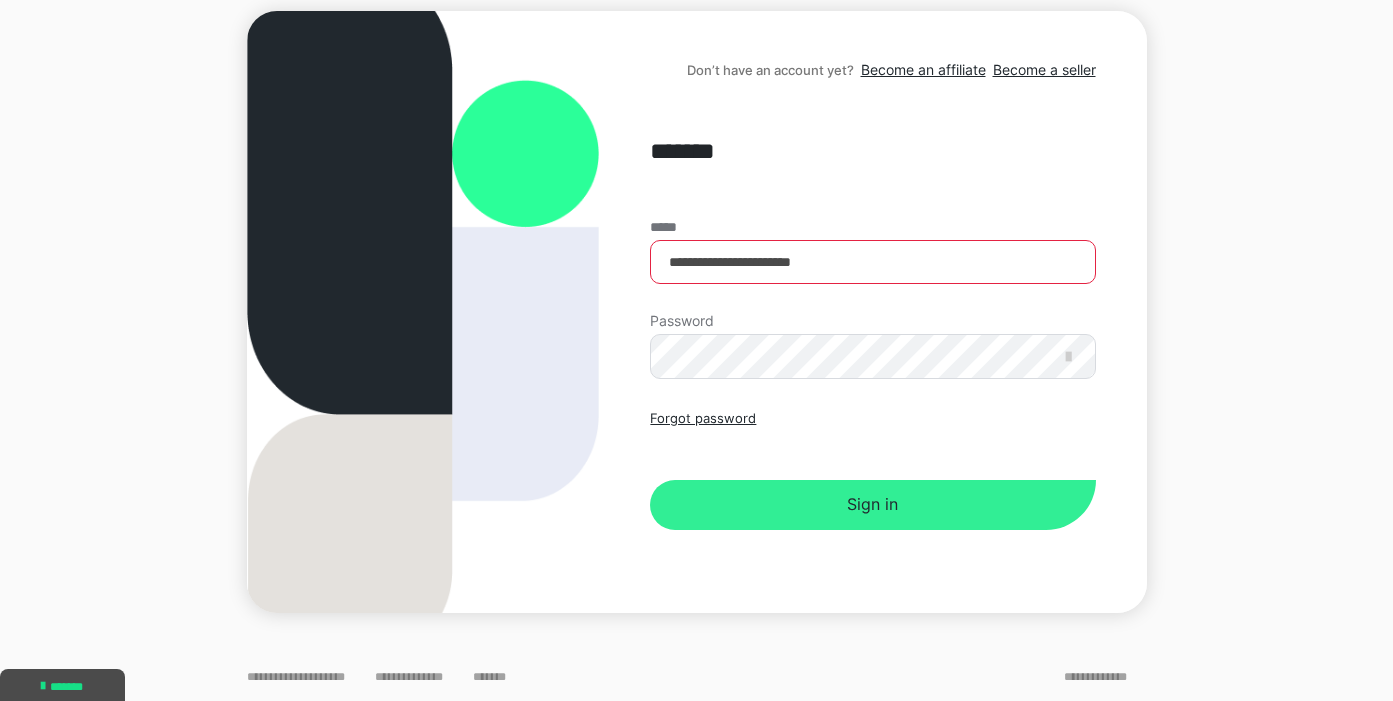 click on "Sign in" at bounding box center (872, 505) 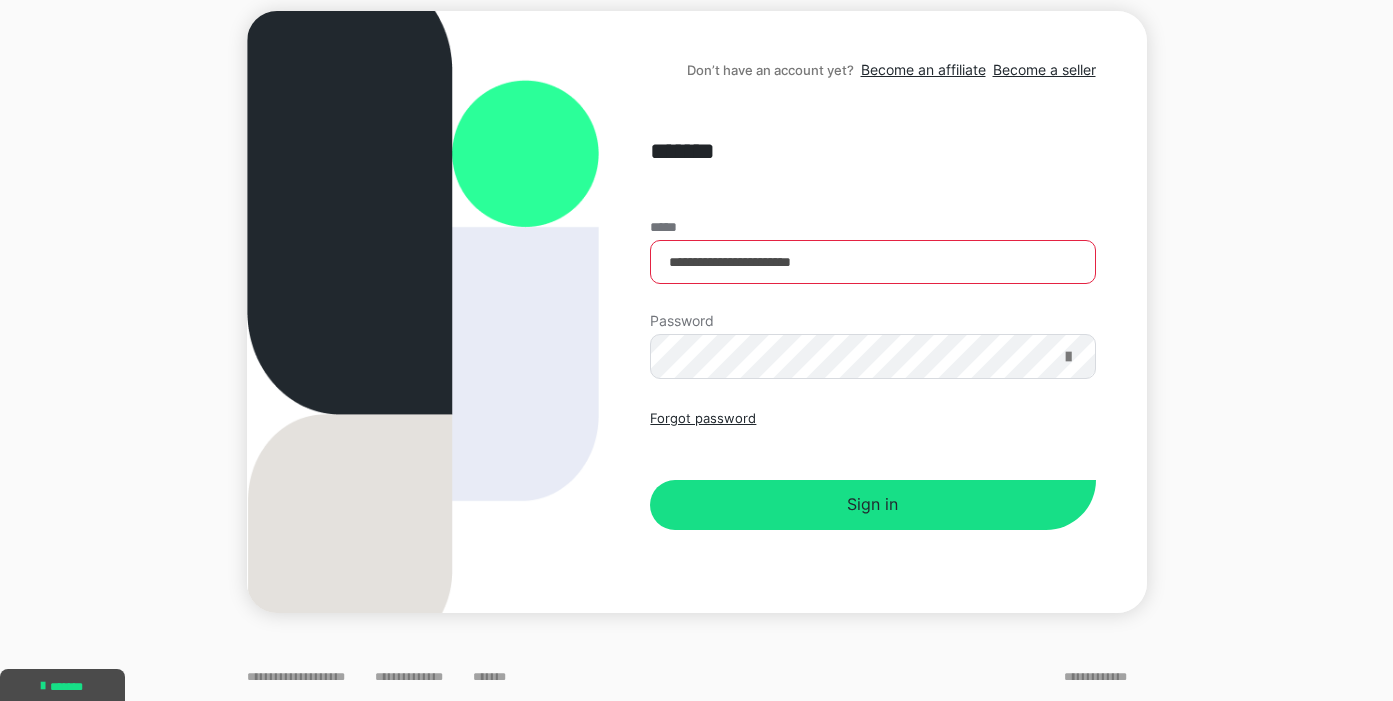 click at bounding box center (1068, 357) 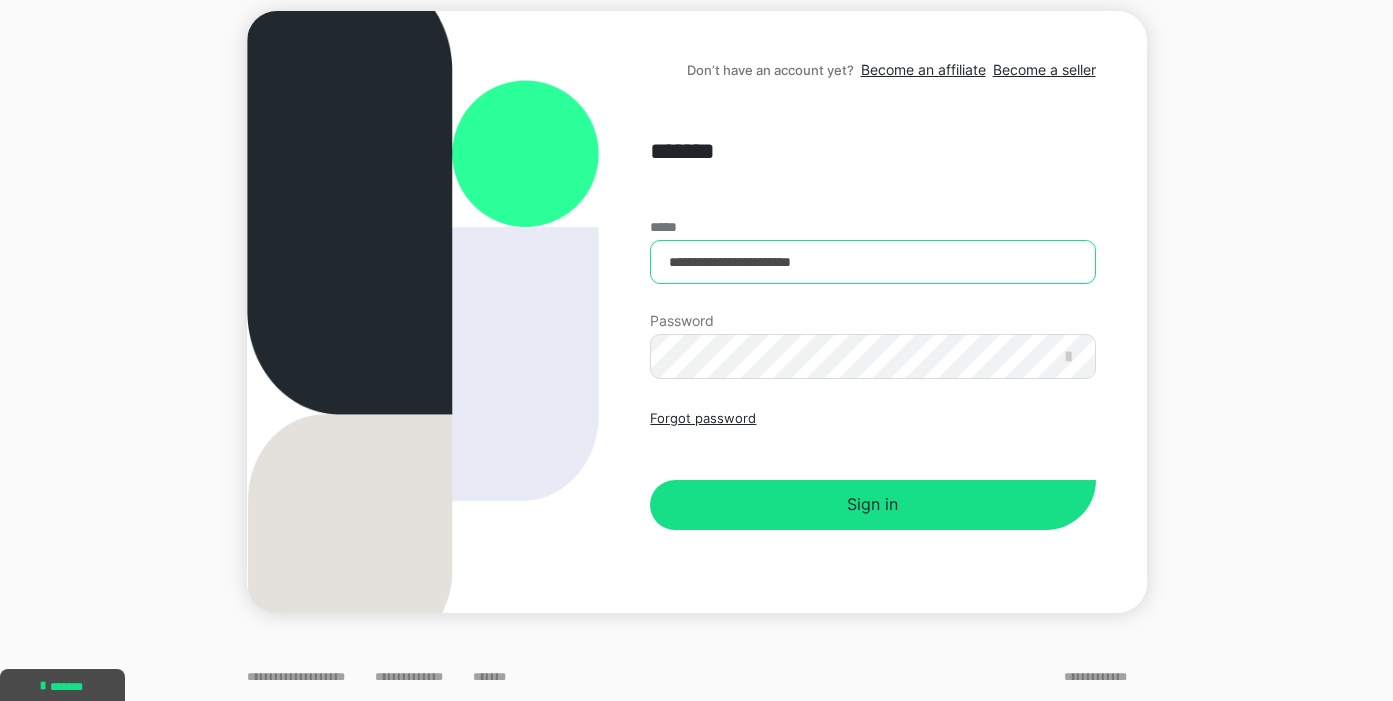 click on "**********" at bounding box center [872, 262] 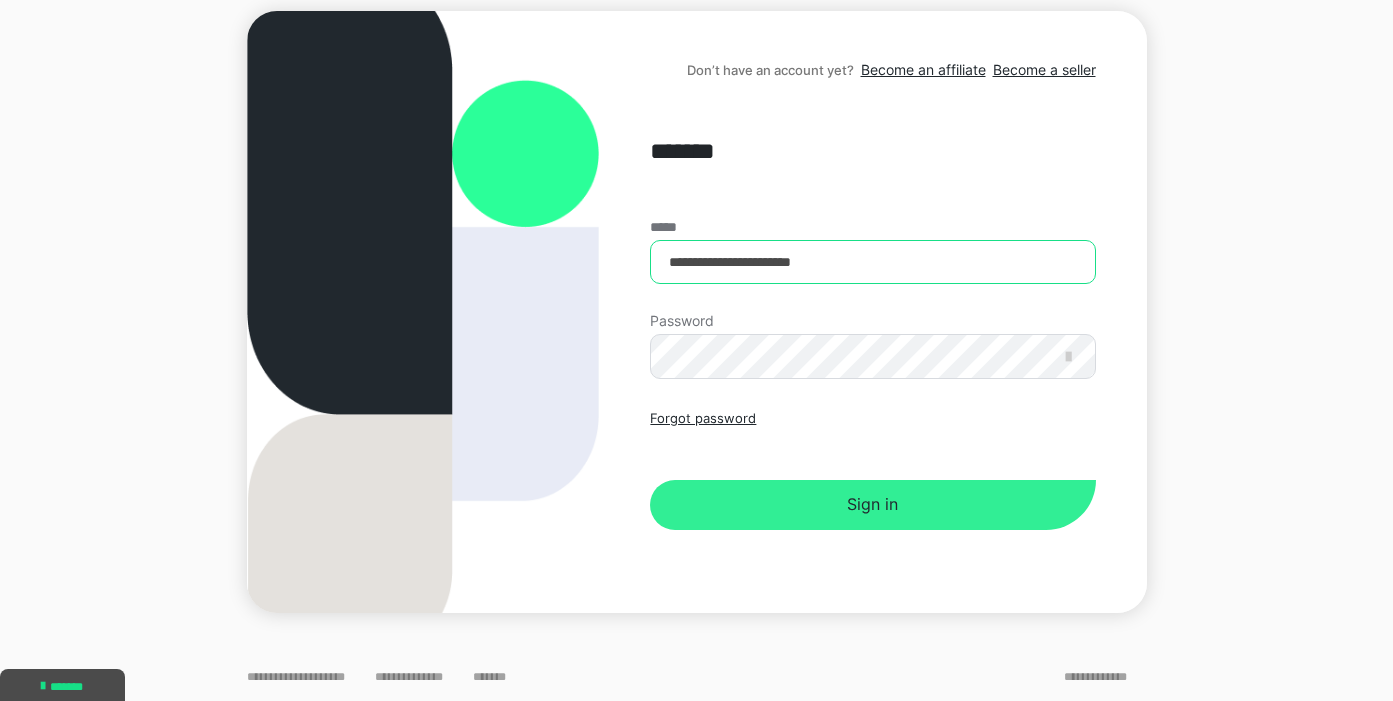 type on "**********" 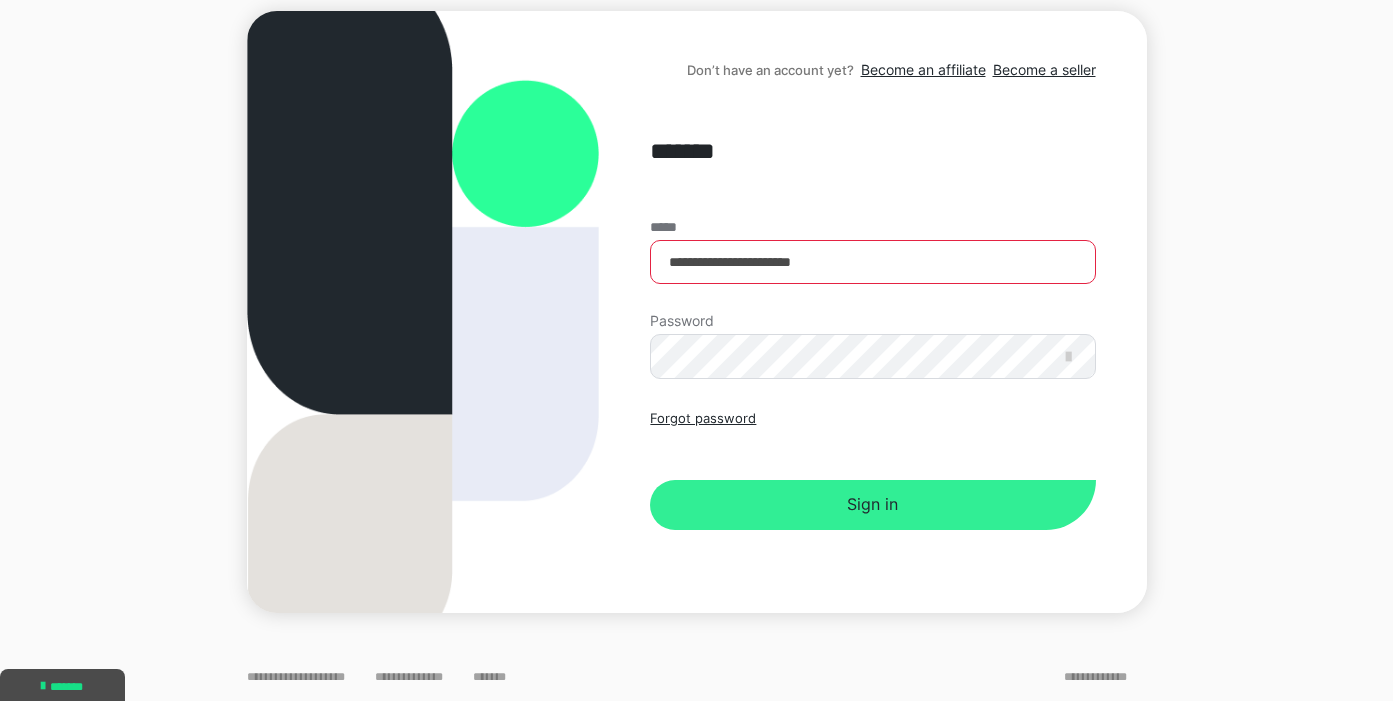 click on "Sign in" at bounding box center (872, 505) 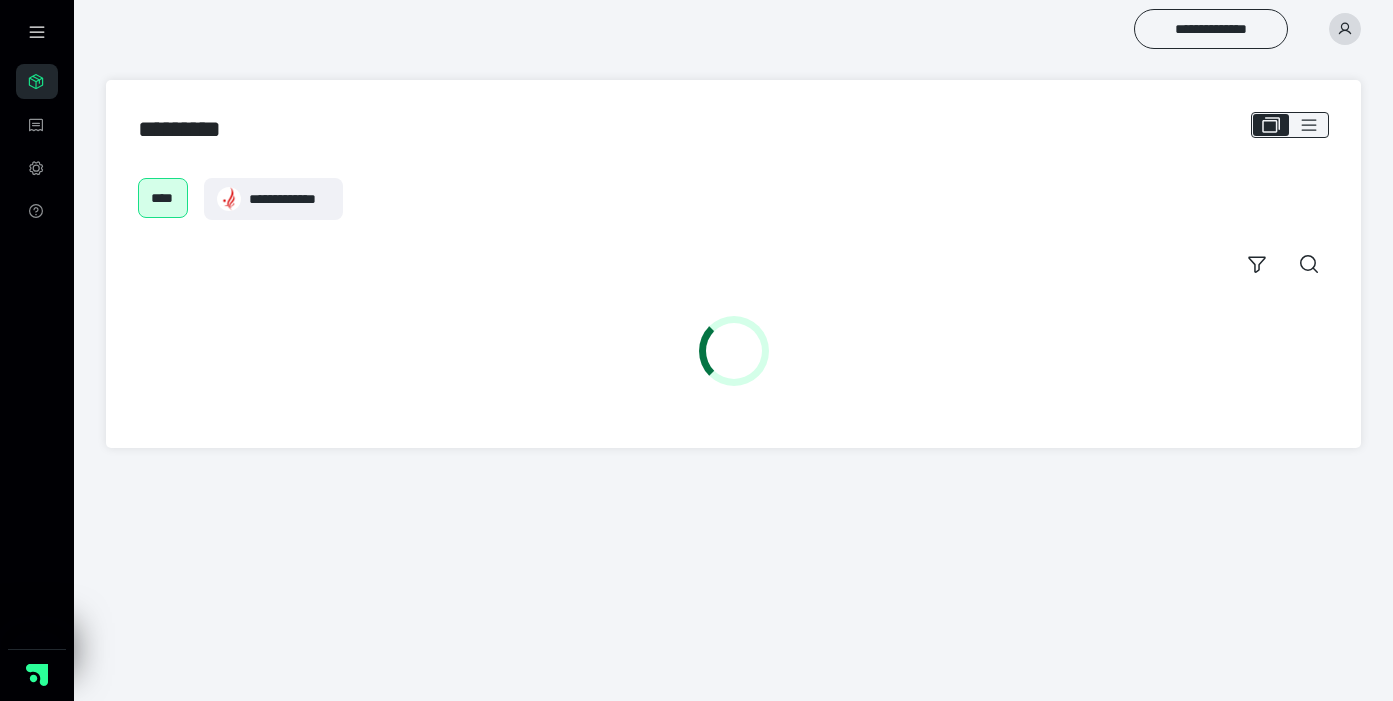 scroll, scrollTop: 0, scrollLeft: 0, axis: both 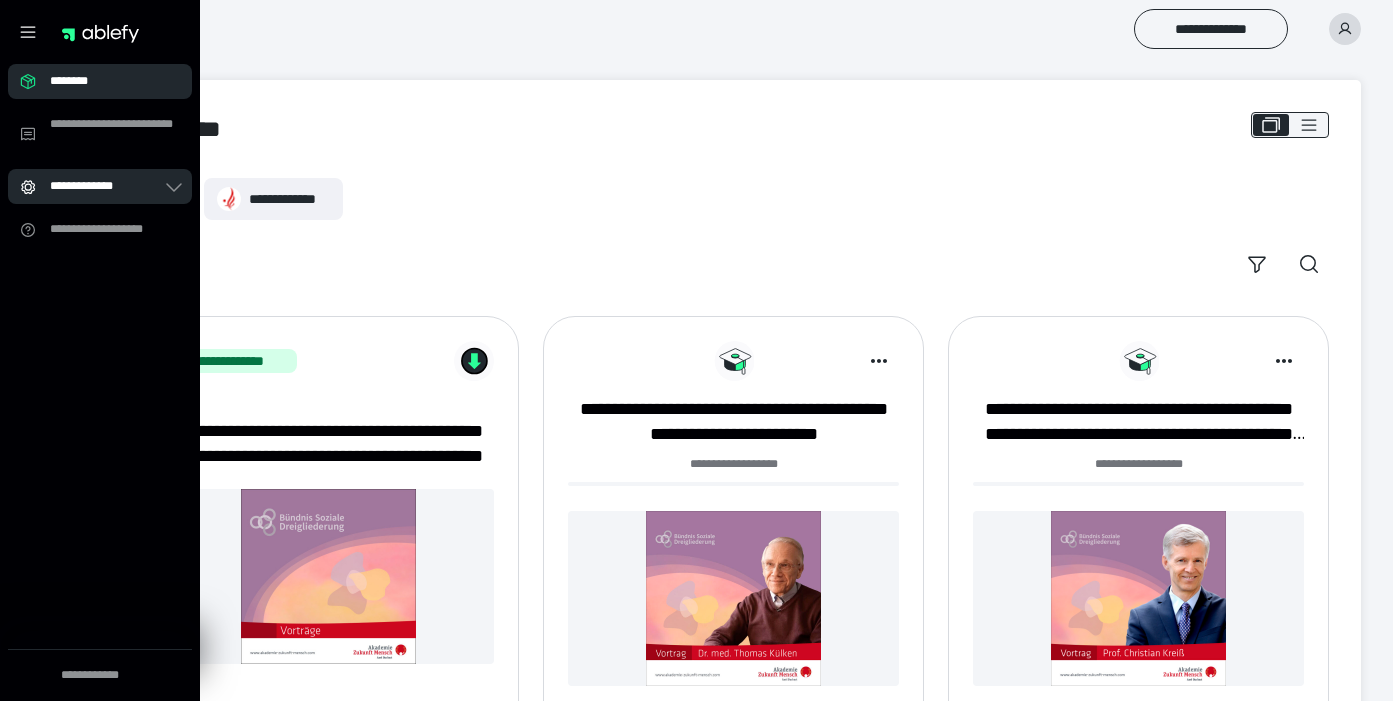 click on "**********" at bounding box center (92, 186) 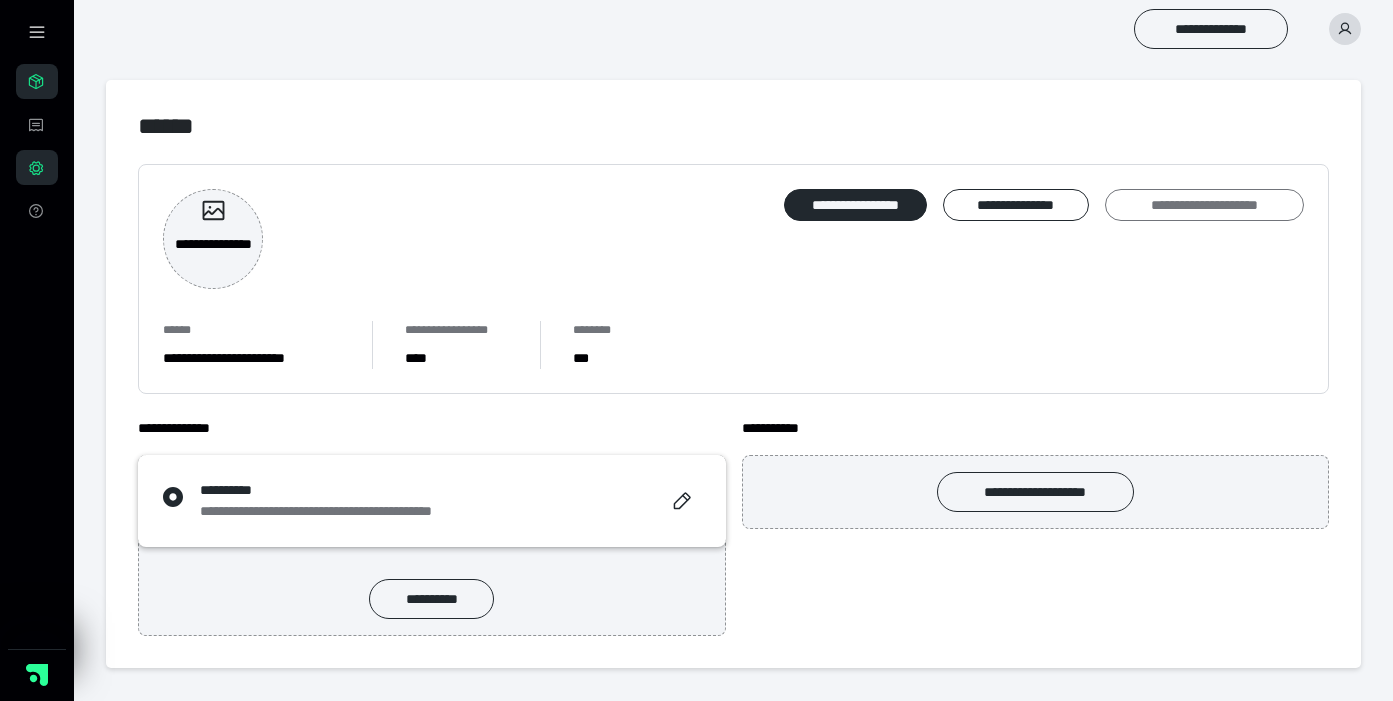 click on "**********" at bounding box center [1204, 205] 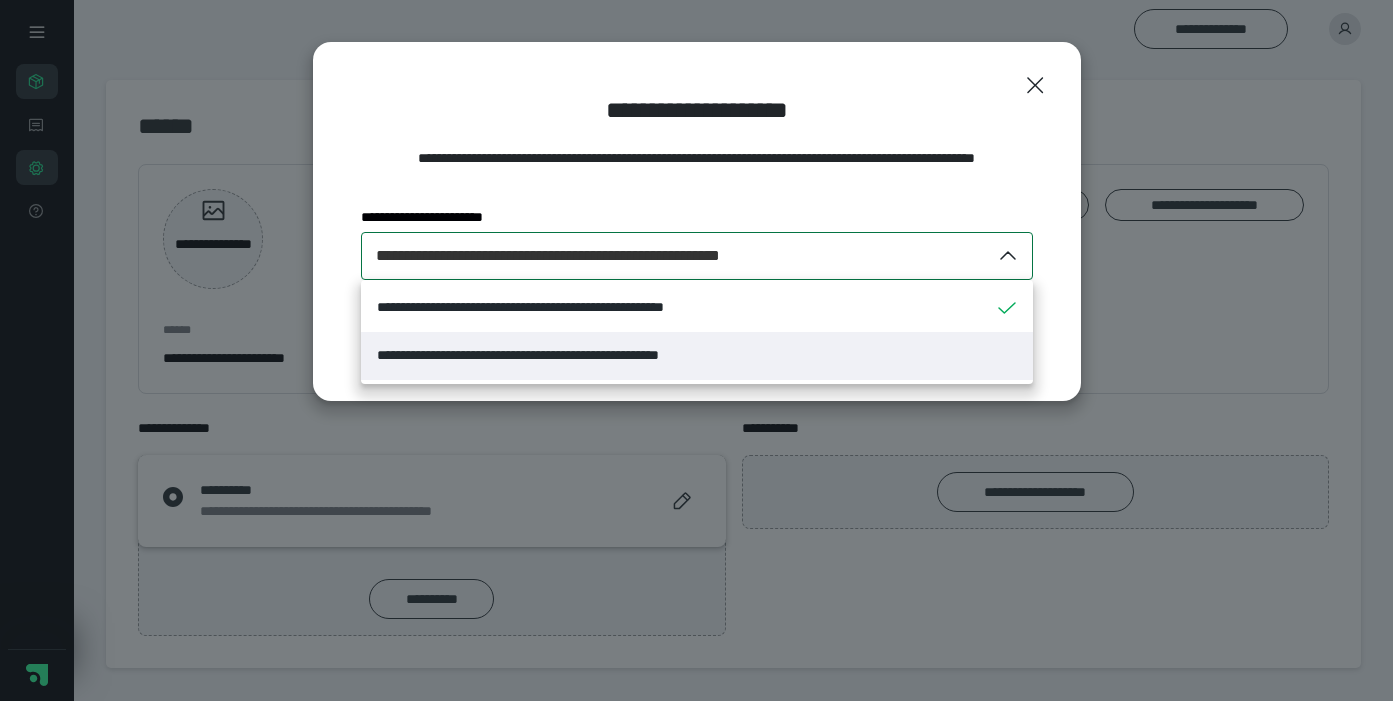 click on "**********" at bounding box center (697, 356) 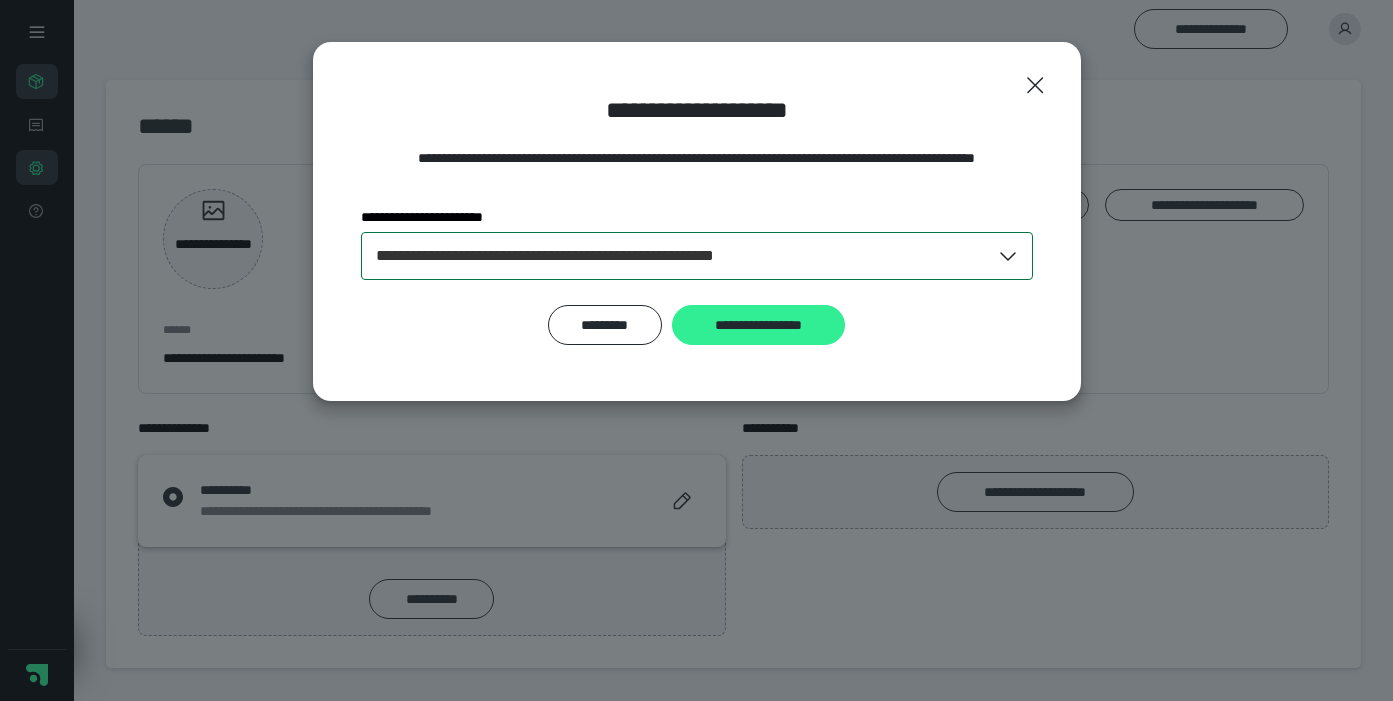click on "**********" at bounding box center (758, 325) 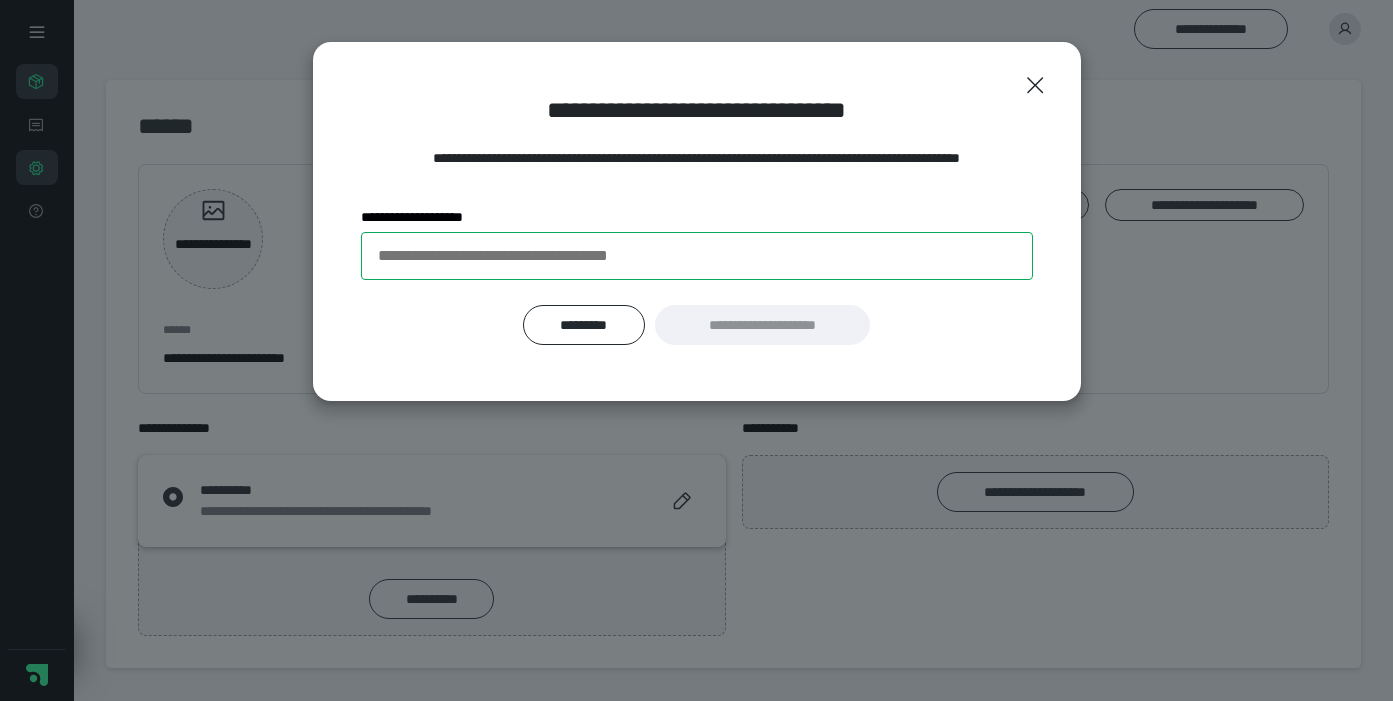 click on "**********" at bounding box center [697, 256] 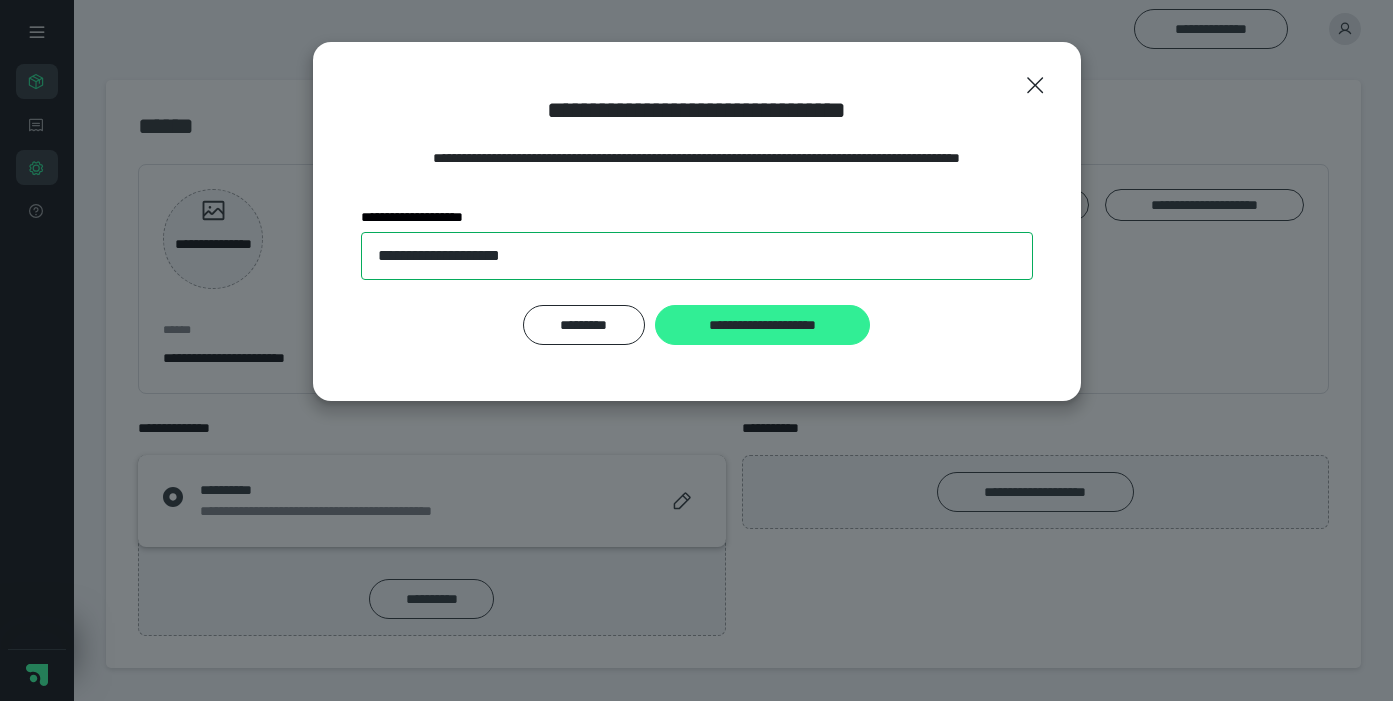 type on "**********" 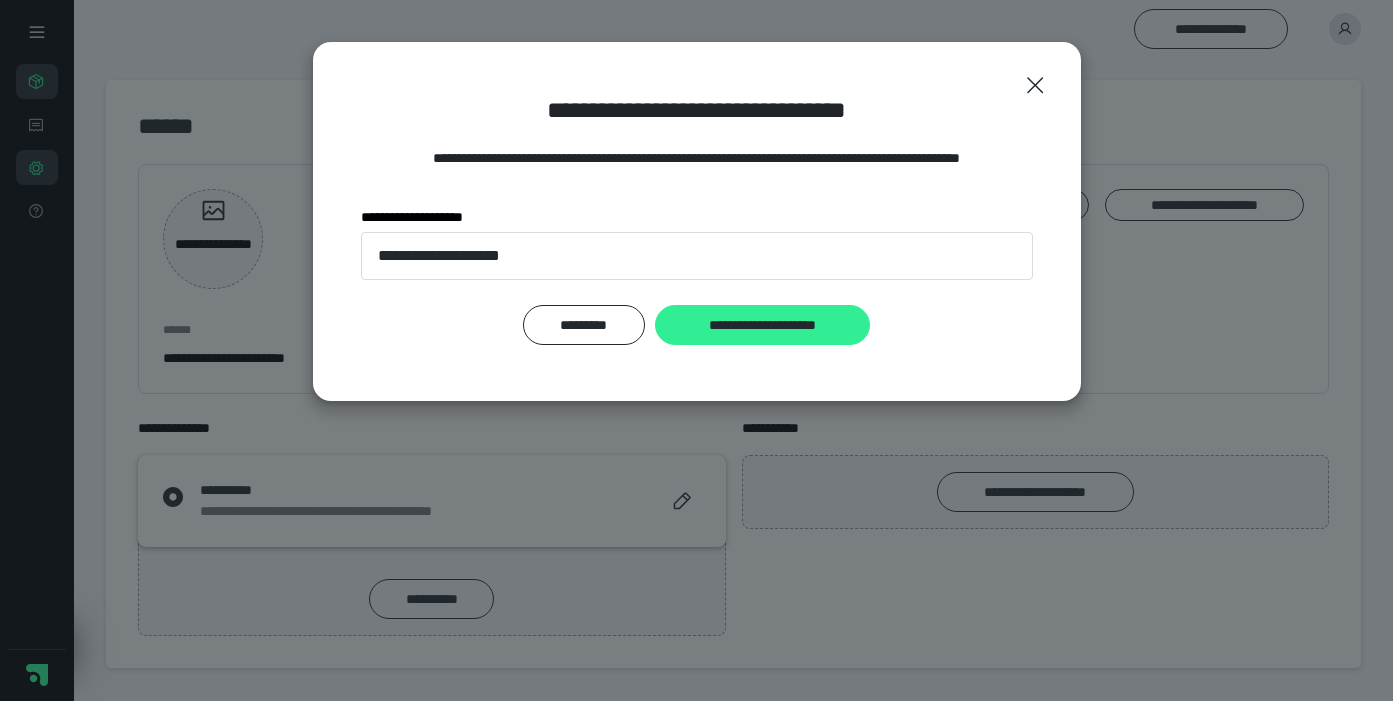 click on "**********" at bounding box center (762, 325) 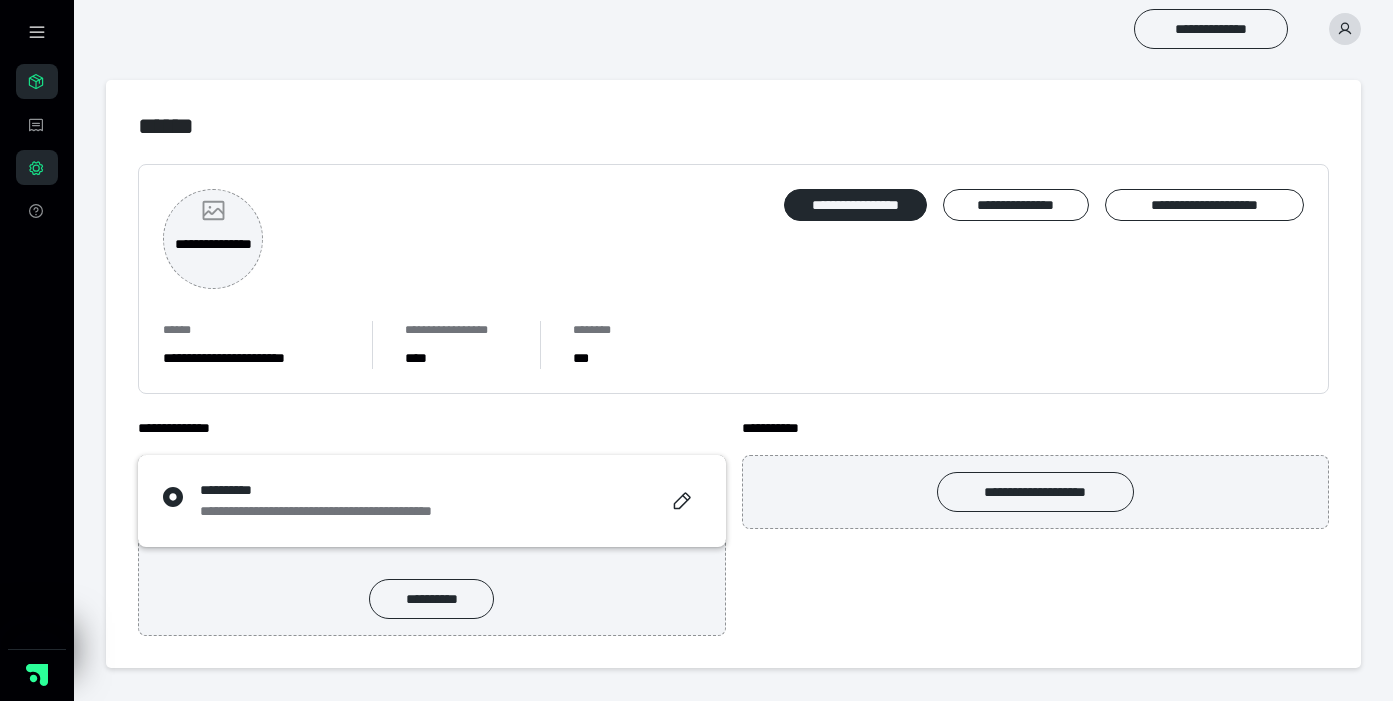click on "**********" at bounding box center (213, 239) 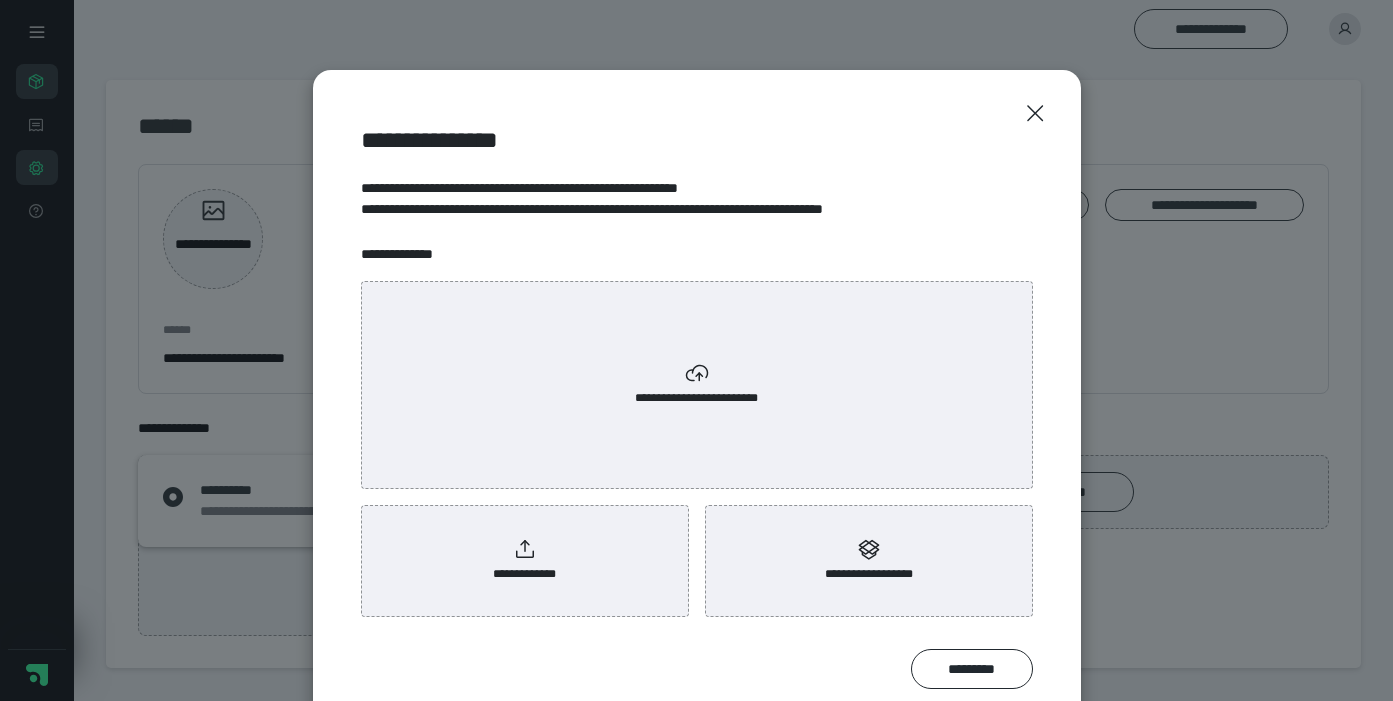 click on "**********" at bounding box center [697, 407] 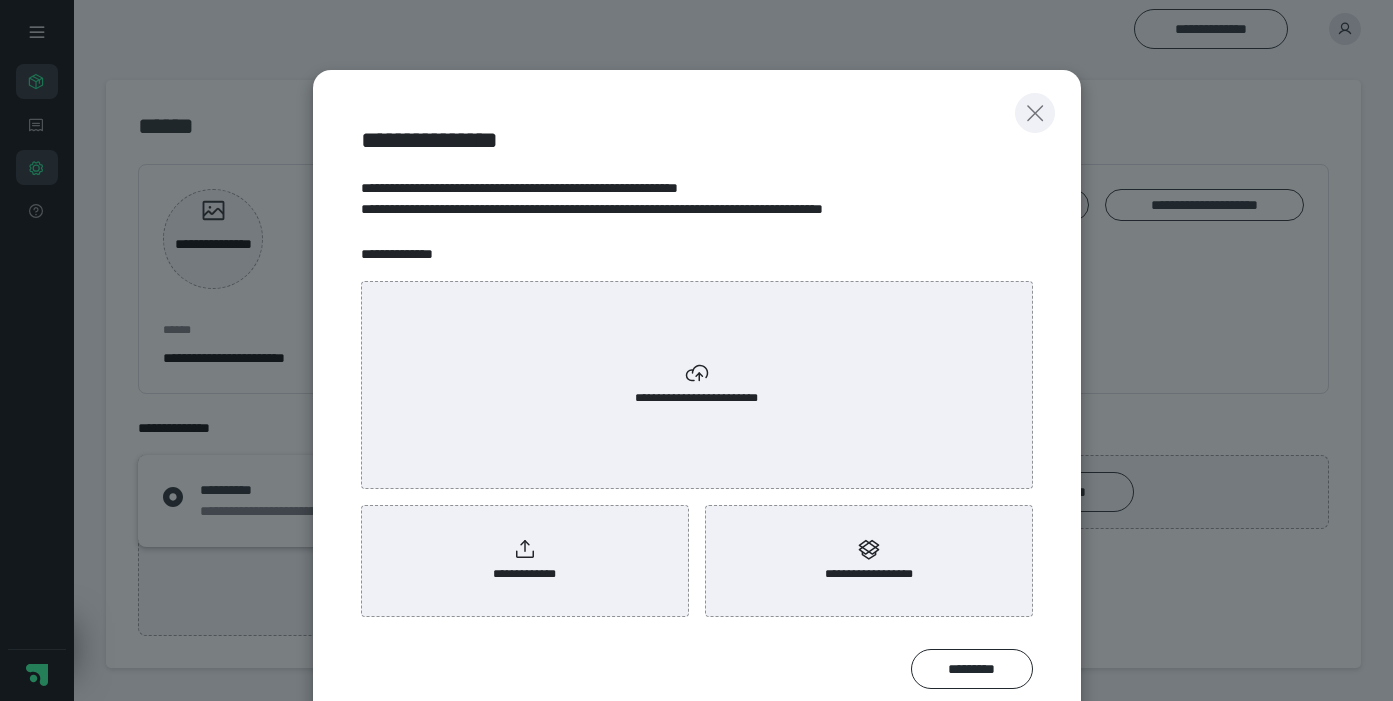 click 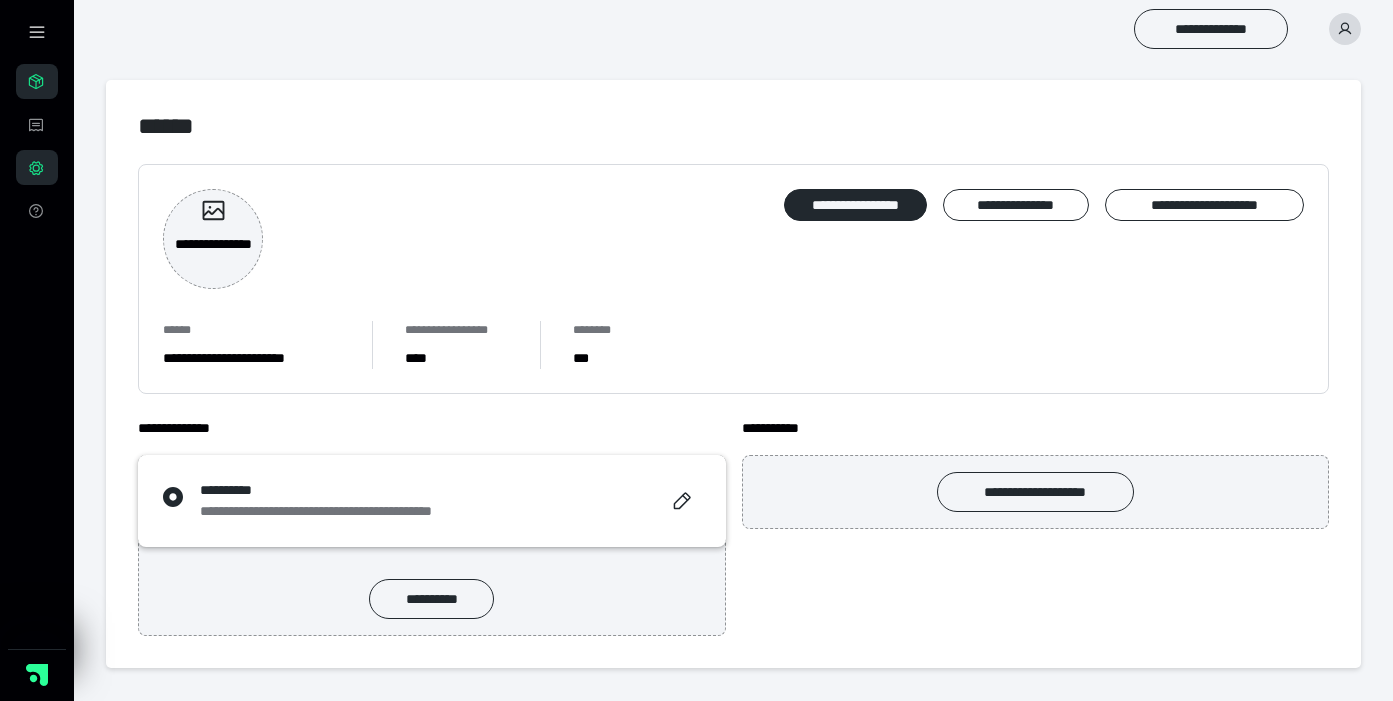 scroll, scrollTop: 0, scrollLeft: 0, axis: both 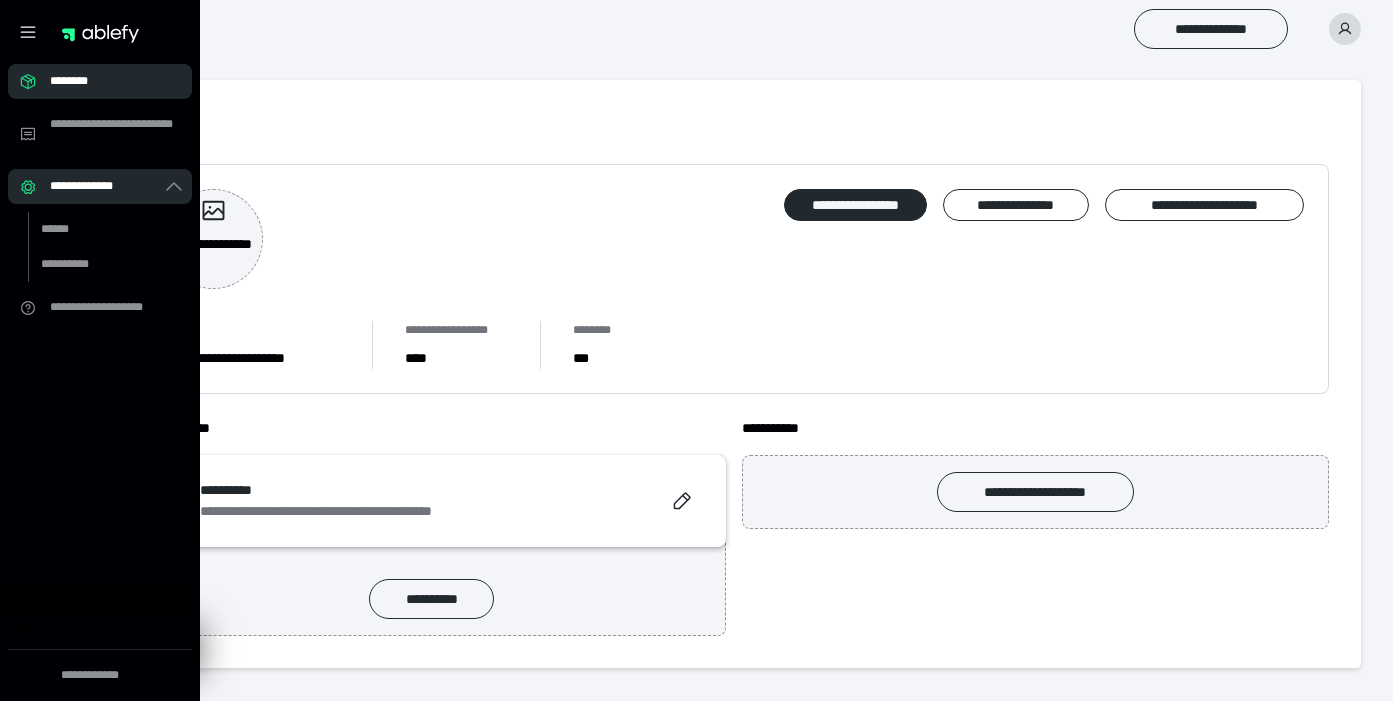 click on "********" at bounding box center (100, 81) 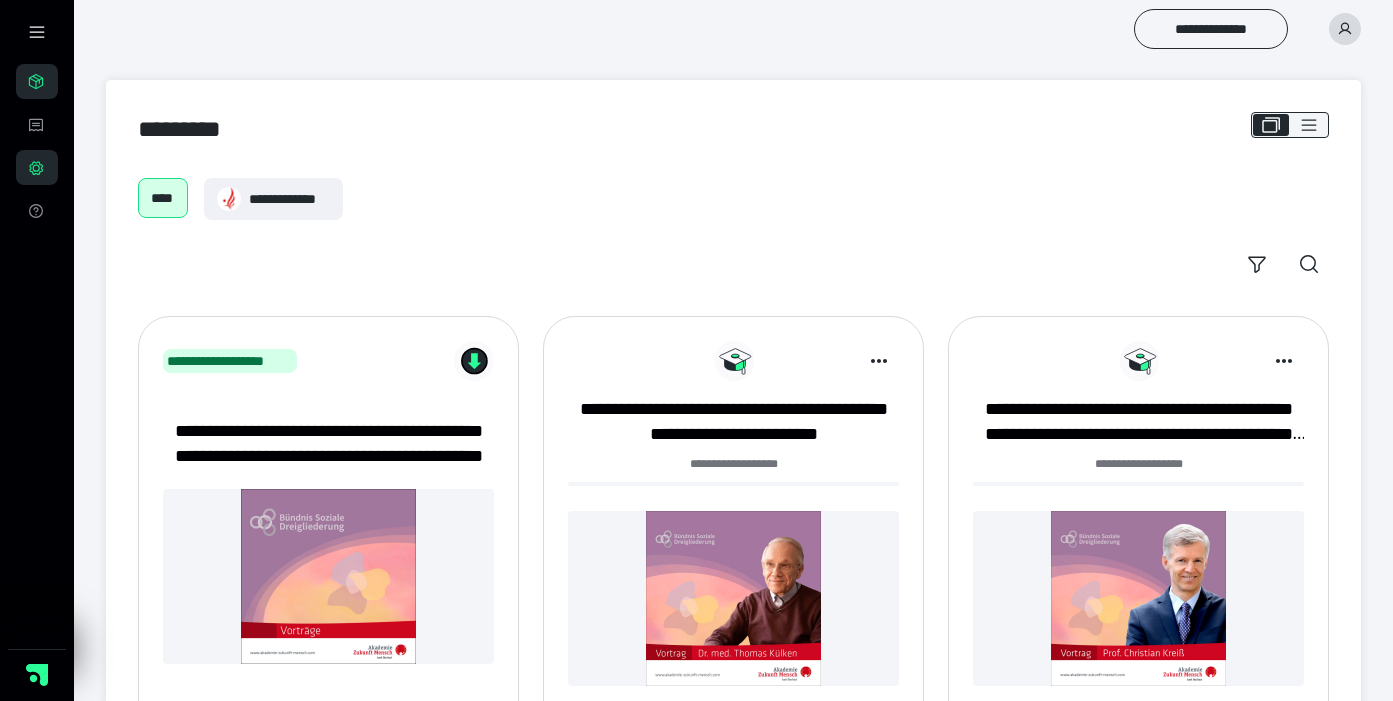 scroll, scrollTop: 0, scrollLeft: 0, axis: both 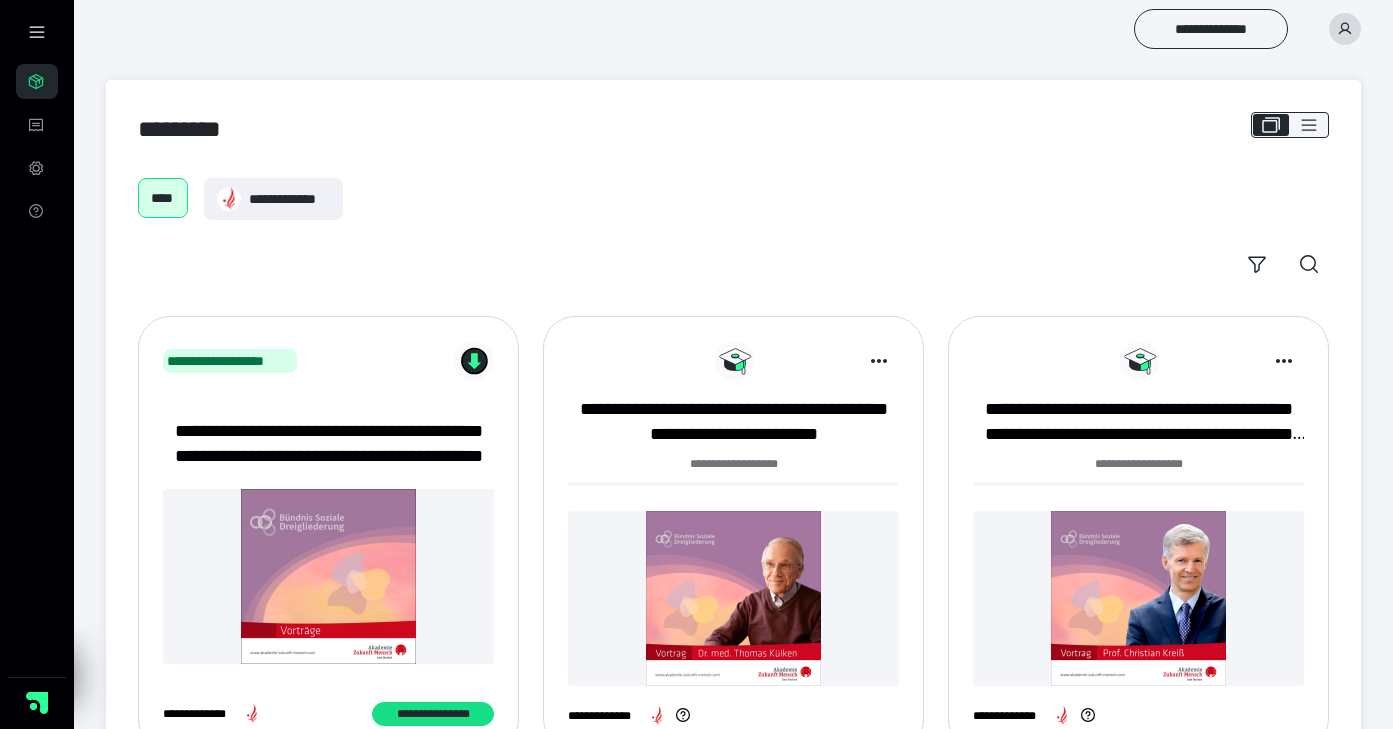 click 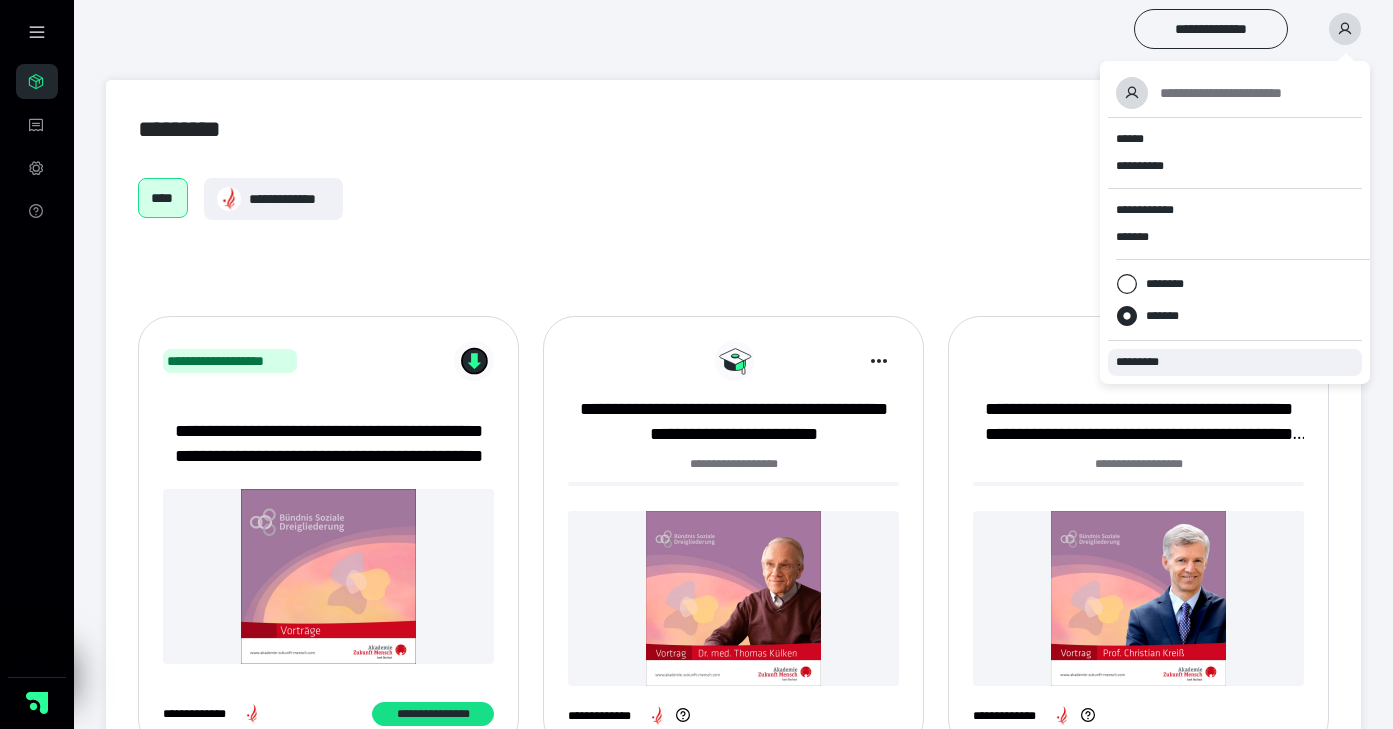 click on "*********" at bounding box center [1235, 362] 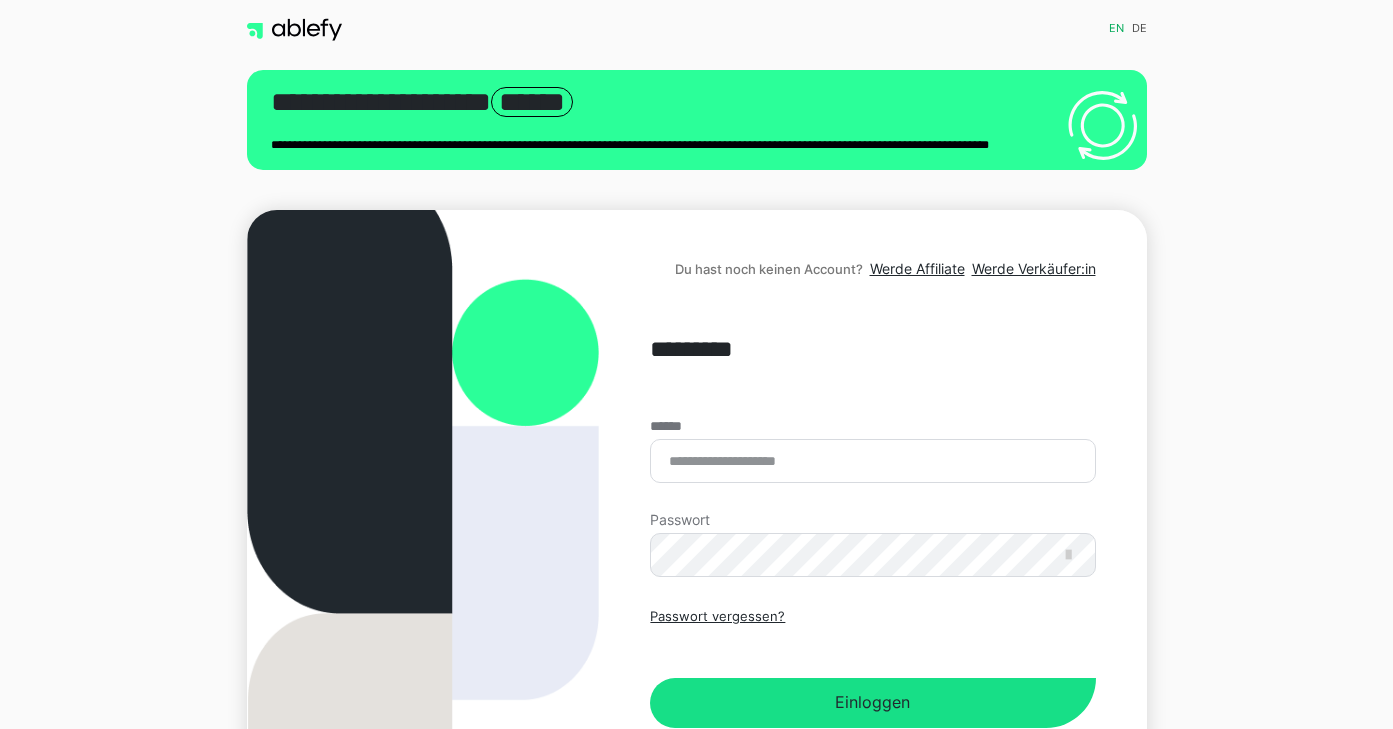 scroll, scrollTop: 0, scrollLeft: 0, axis: both 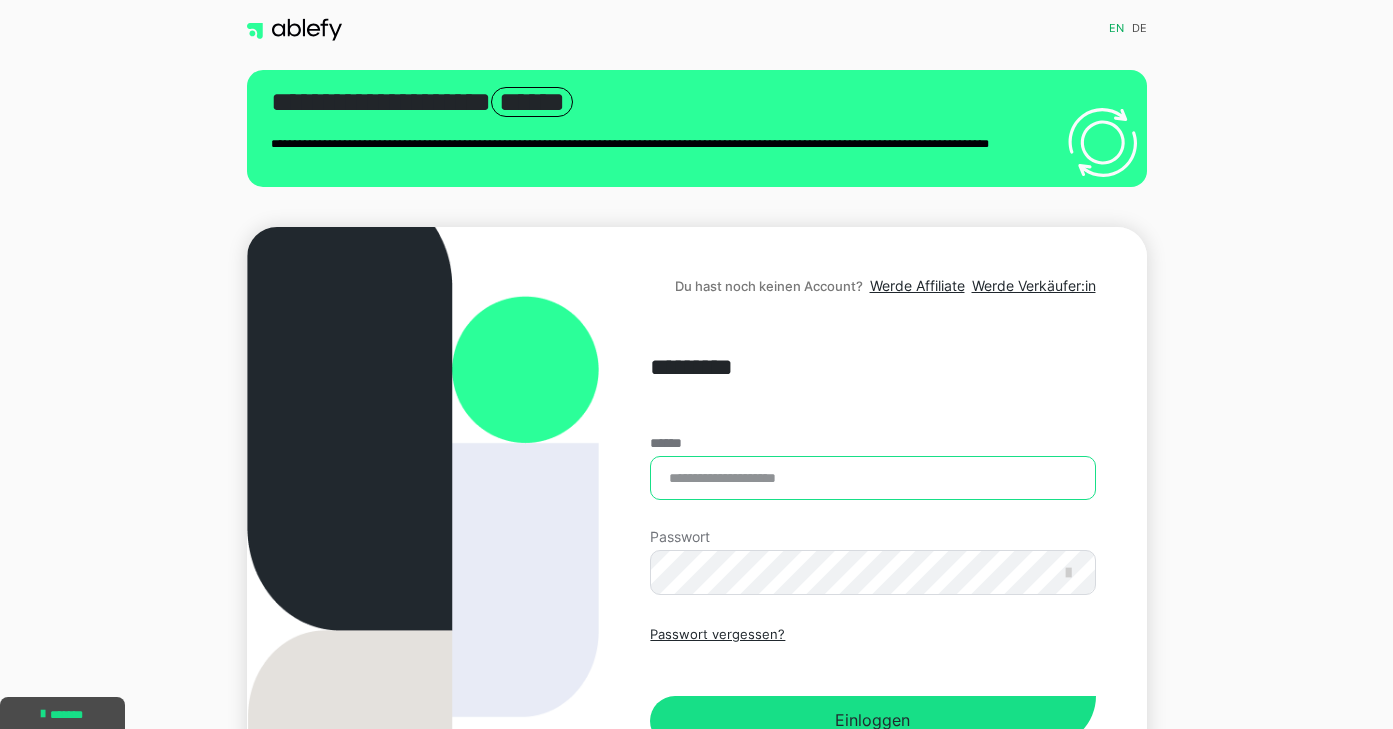 type on "**********" 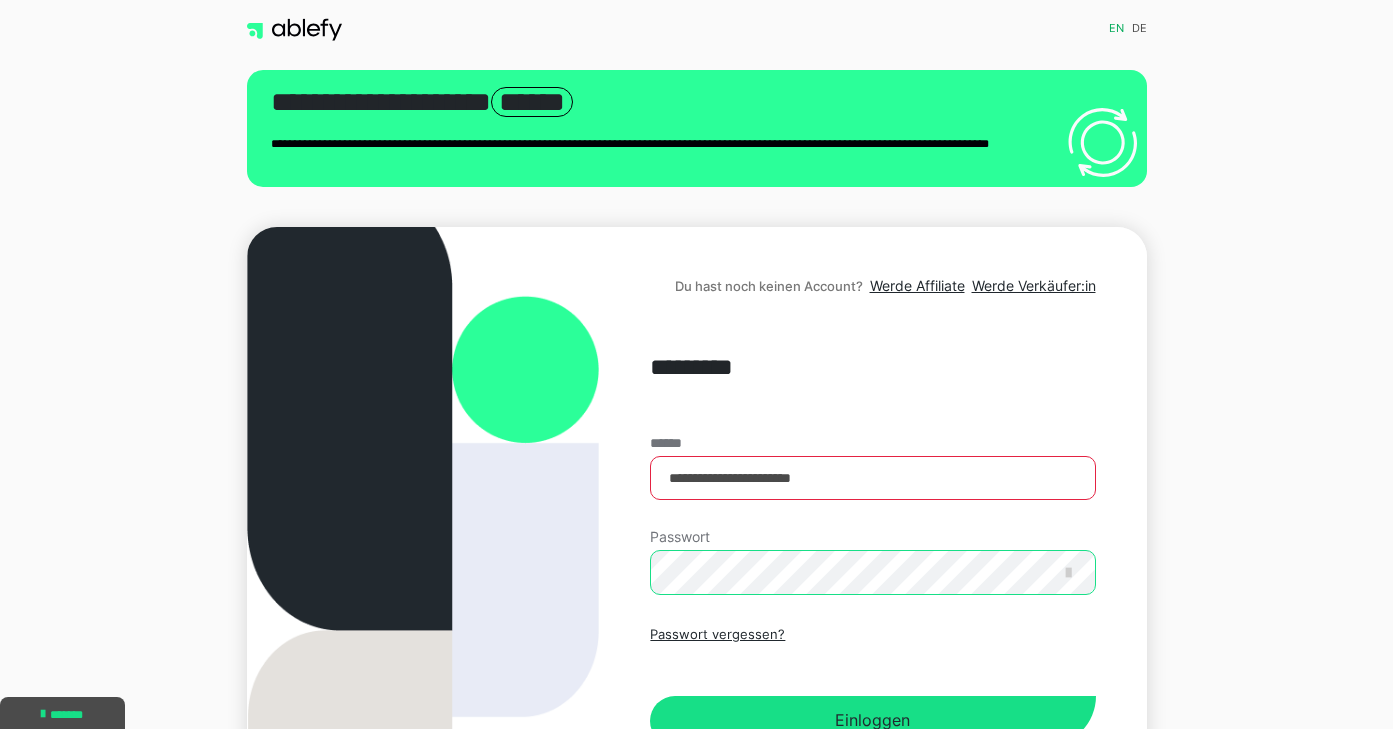 click on "Einloggen" at bounding box center (872, 721) 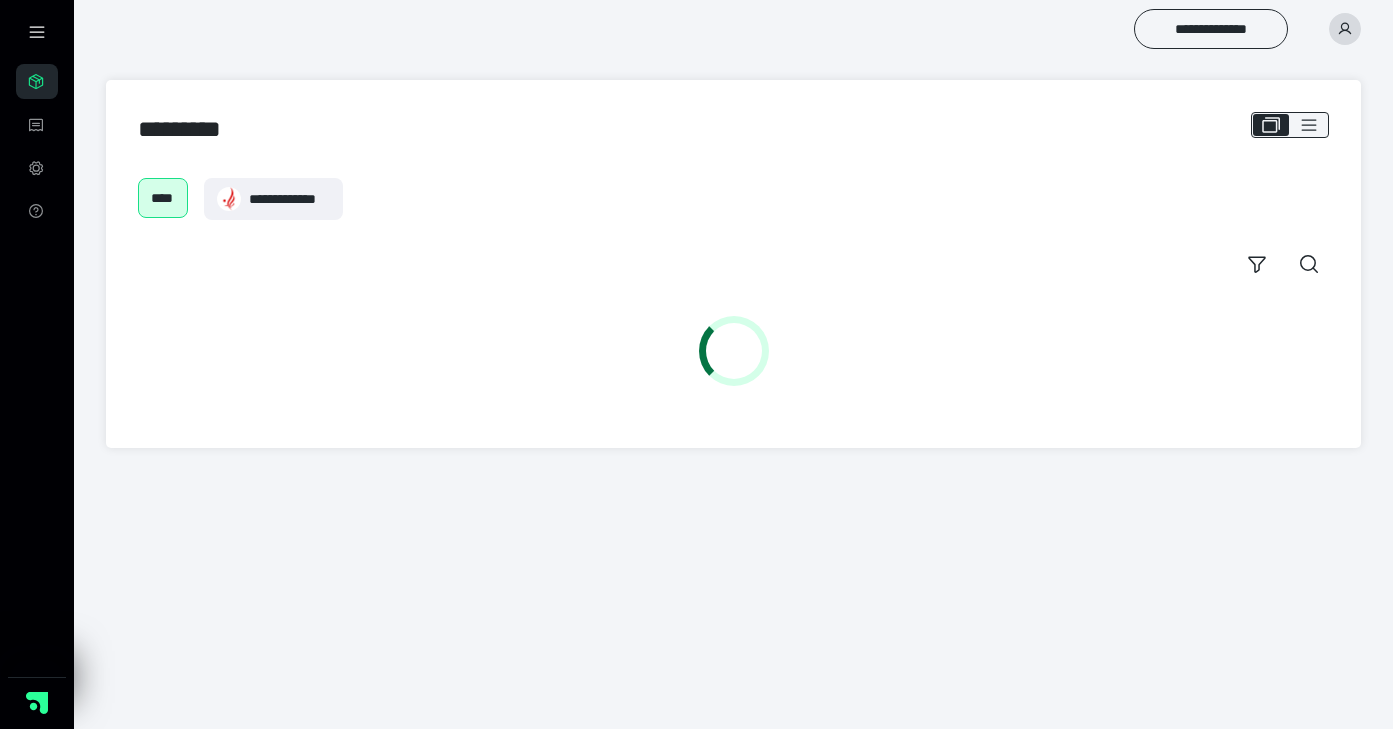 scroll, scrollTop: 0, scrollLeft: 0, axis: both 